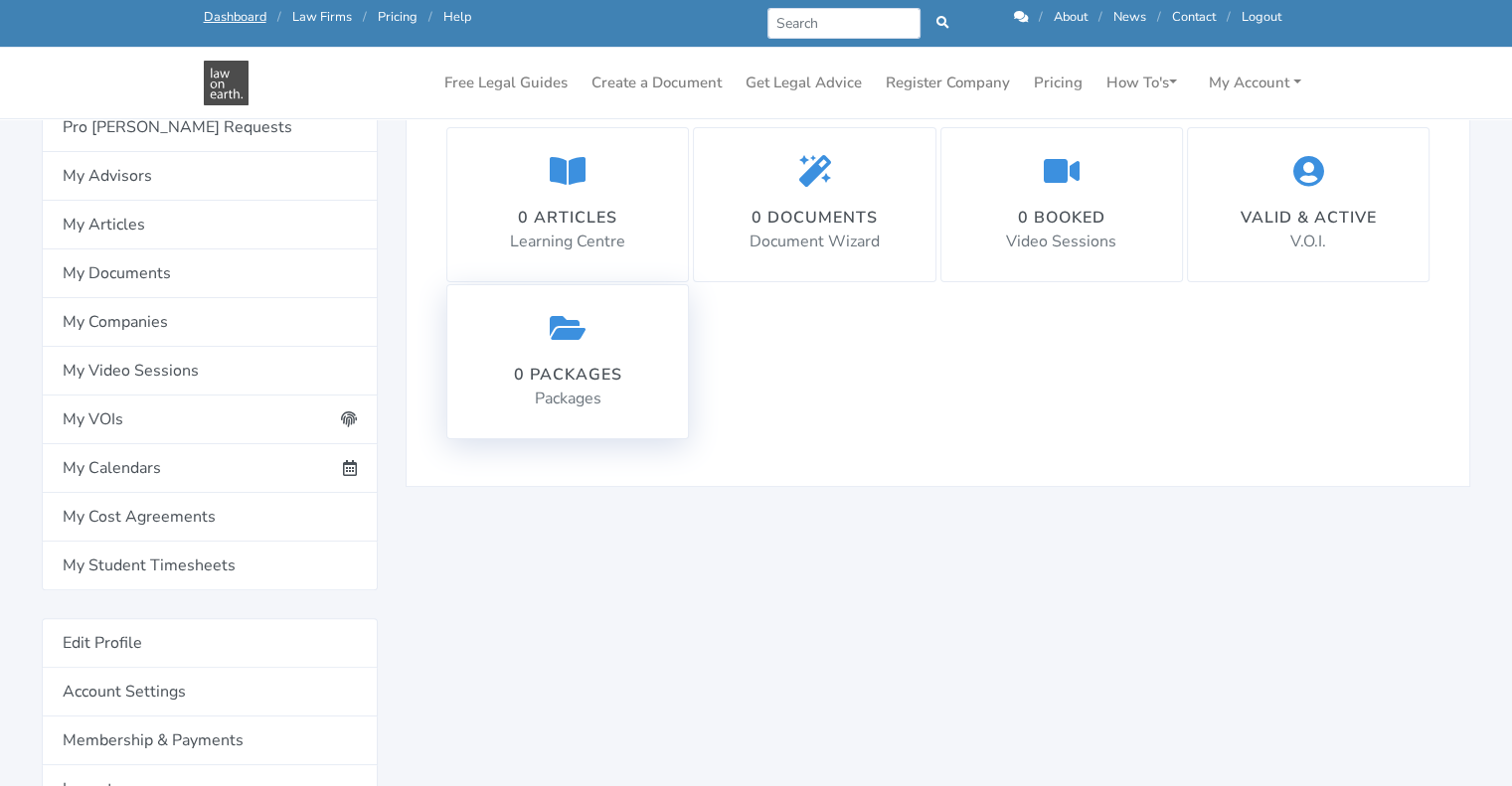 scroll, scrollTop: 360, scrollLeft: 0, axis: vertical 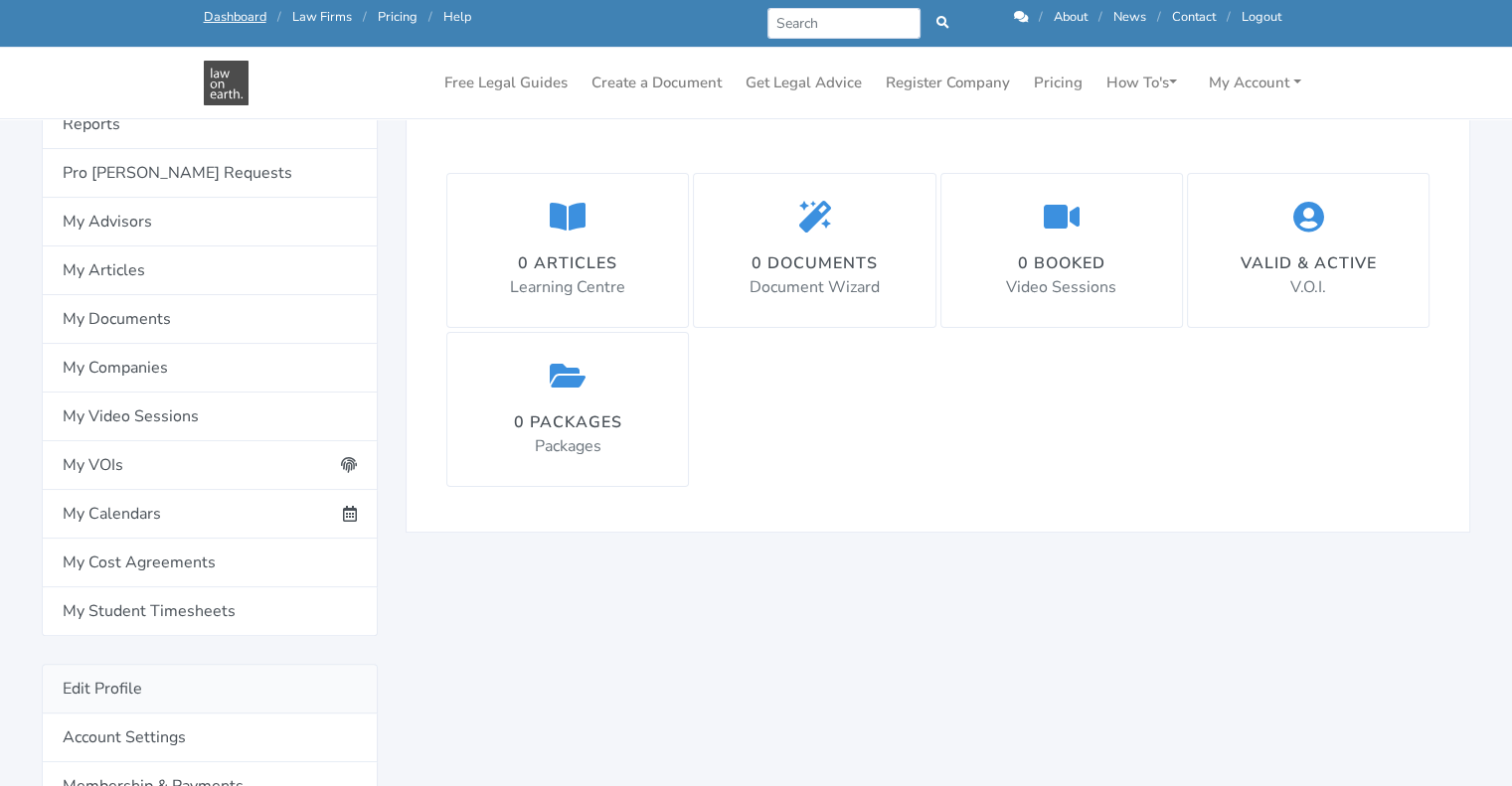 click on "Edit Profile" at bounding box center (210, 689) 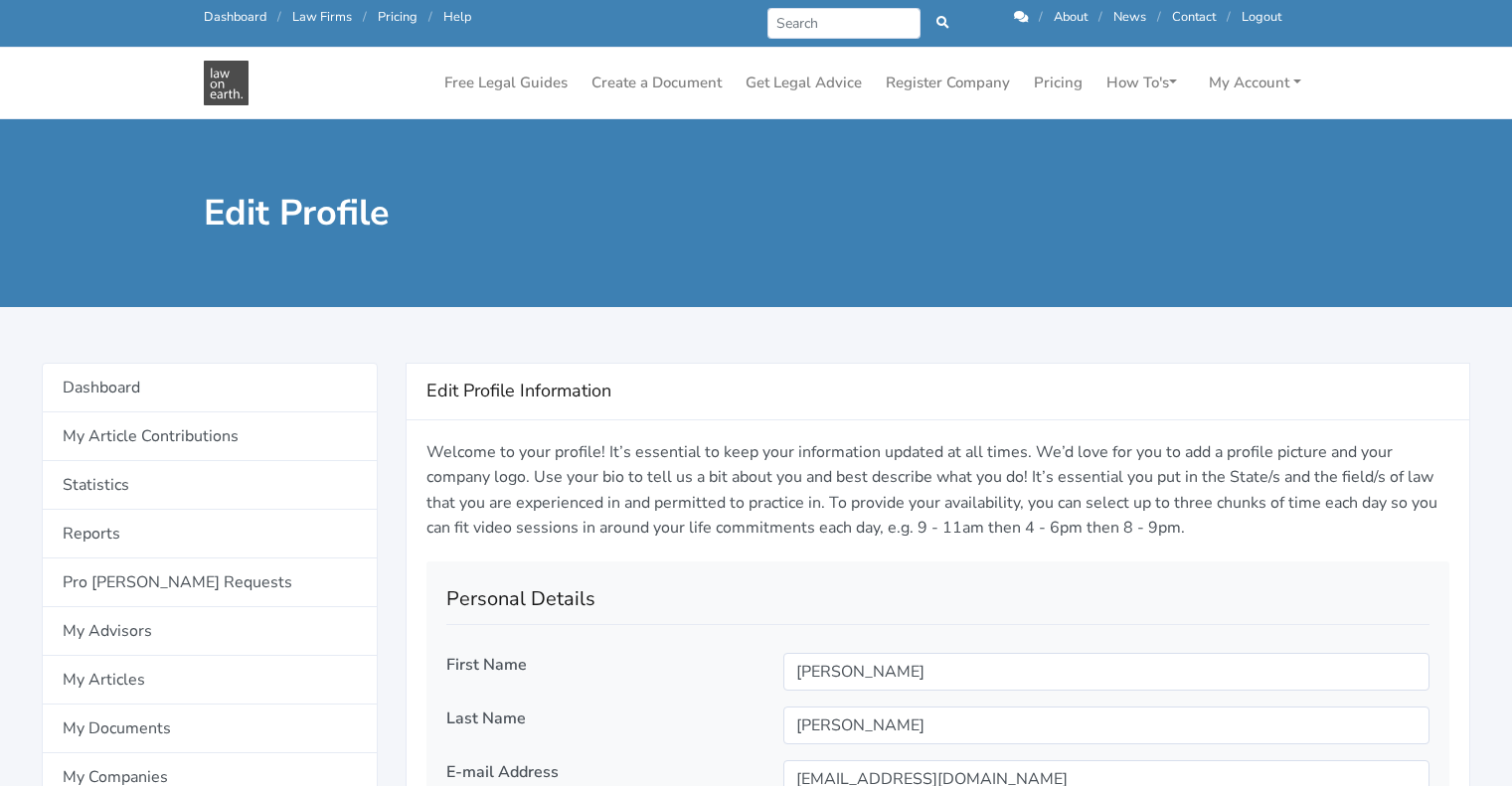 select 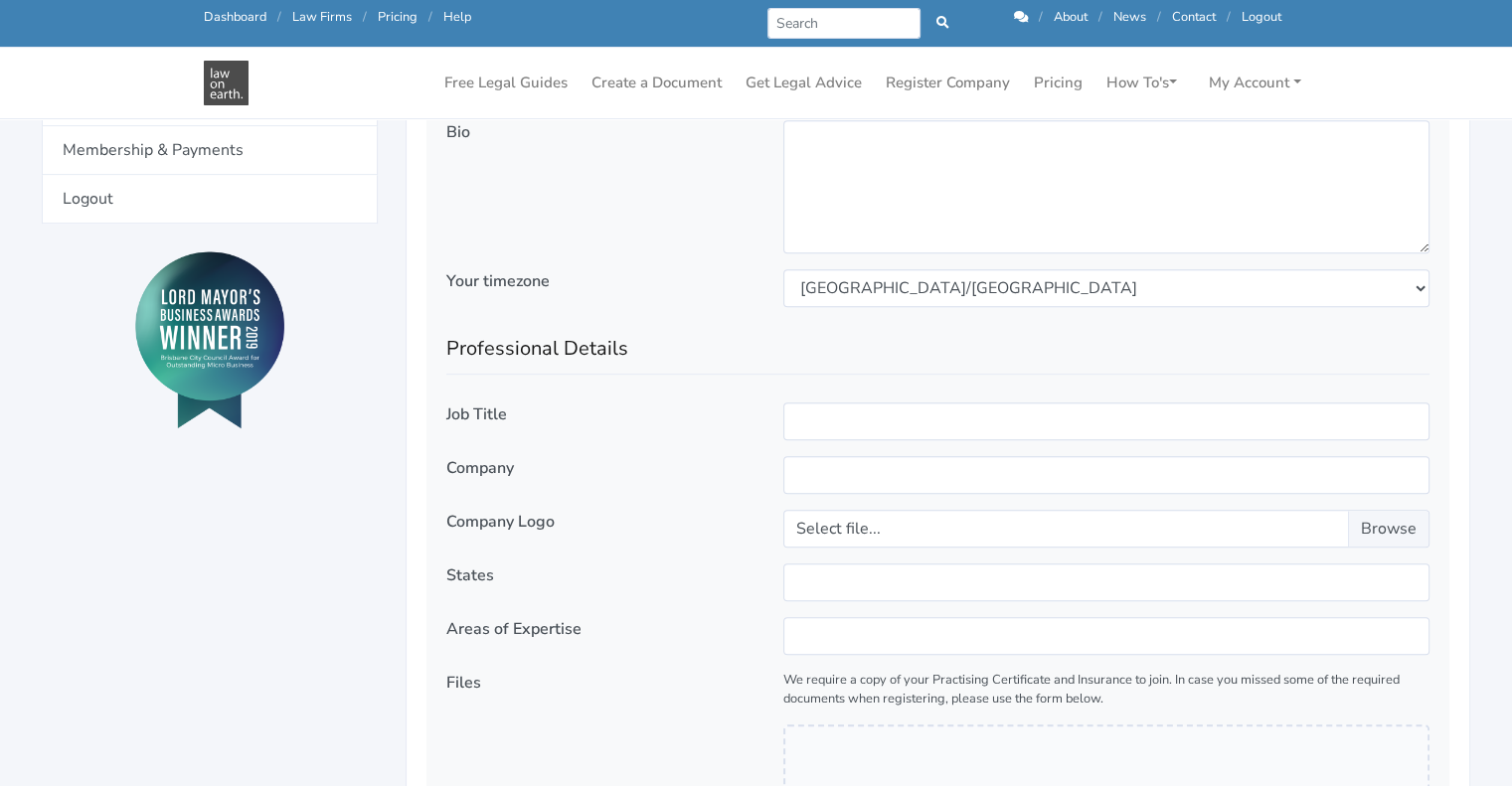 scroll, scrollTop: 1035, scrollLeft: 0, axis: vertical 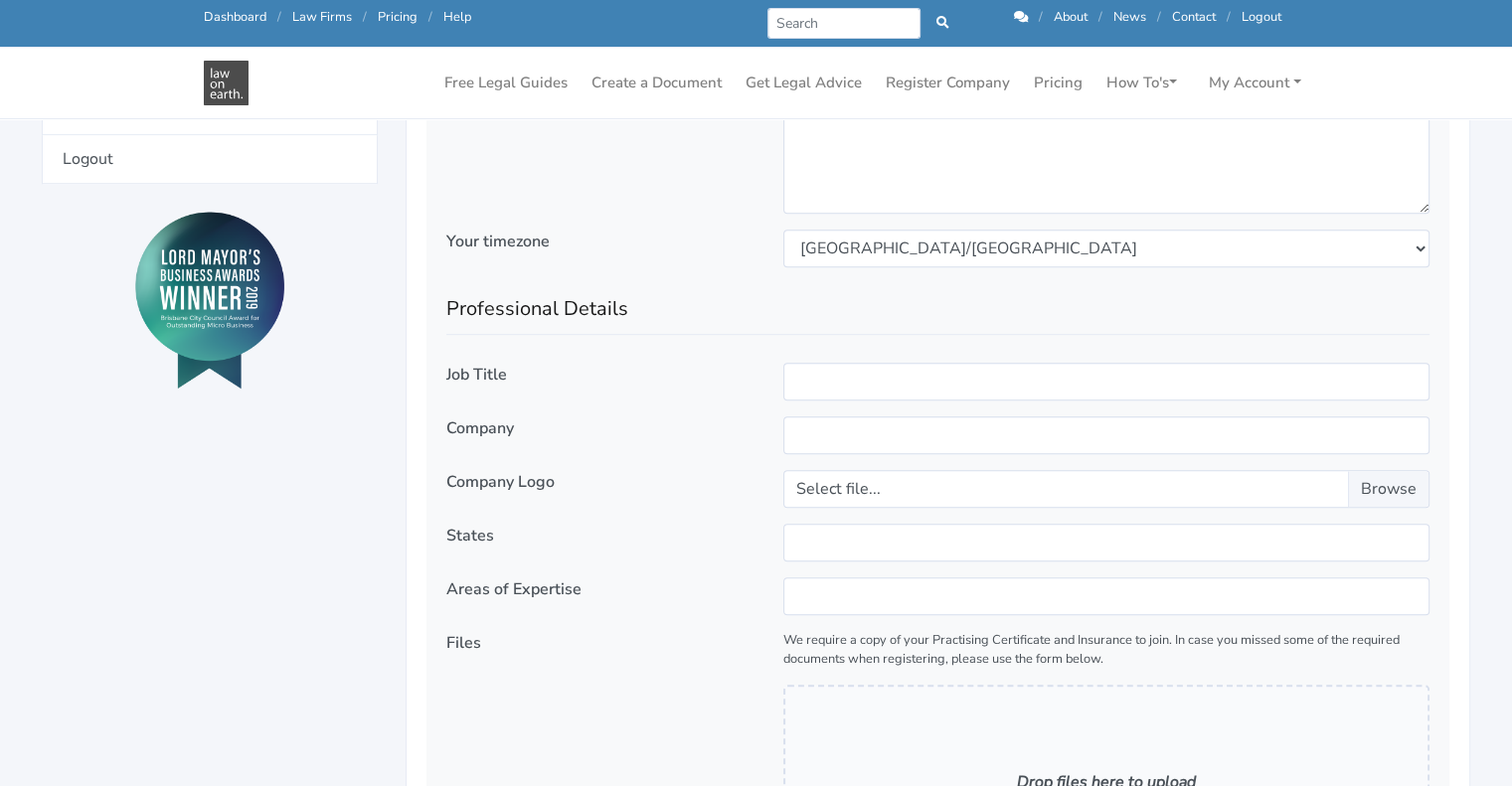 click on "States" at bounding box center [470, 536] 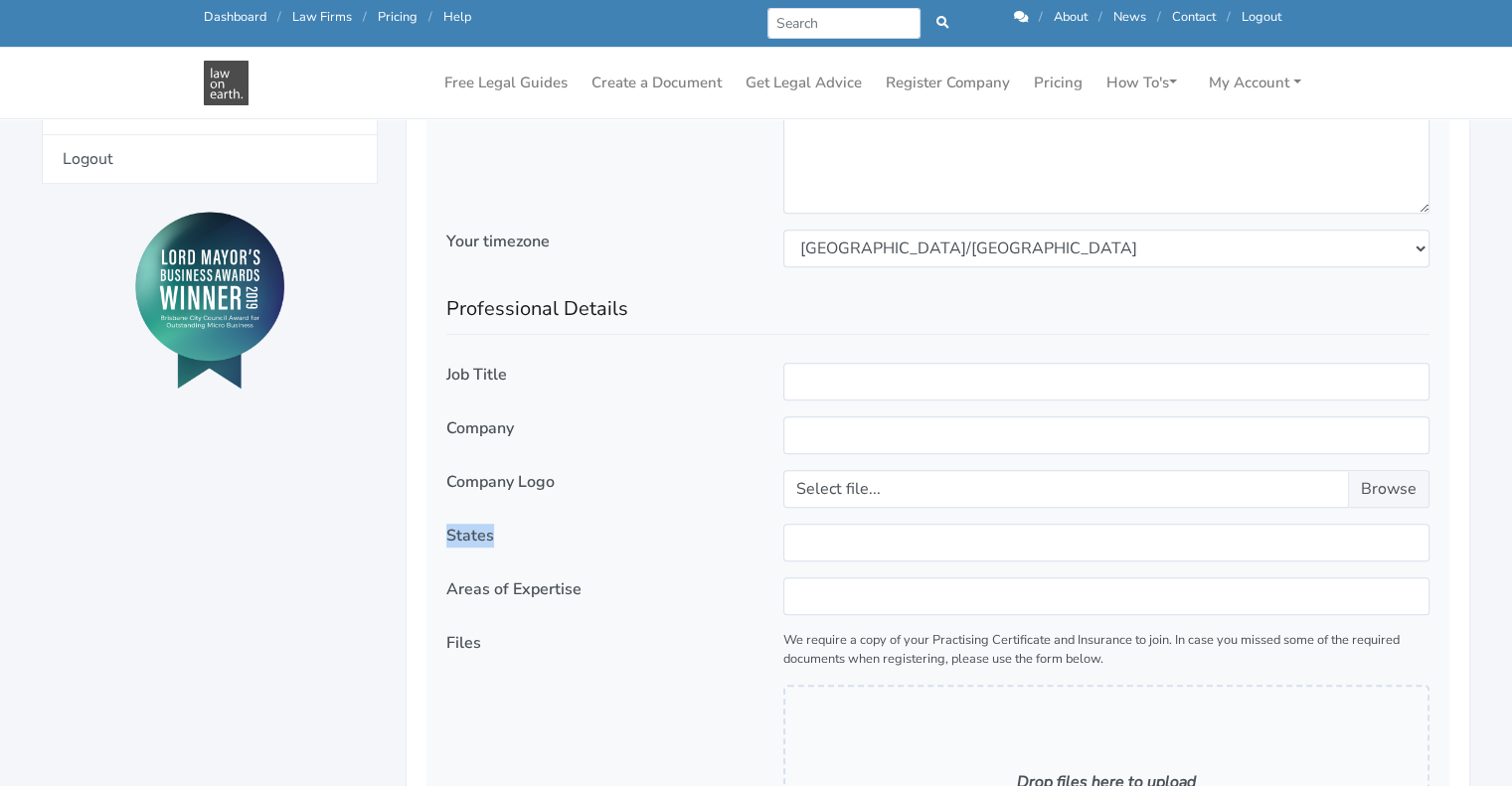 click on "States" at bounding box center (470, 536) 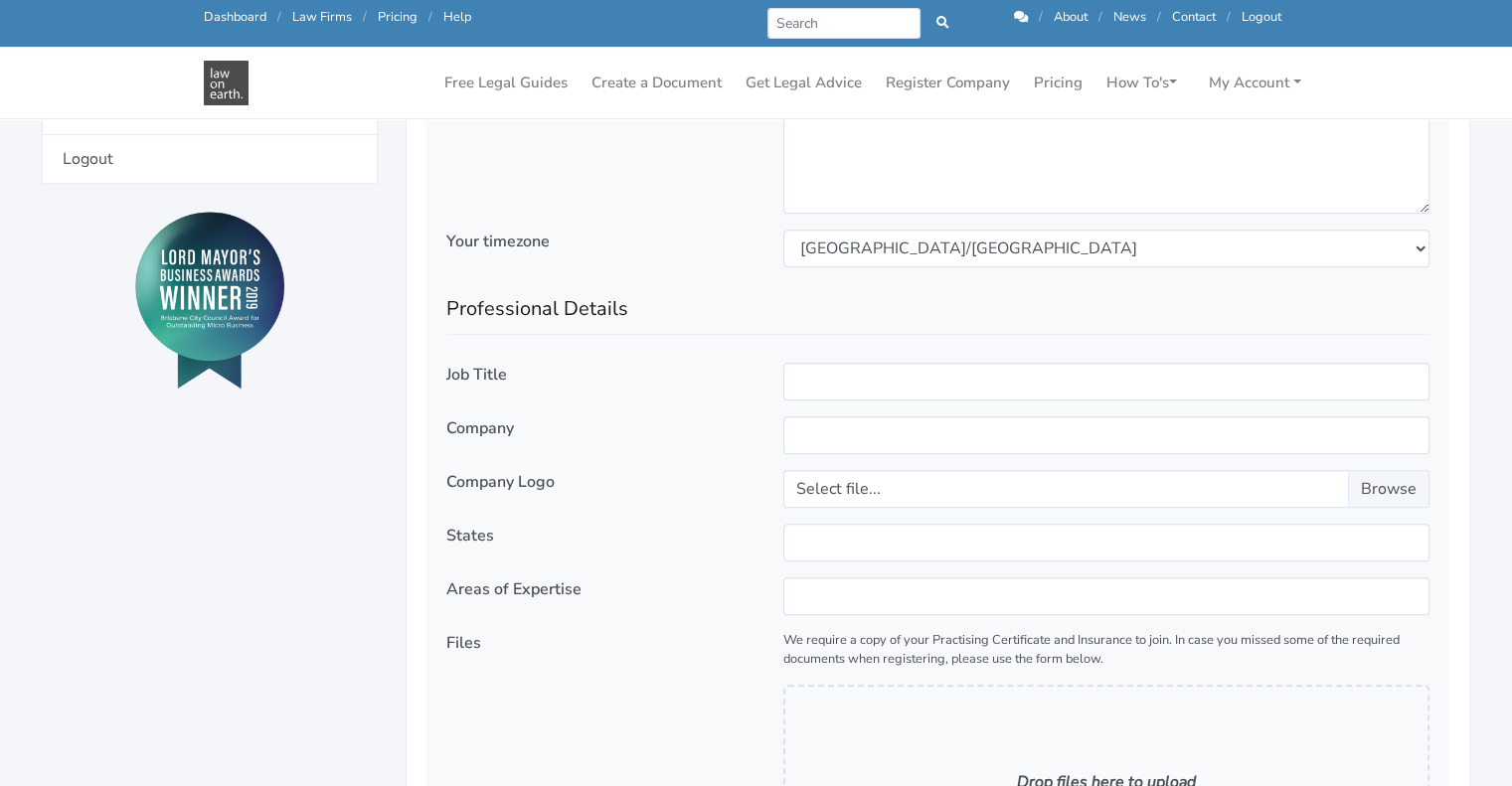 click on "States" at bounding box center (600, 550) 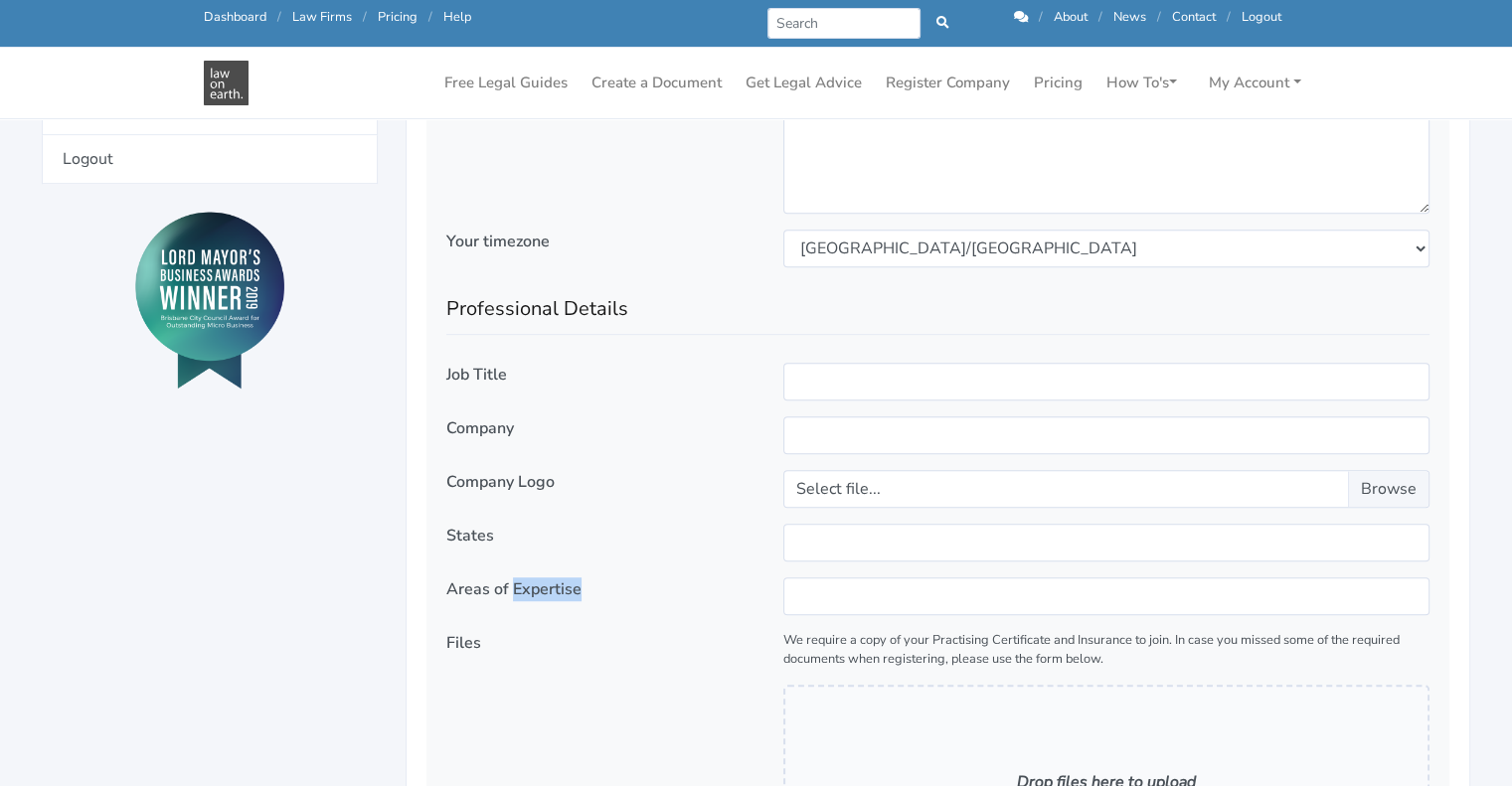 click on "Areas of Expertise" at bounding box center (514, 589) 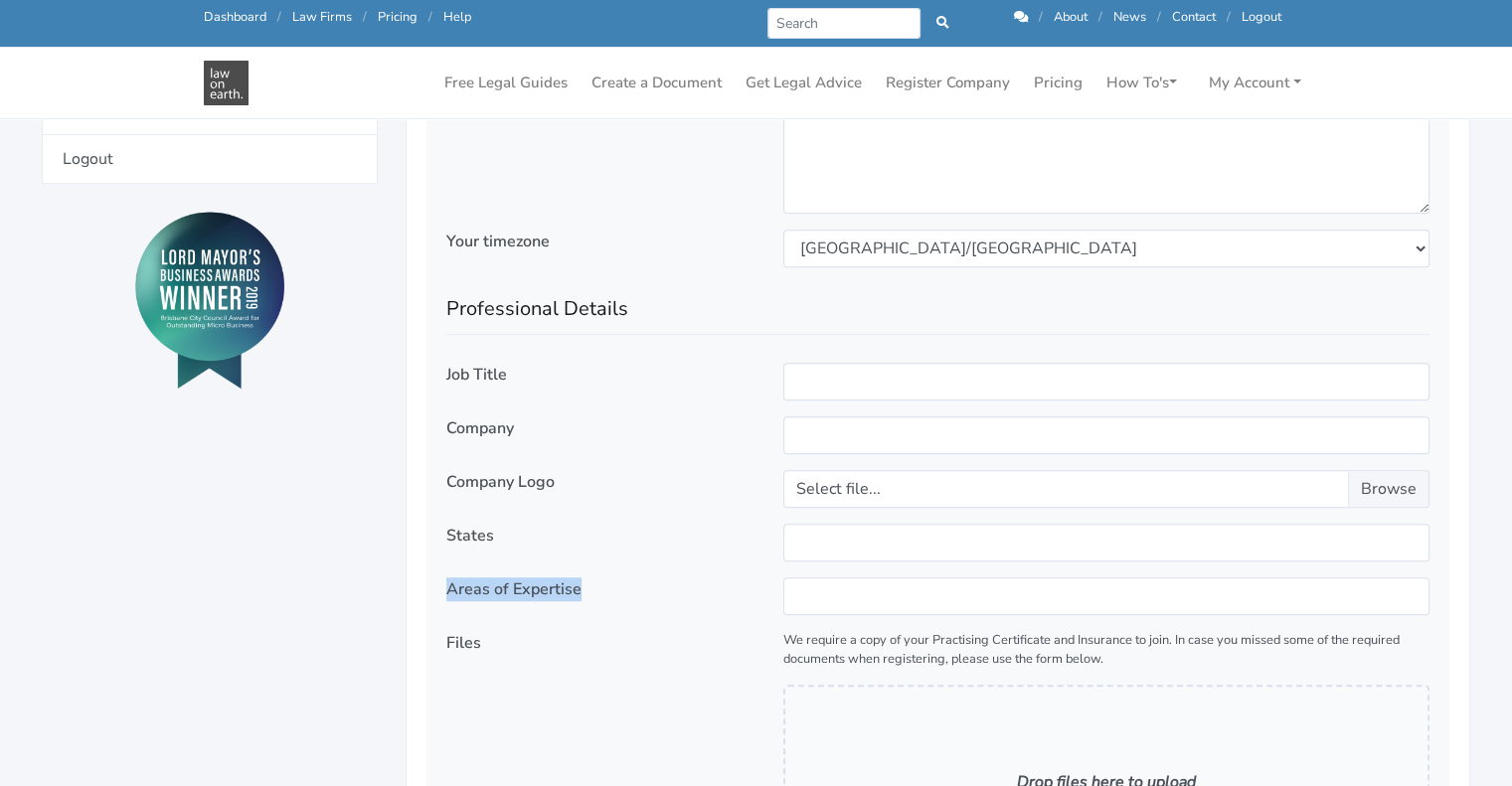 click on "Areas of Expertise" at bounding box center [514, 589] 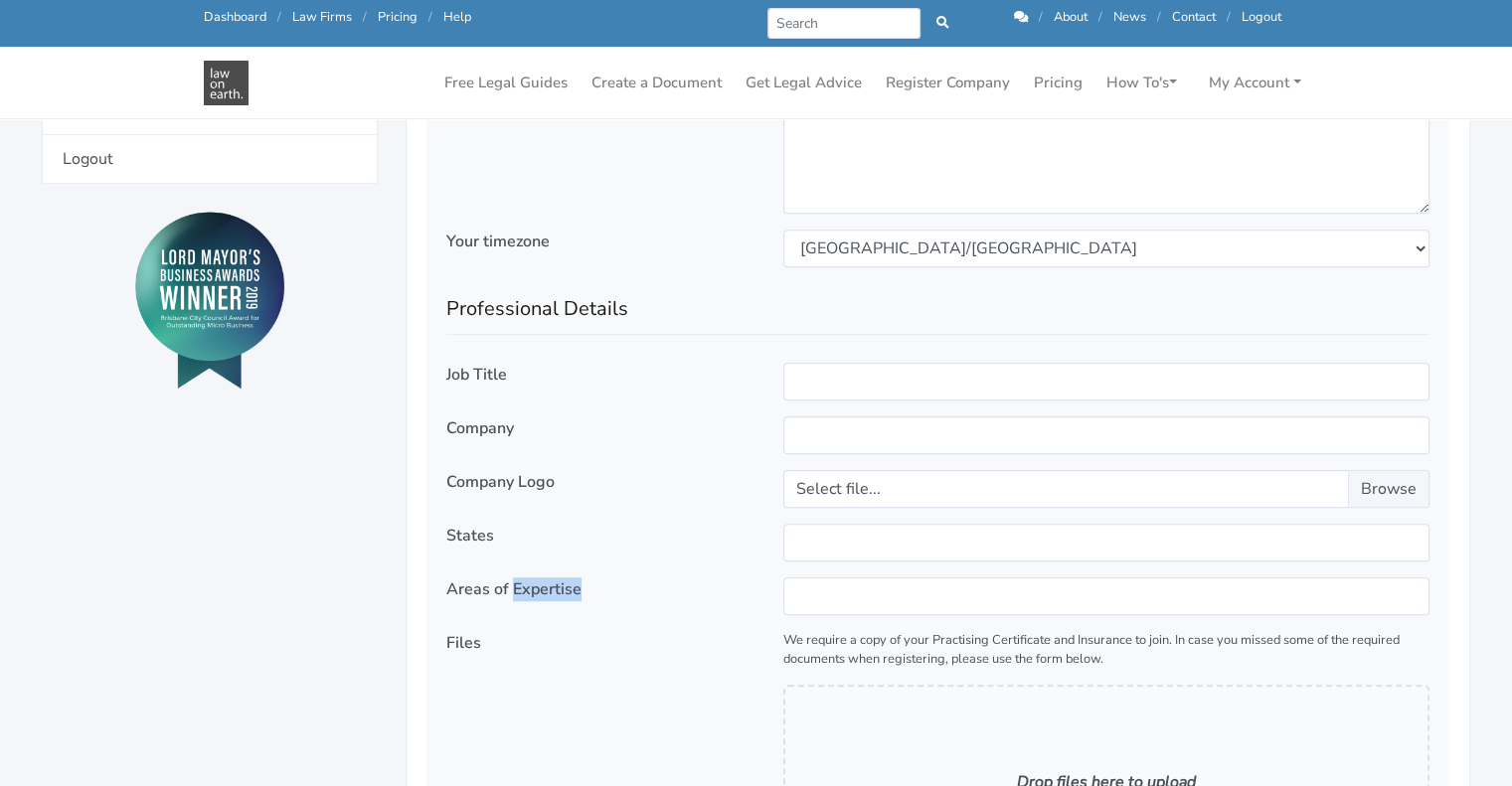 click on "Areas of Expertise" at bounding box center [514, 589] 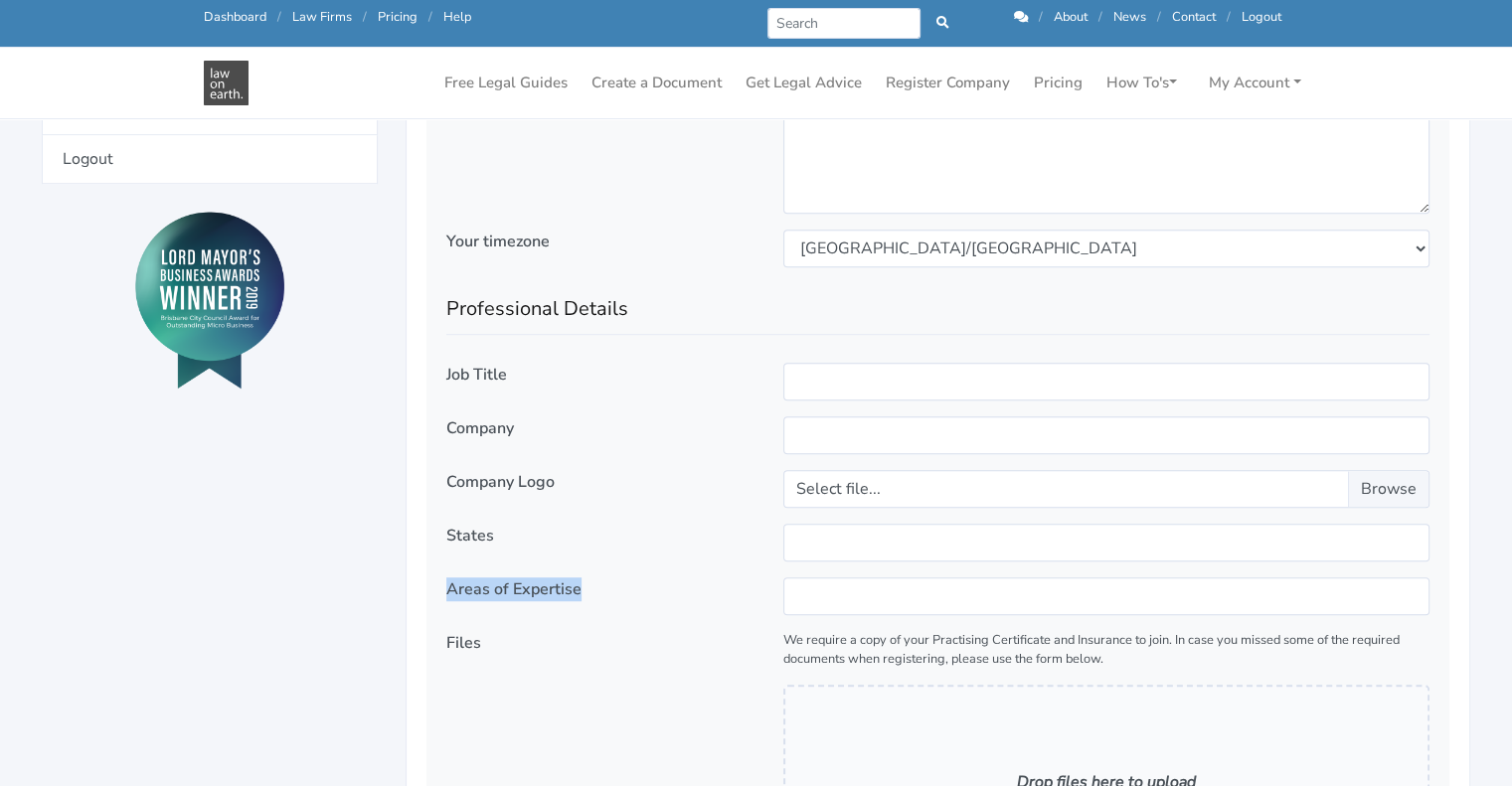 click on "Areas of Expertise" at bounding box center [514, 589] 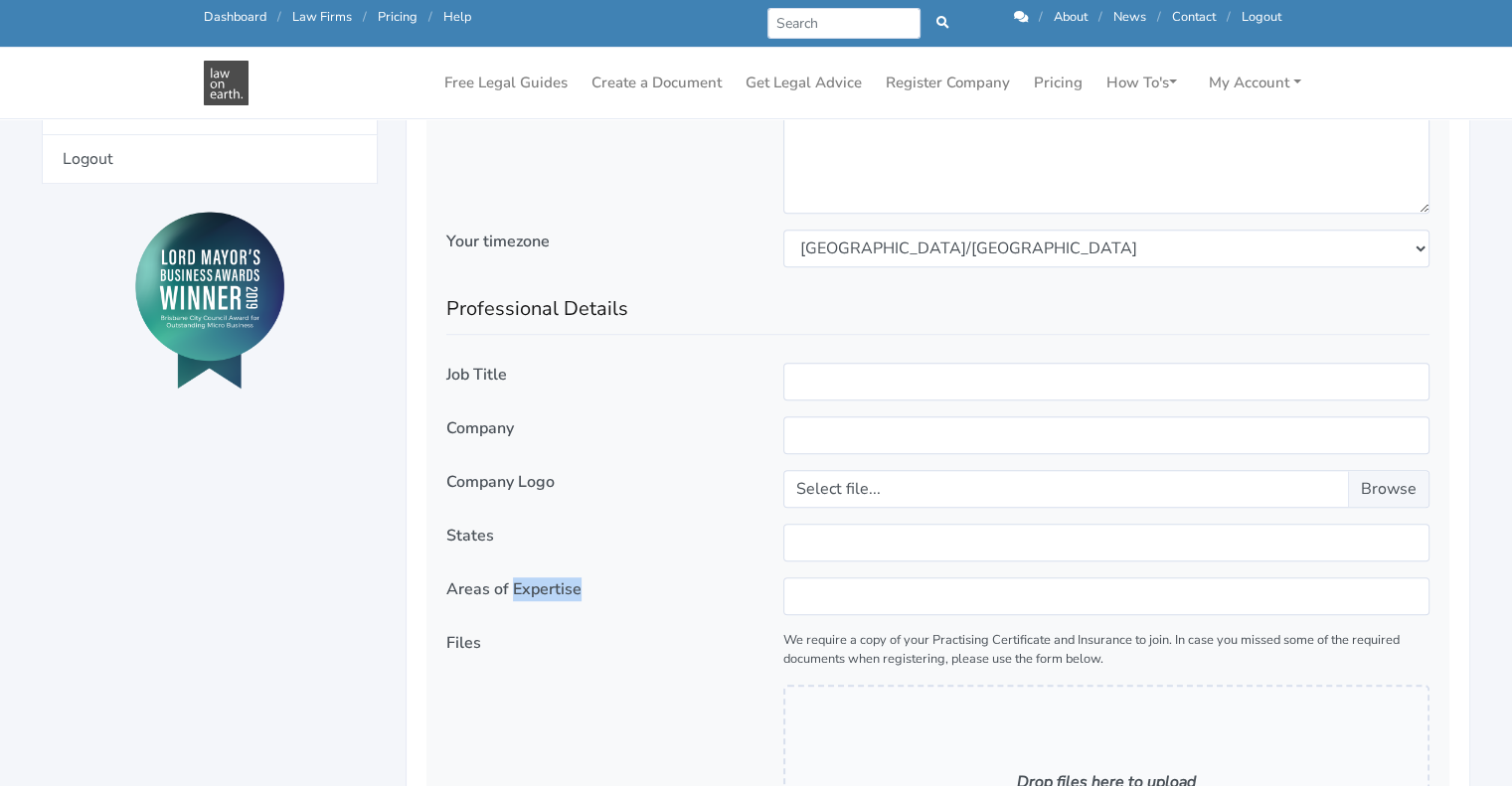 click on "Areas of Expertise" at bounding box center (514, 589) 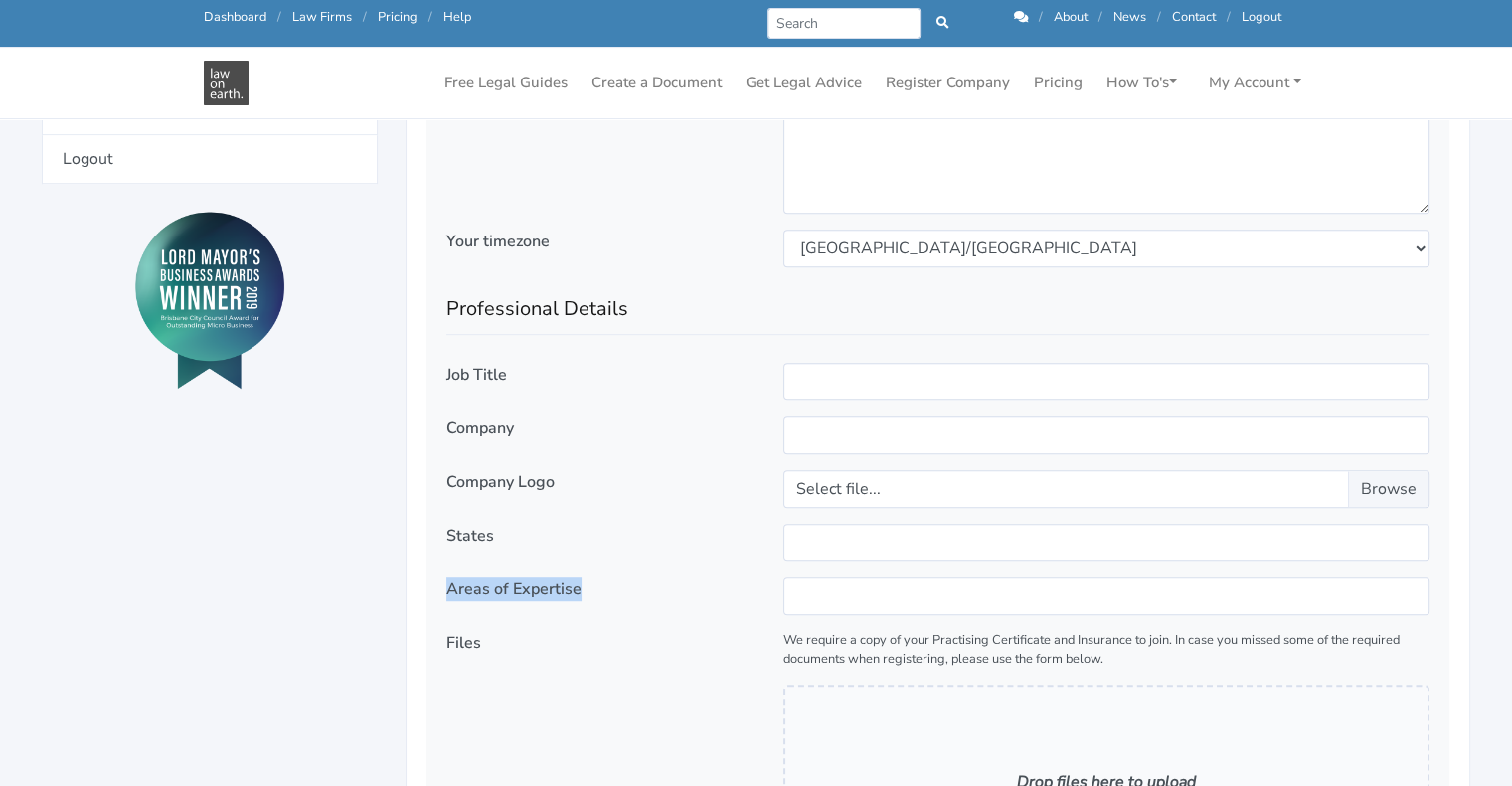 click on "Areas of Expertise" at bounding box center [514, 589] 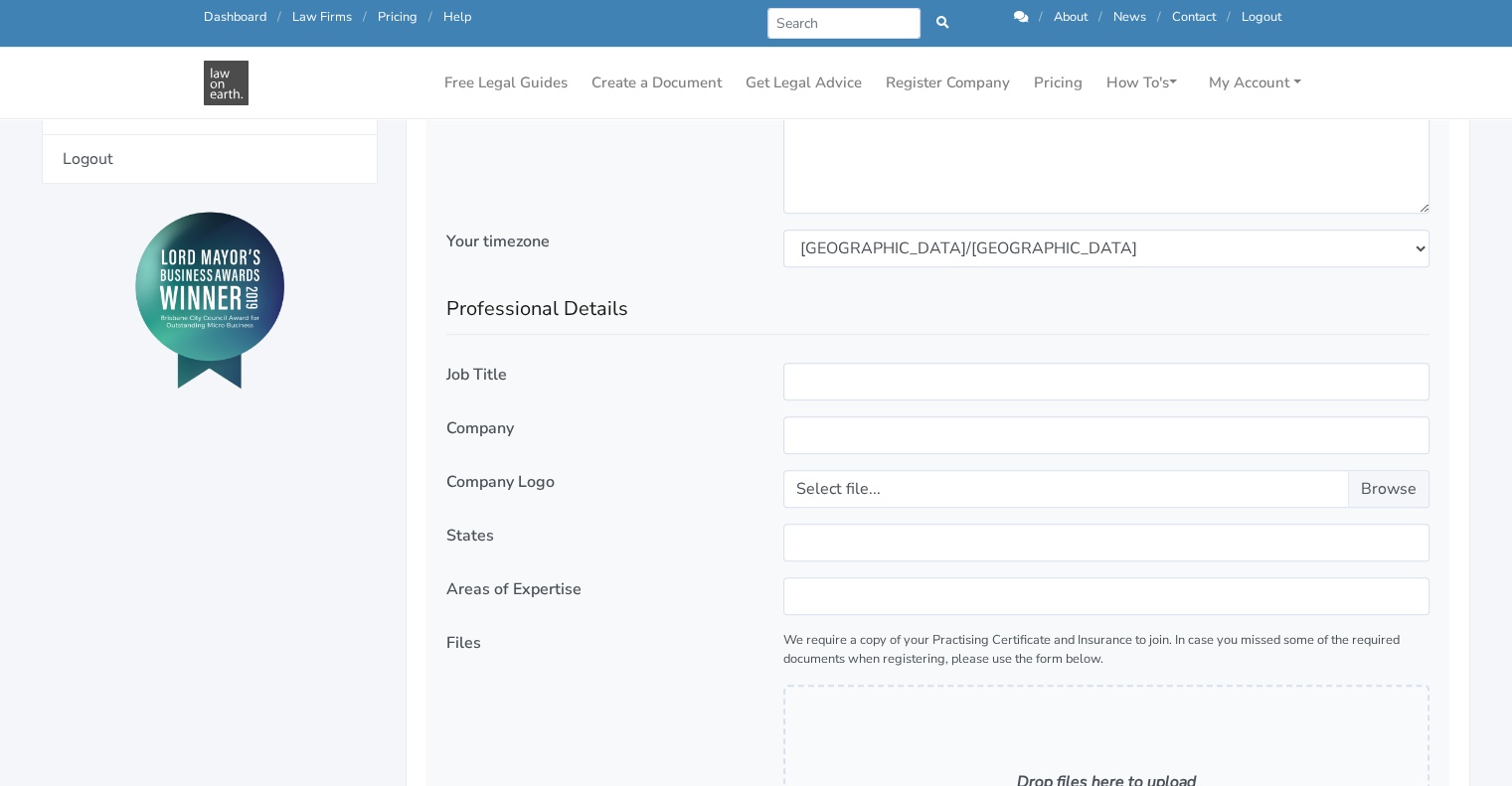 click on "States" at bounding box center [470, 536] 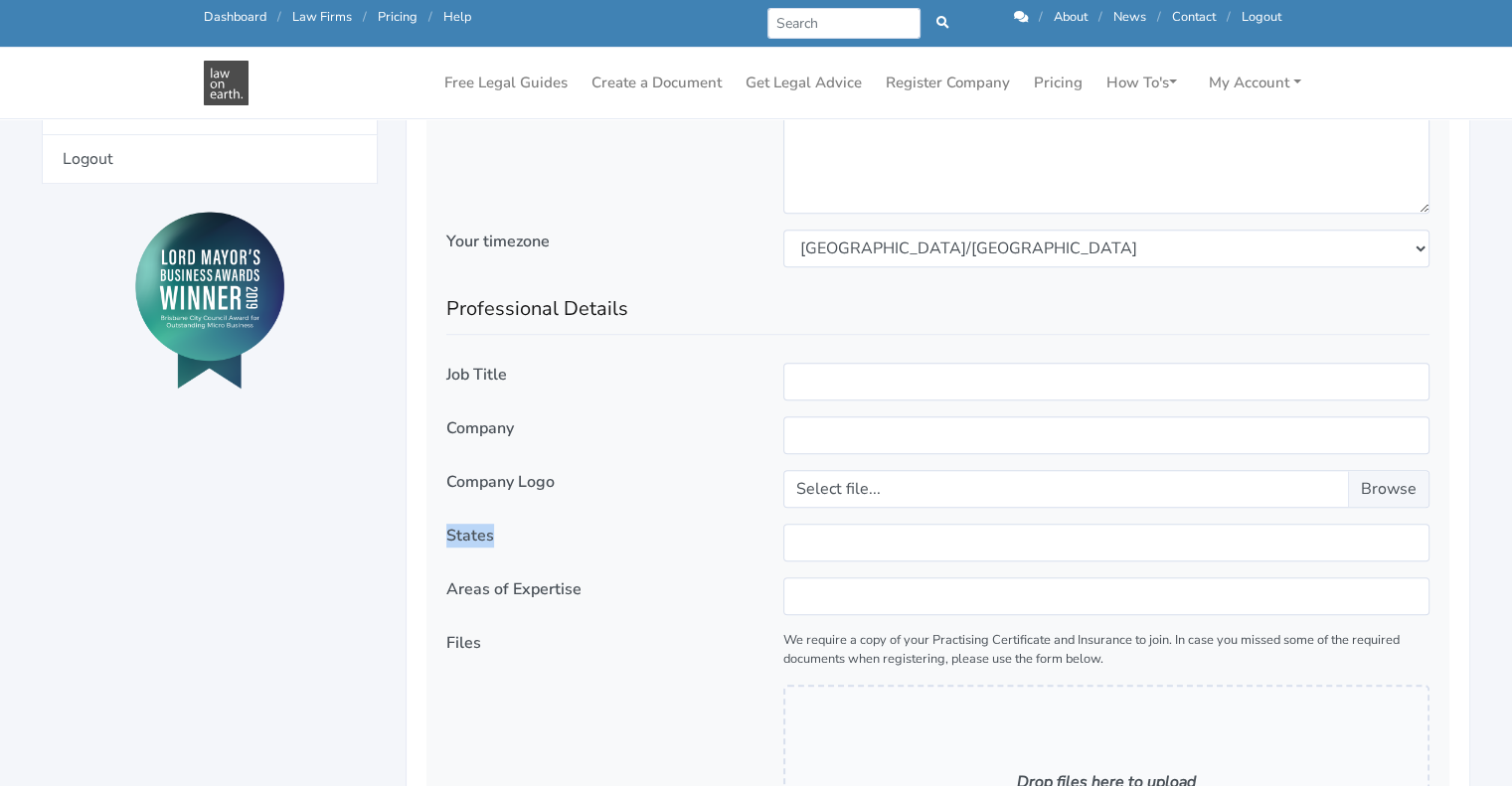 click on "States" at bounding box center (470, 536) 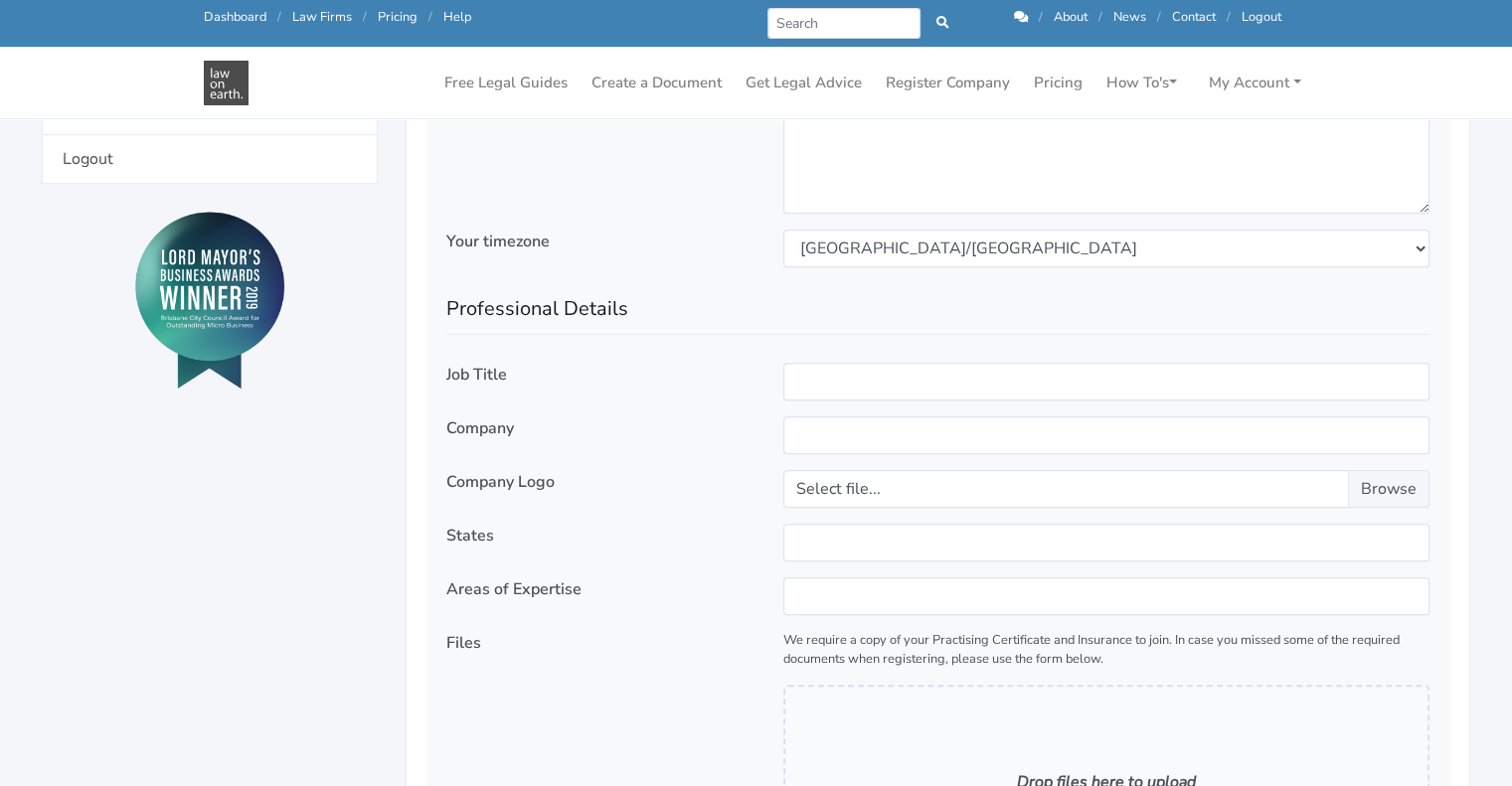 click on "Bio" at bounding box center [600, 155] 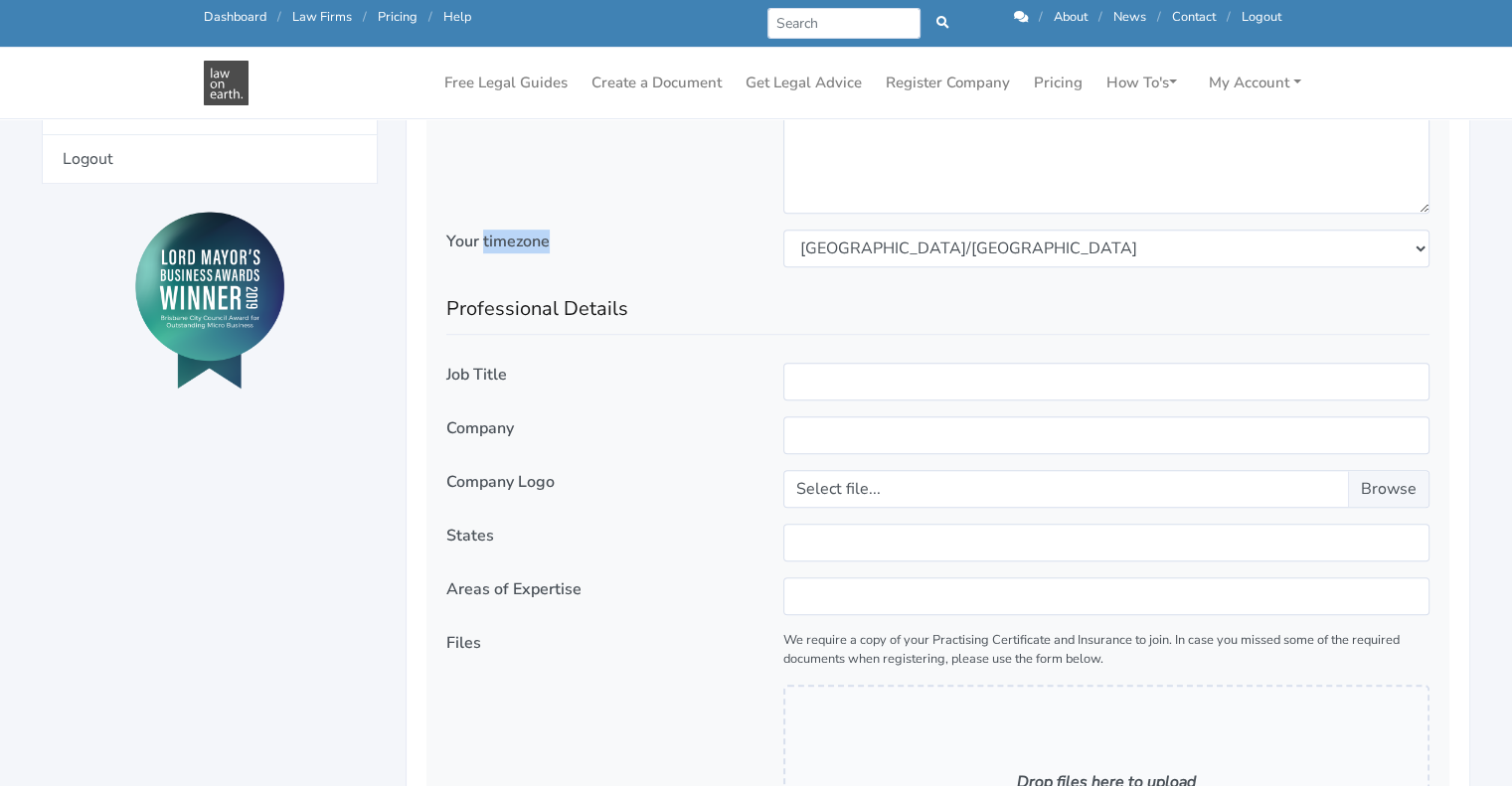 click on "Your timezone" at bounding box center (498, 241) 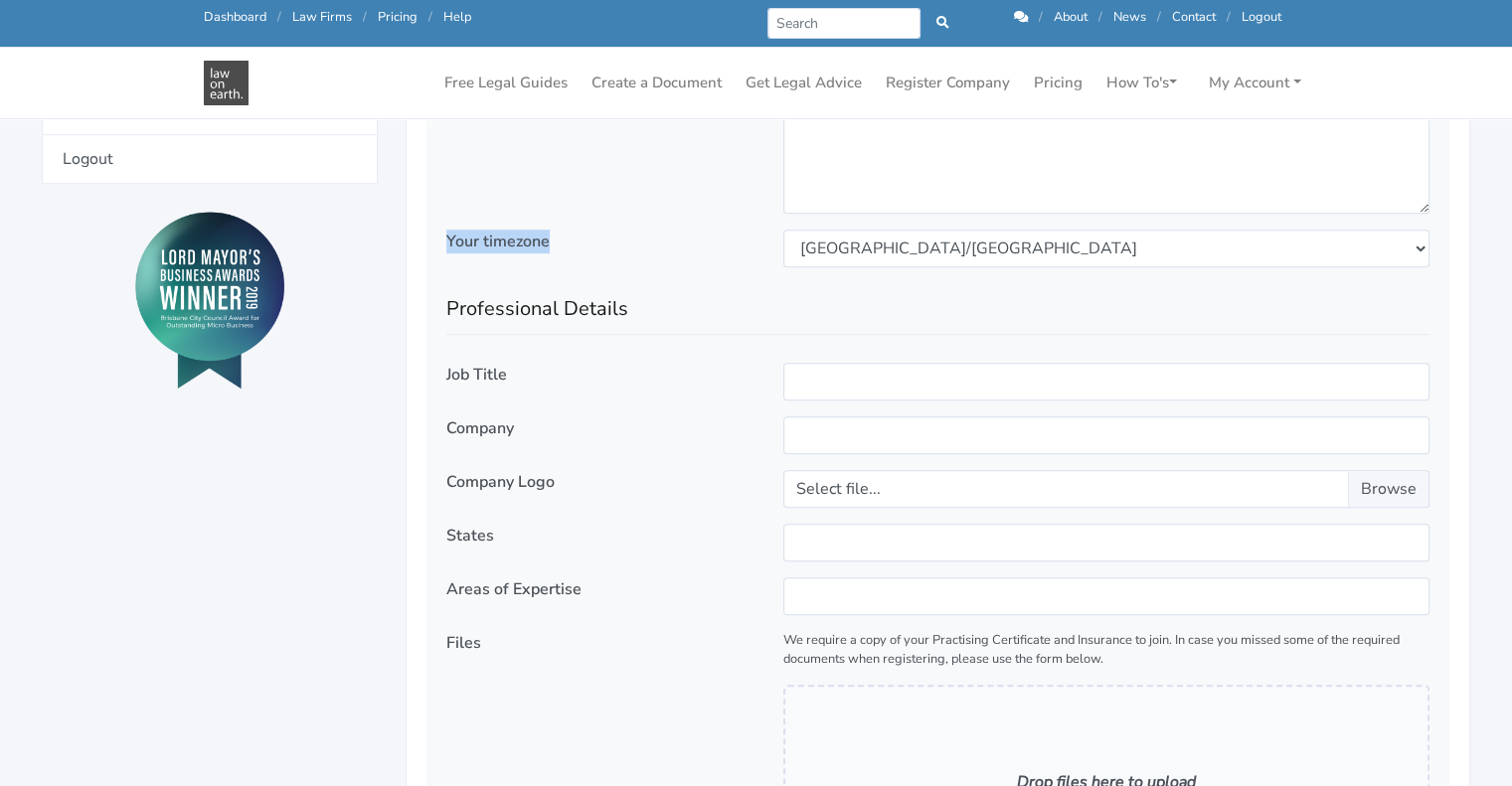 click on "Your timezone" at bounding box center [498, 241] 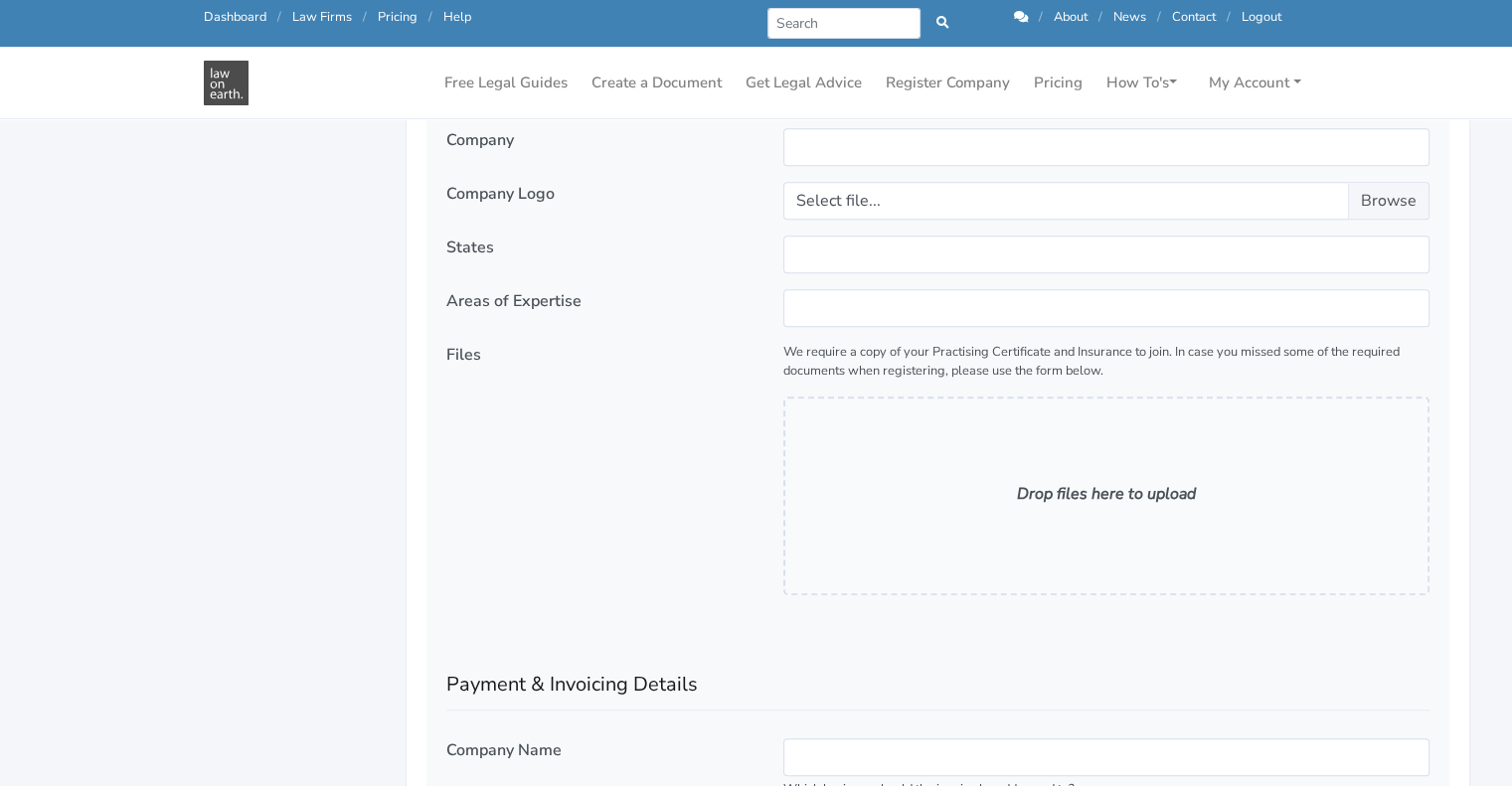 scroll, scrollTop: 1222, scrollLeft: 0, axis: vertical 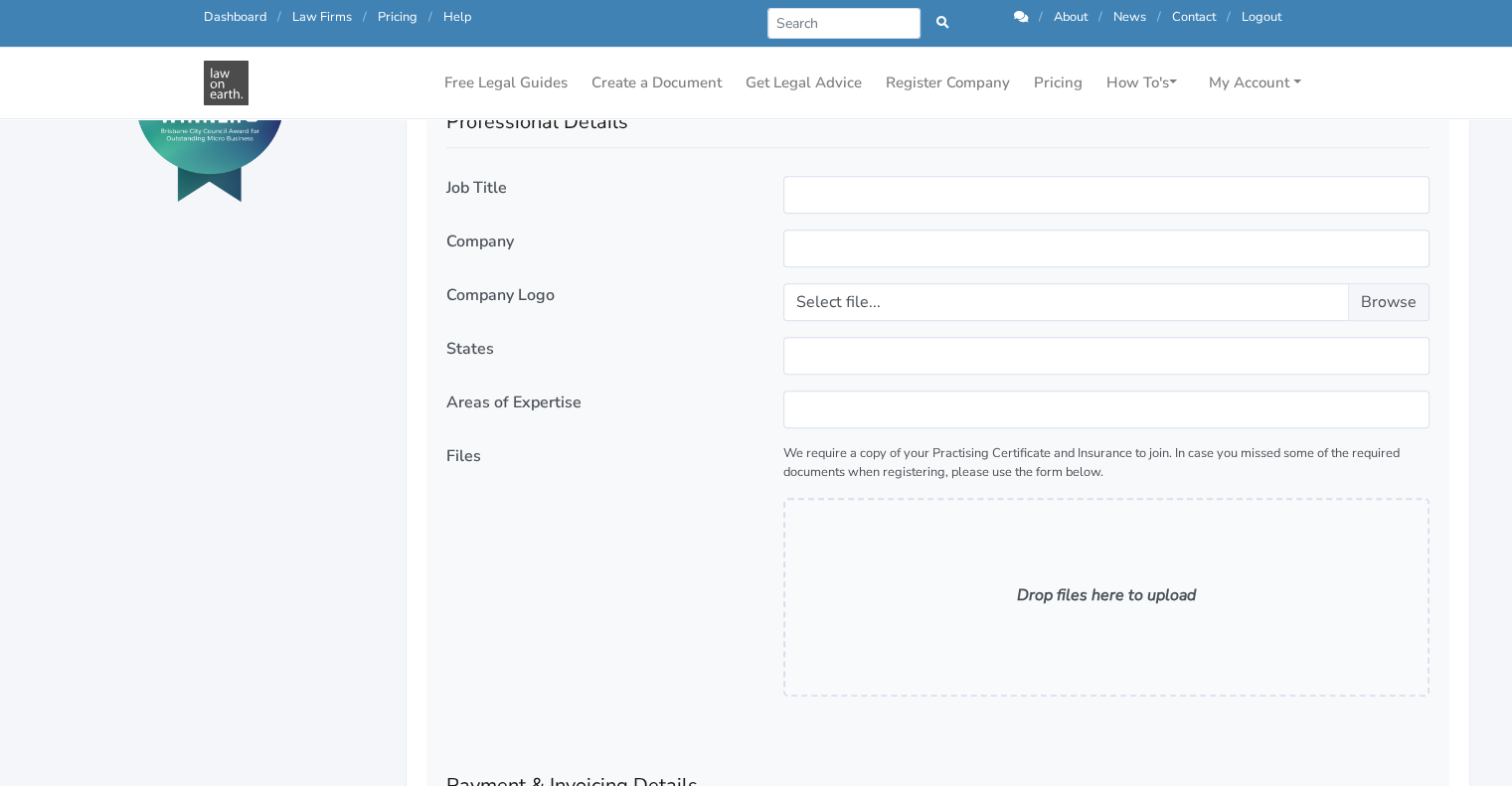 click on "We require a copy of your Practising Certificate and Insurance to join. In case you missed some of the required documents when registering, please use the form below." at bounding box center (1106, 463) 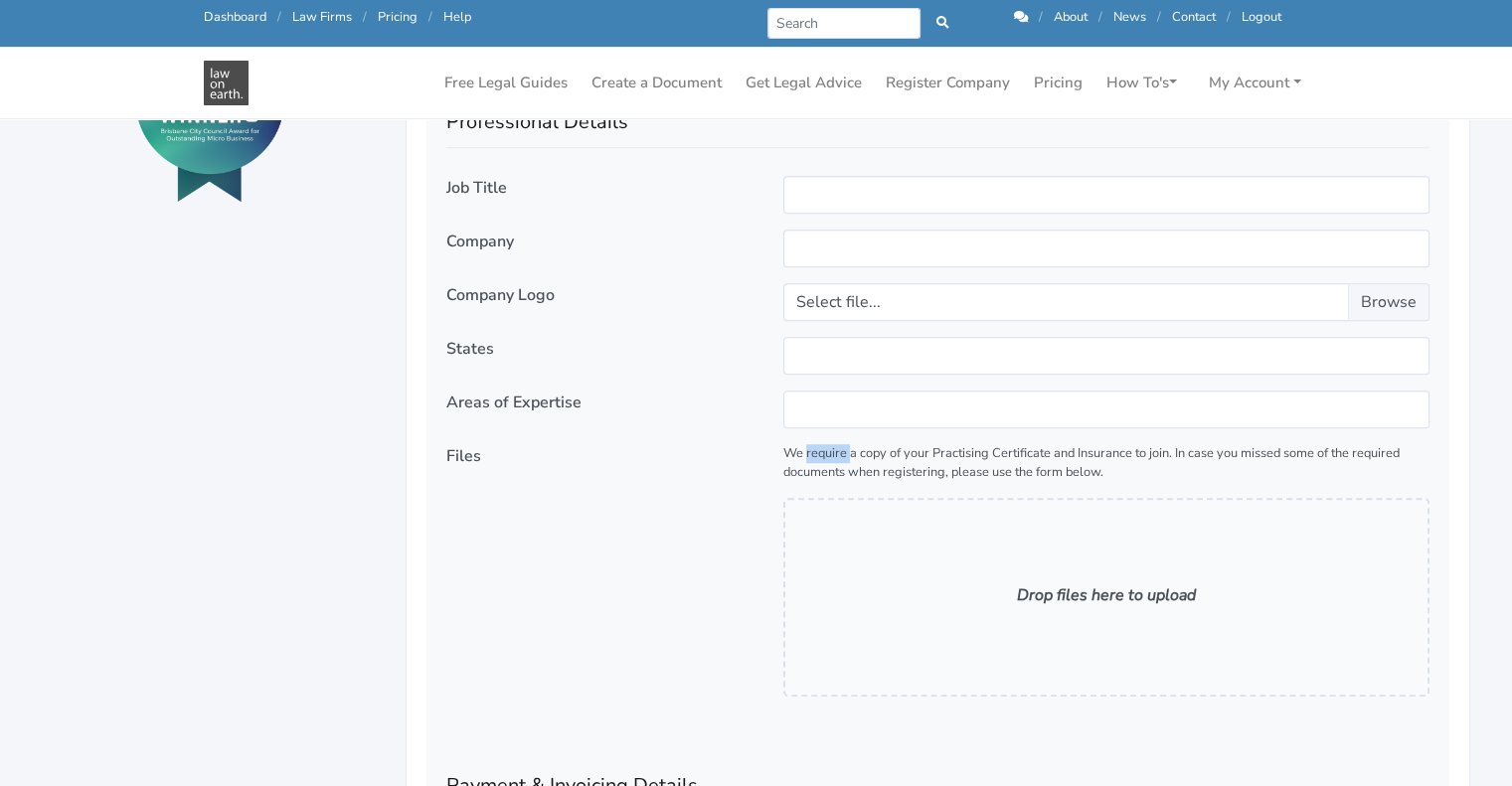 click on "We require a copy of your Practising Certificate and Insurance to join. In case you missed some of the required documents when registering, please use the form below." at bounding box center (1106, 463) 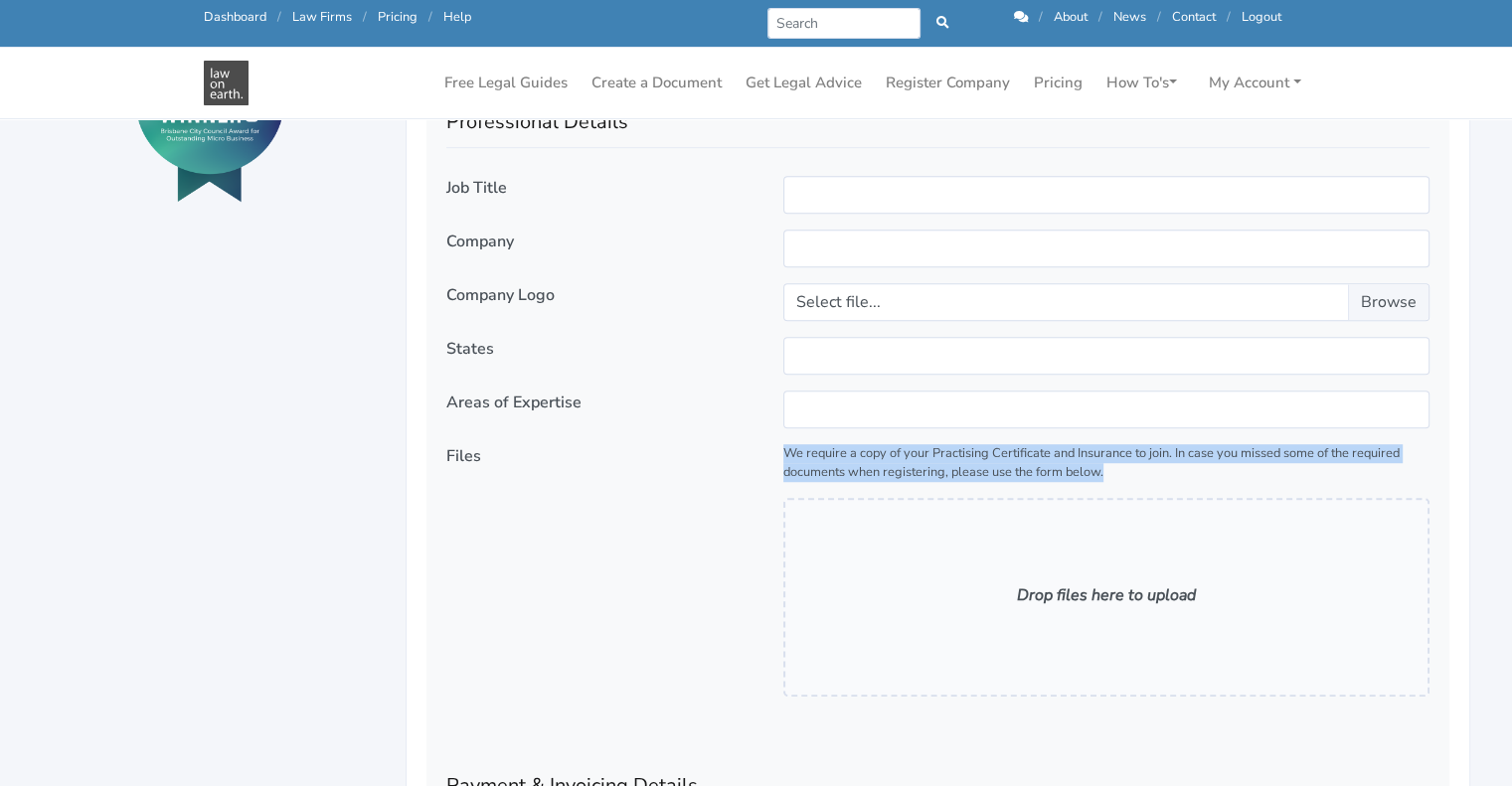 click on "We require a copy of your Practising Certificate and Insurance to join. In case you missed some of the required documents when registering, please use the form below." at bounding box center (1106, 463) 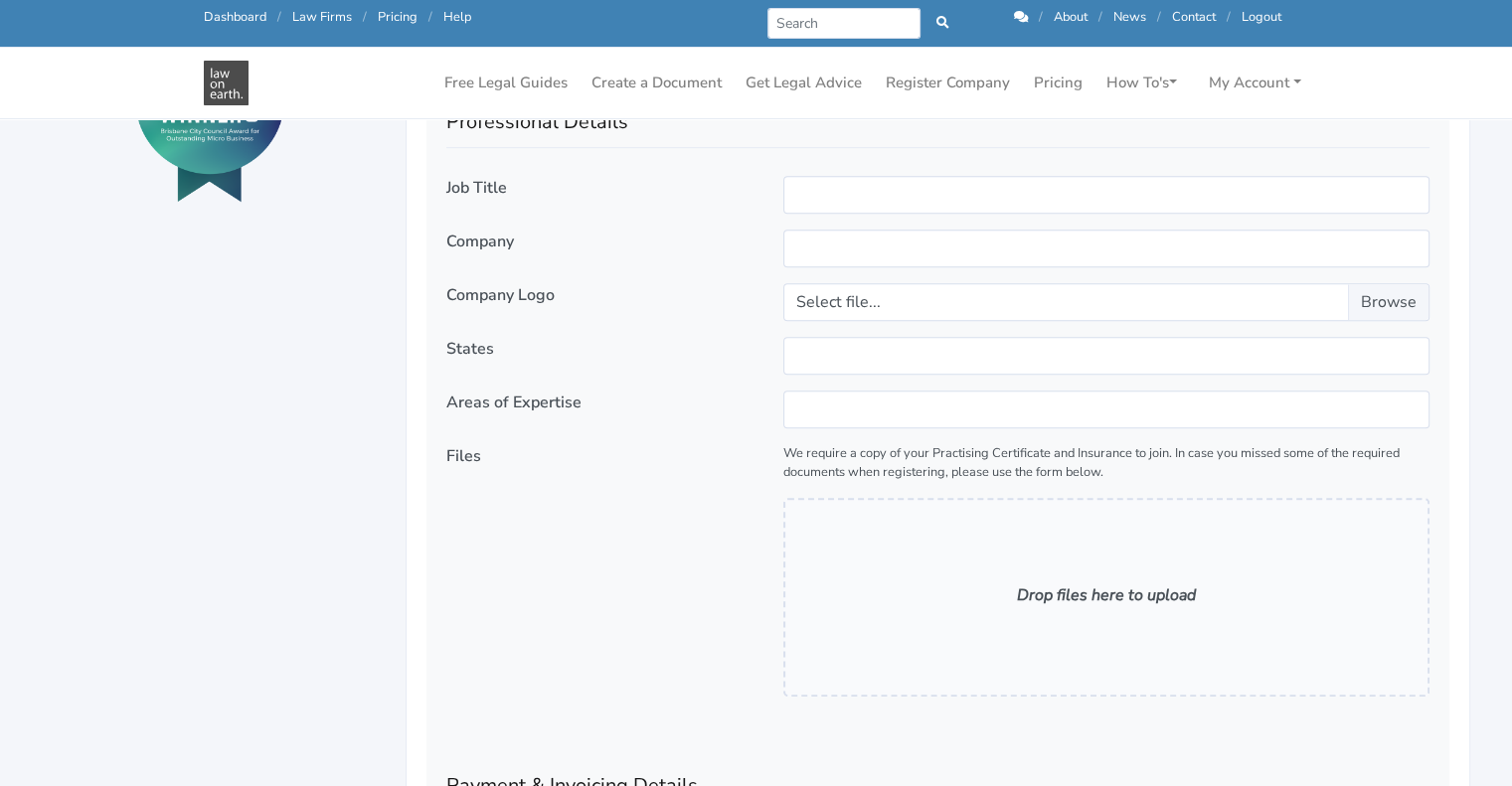 click on "We require a copy of your Practising Certificate and Insurance to join. In case you missed some of the required documents when registering, please use the form below." at bounding box center (1106, 463) 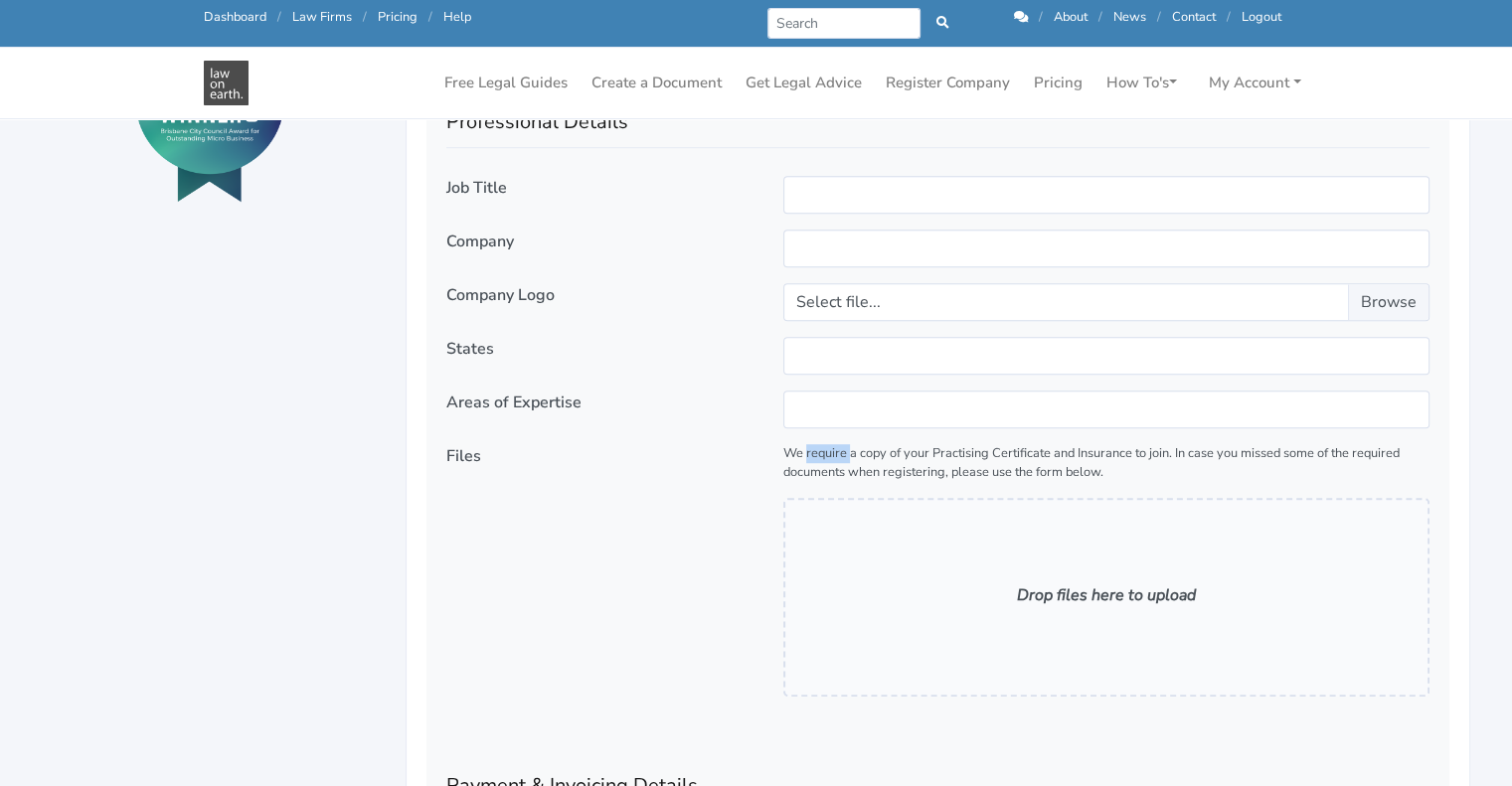 click on "We require a copy of your Practising Certificate and Insurance to join. In case you missed some of the required documents when registering, please use the form below." at bounding box center (1106, 463) 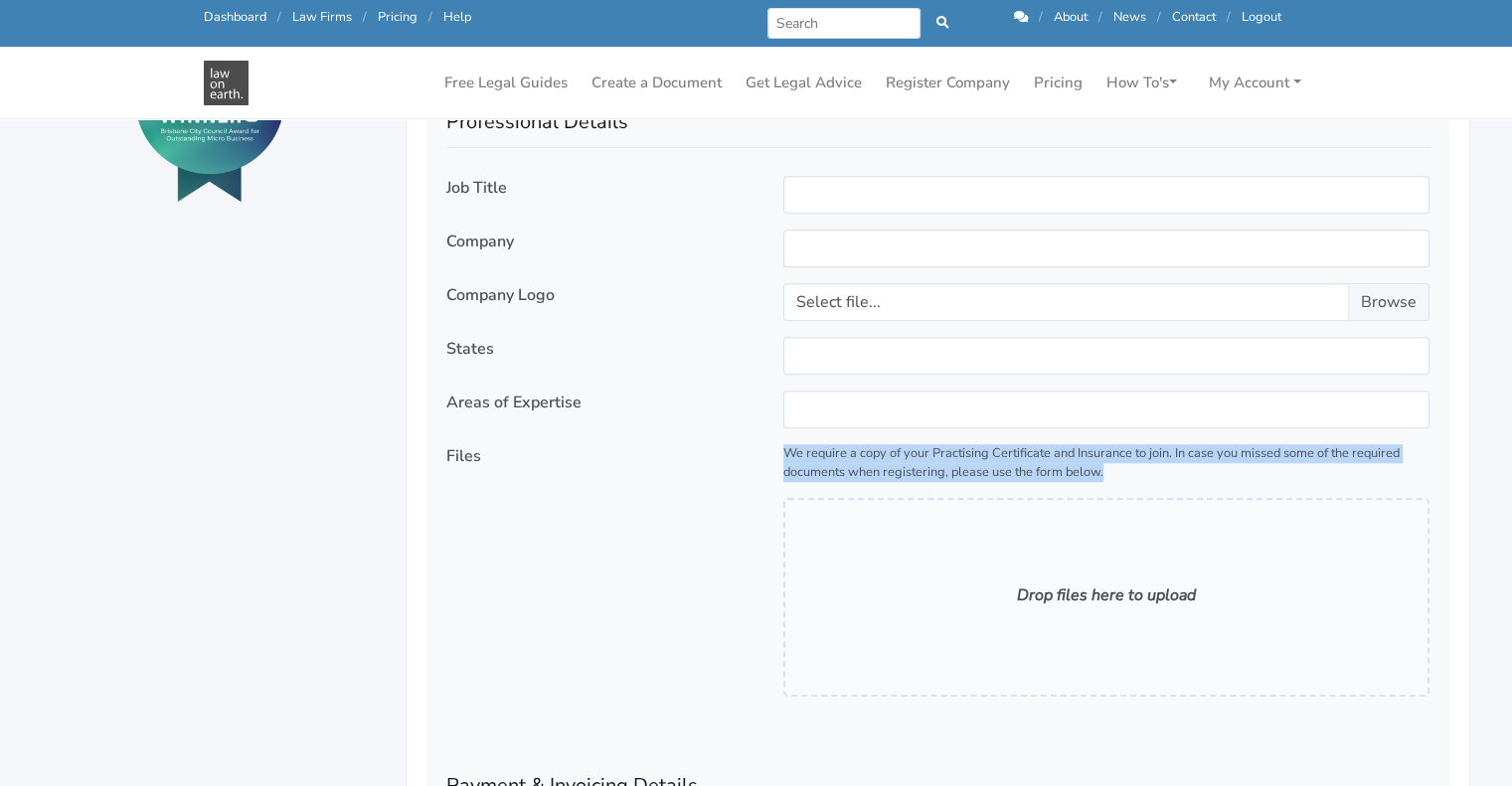 click on "We require a copy of your Practising Certificate and Insurance to join. In case you missed some of the required documents when registering, please use the form below." at bounding box center (1106, 463) 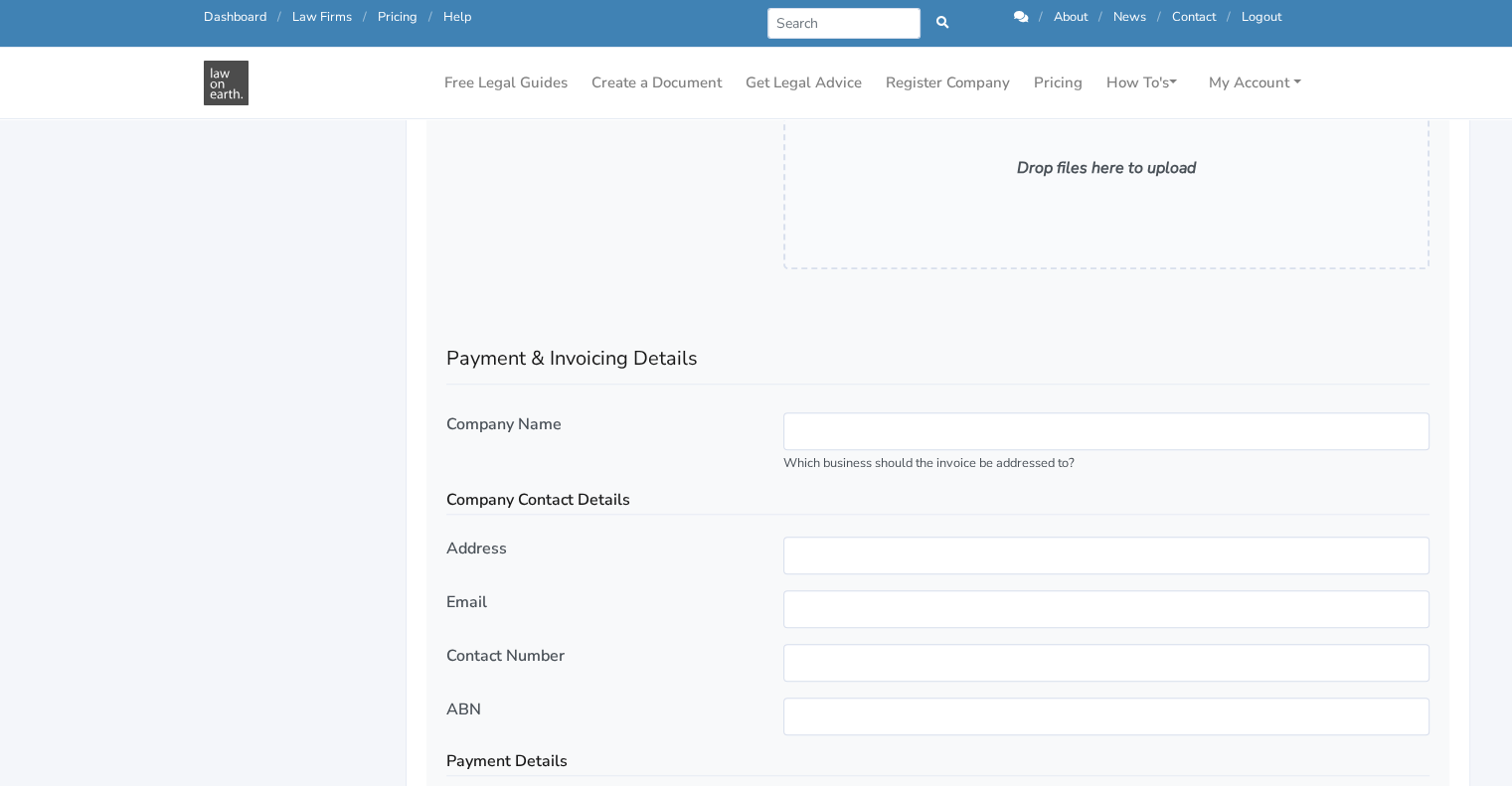 scroll, scrollTop: 1651, scrollLeft: 0, axis: vertical 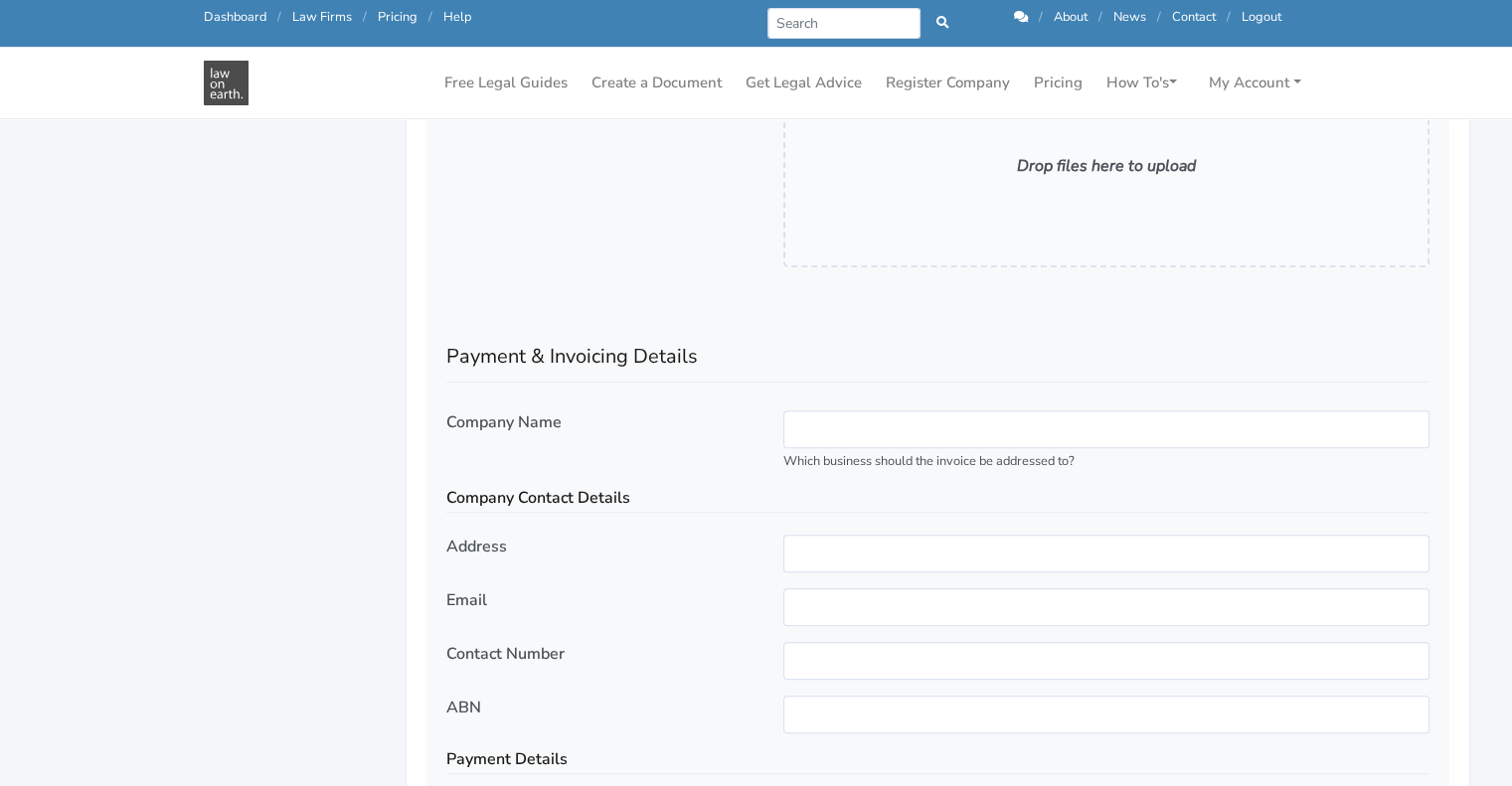 click on "Which business should the invoice be addressed to?" at bounding box center [928, 461] 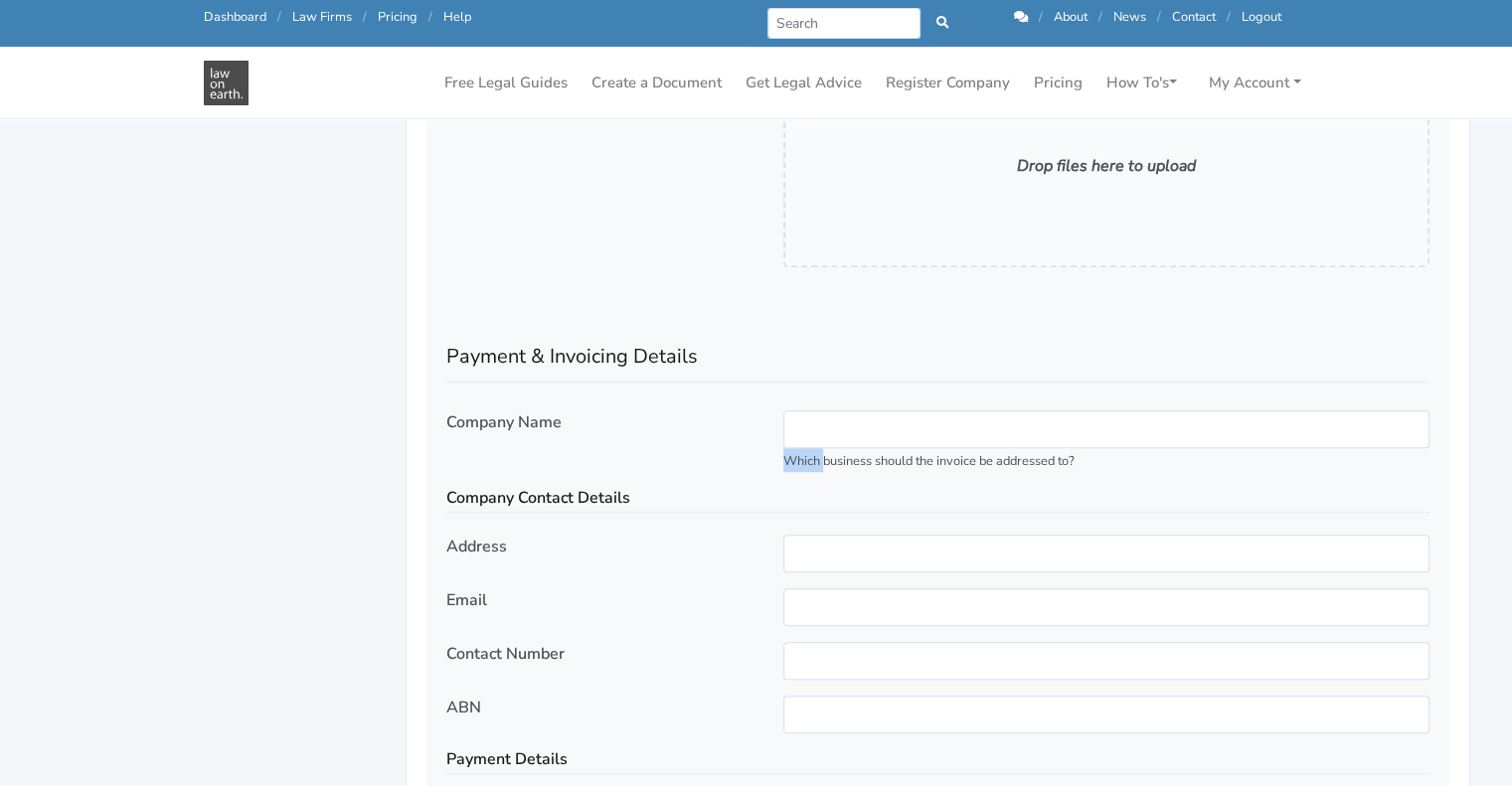 click on "Which business should the invoice be addressed to?" at bounding box center (928, 461) 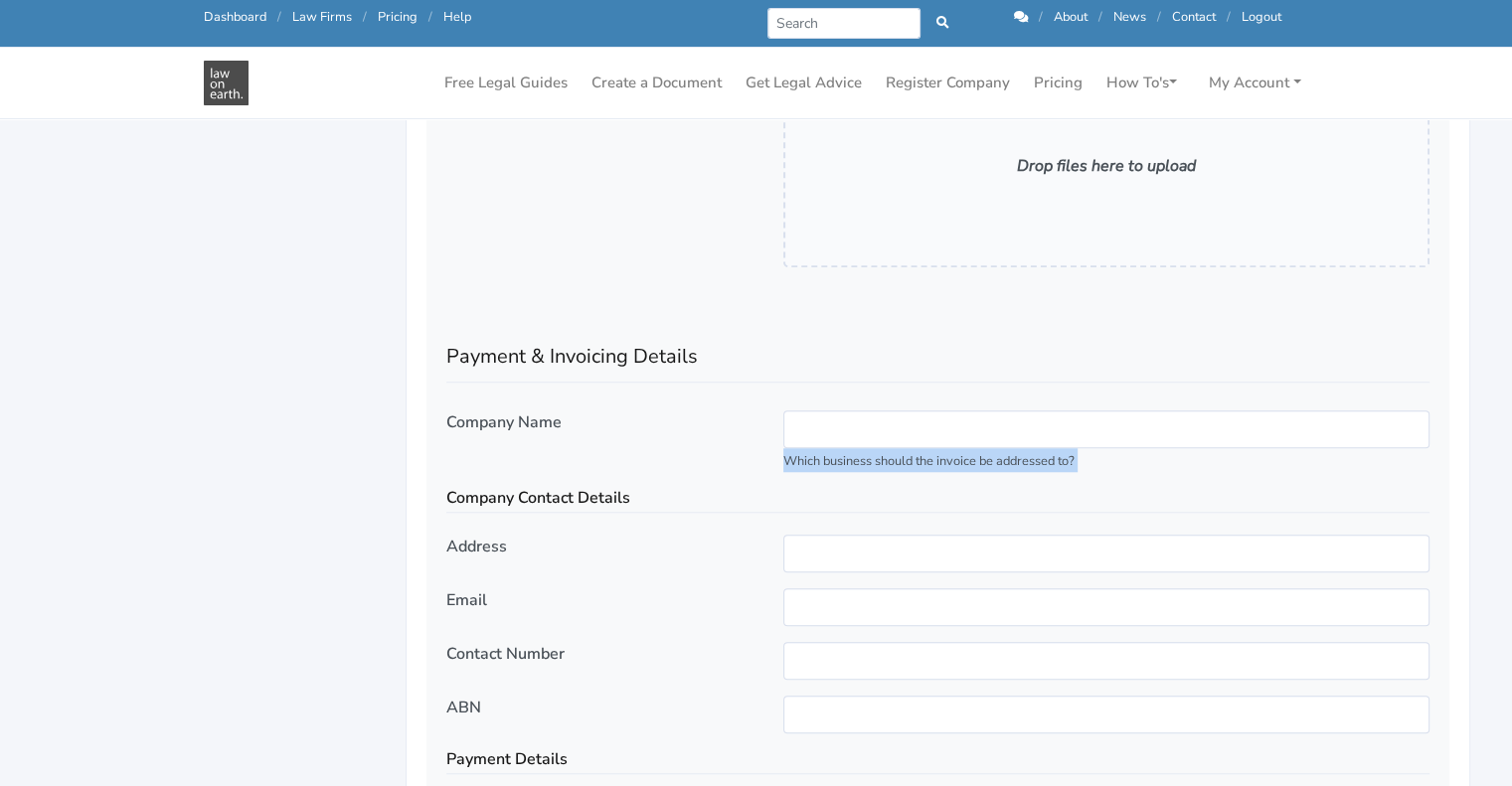 click on "Which business should the invoice be addressed to?" at bounding box center (928, 461) 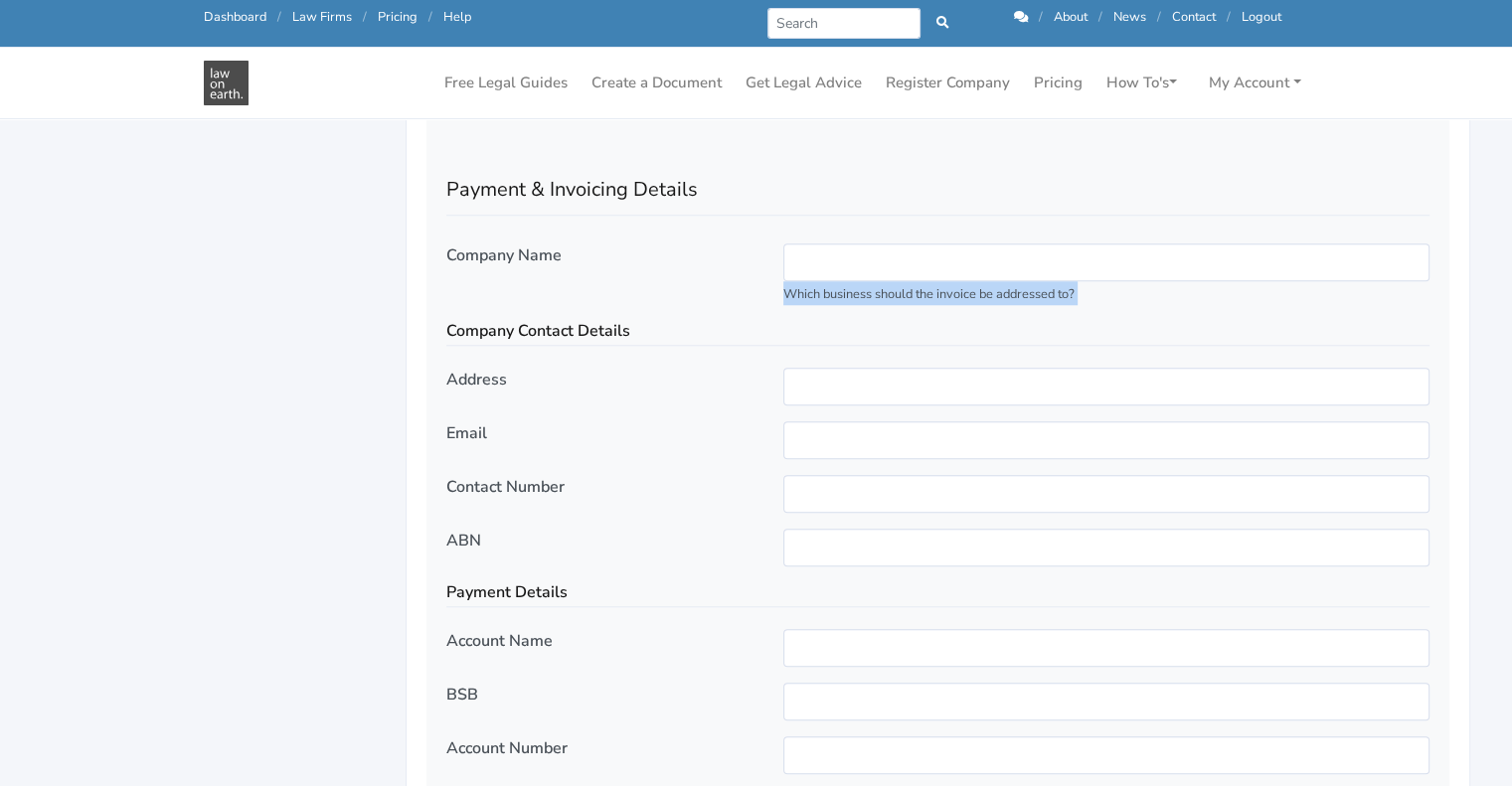 scroll, scrollTop: 1819, scrollLeft: 0, axis: vertical 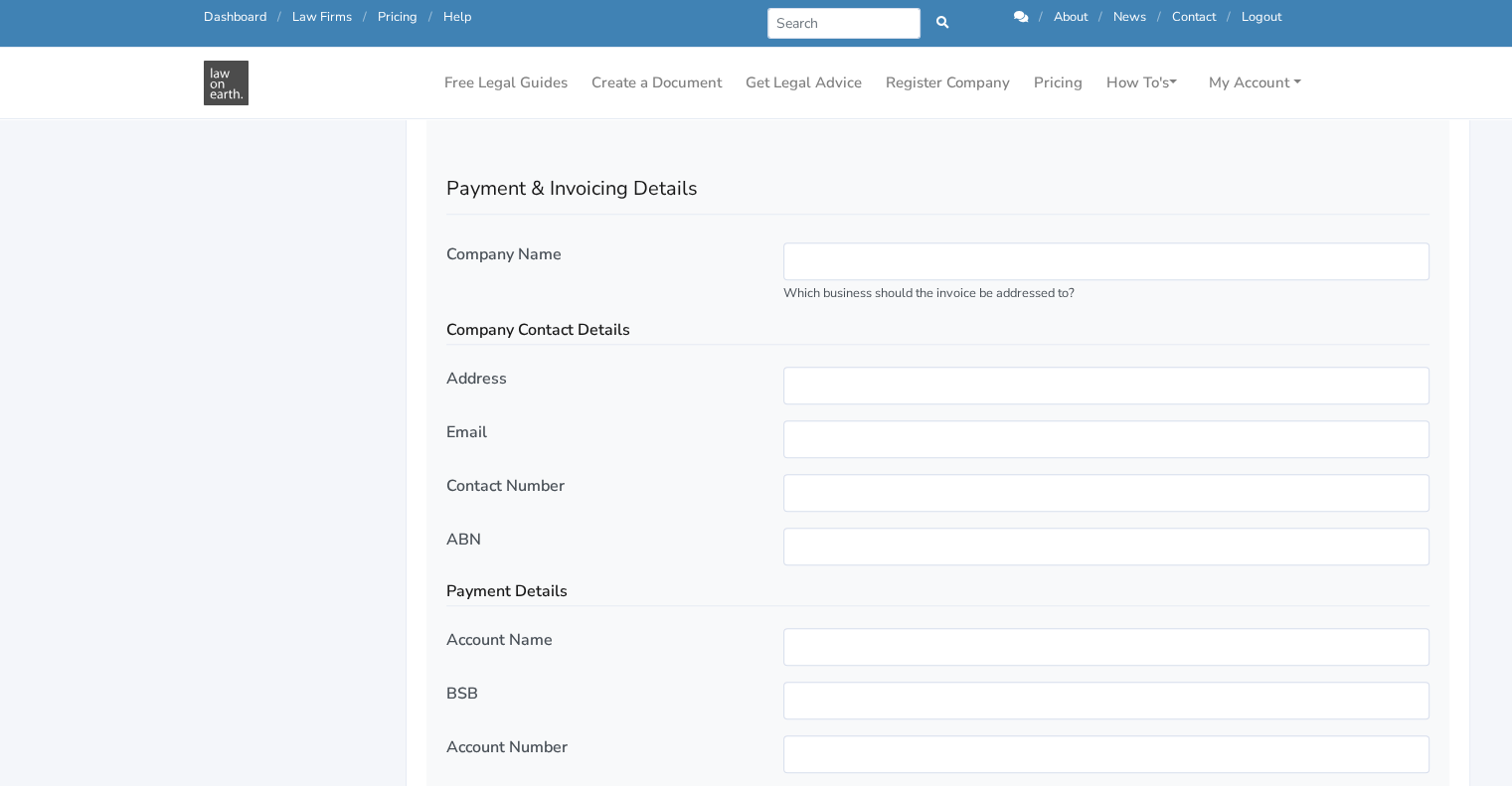 click on "Payment Details" at bounding box center (937, 593) 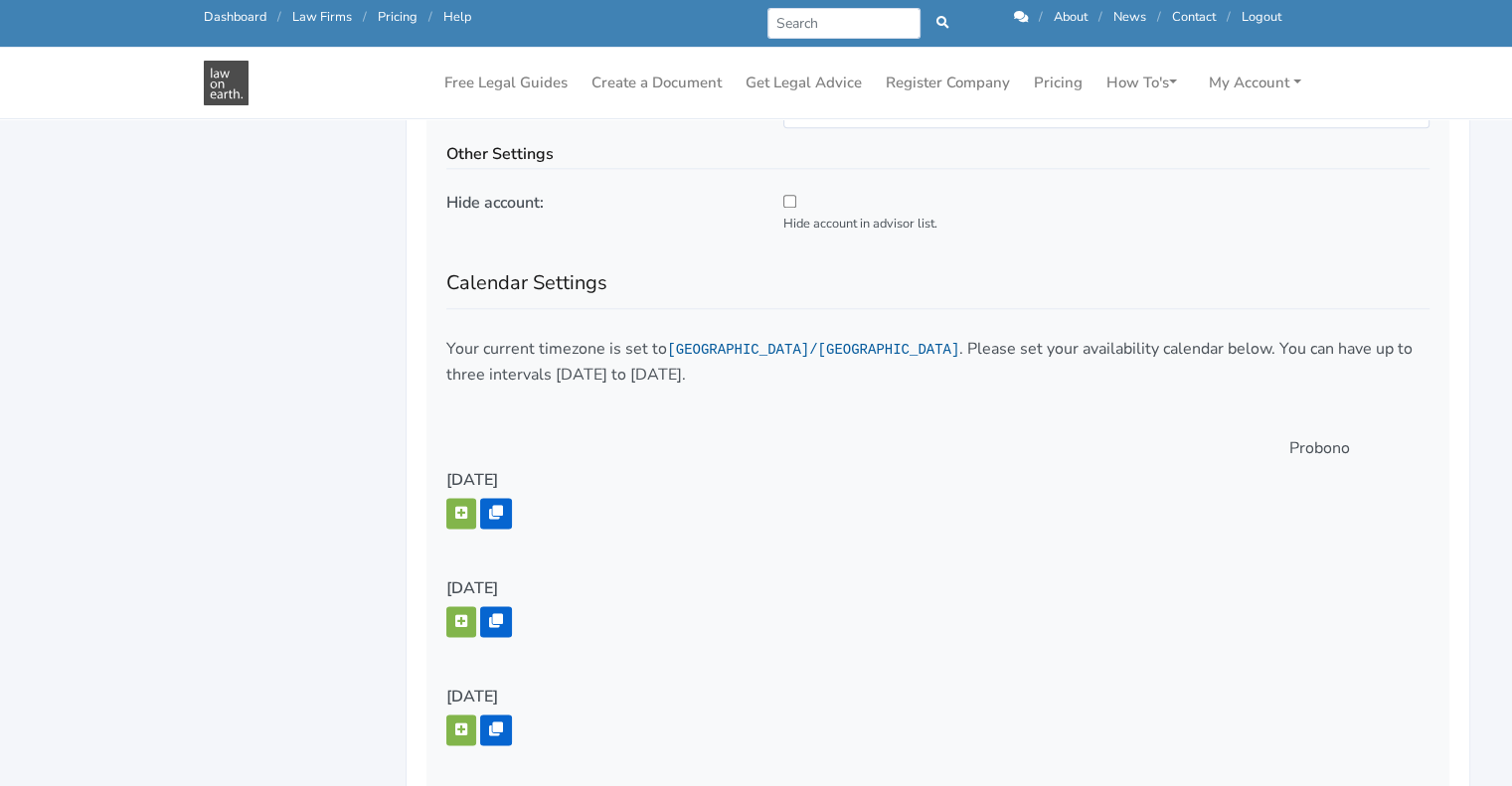 scroll, scrollTop: 2466, scrollLeft: 0, axis: vertical 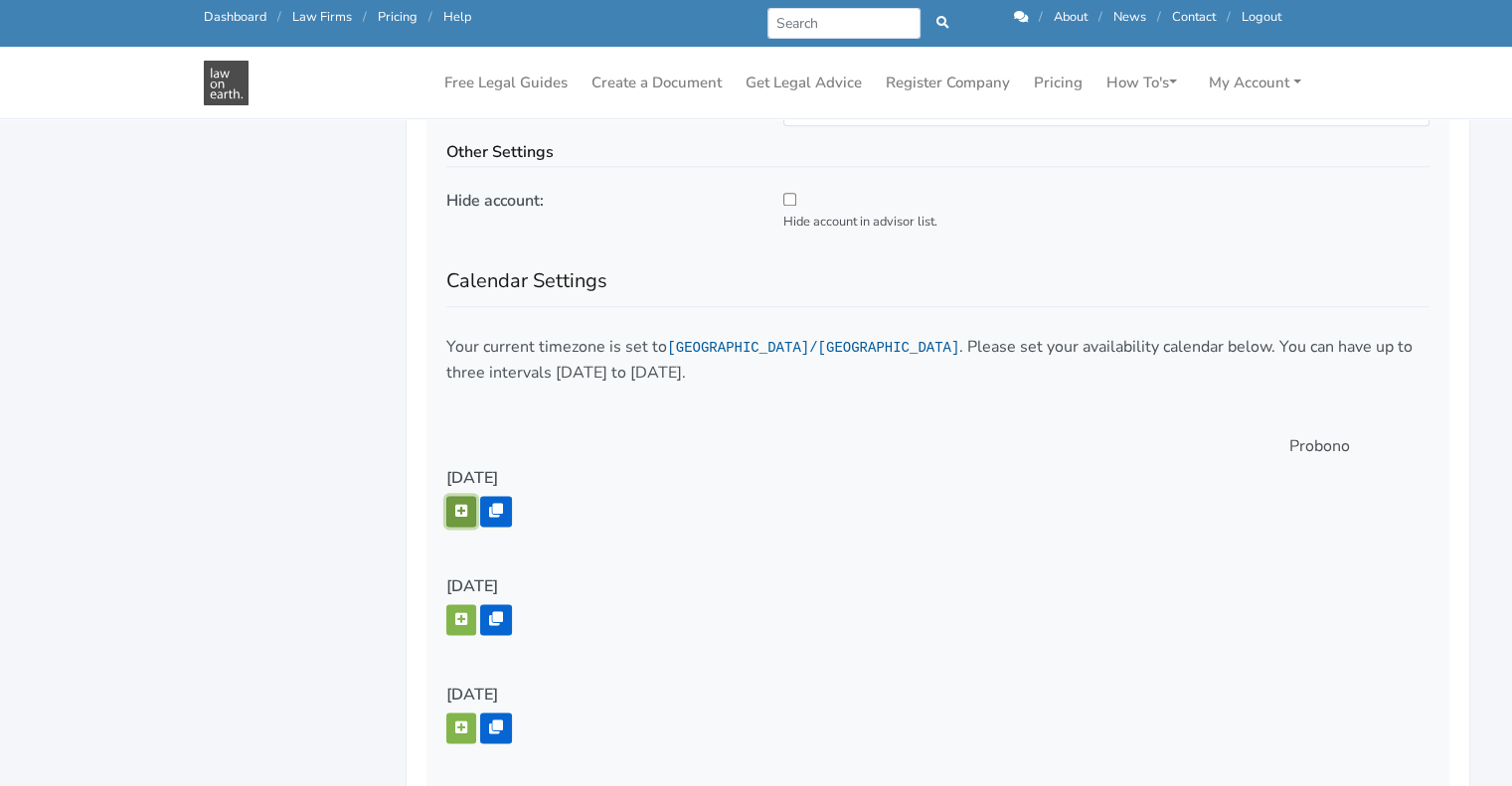 click at bounding box center [461, 511] 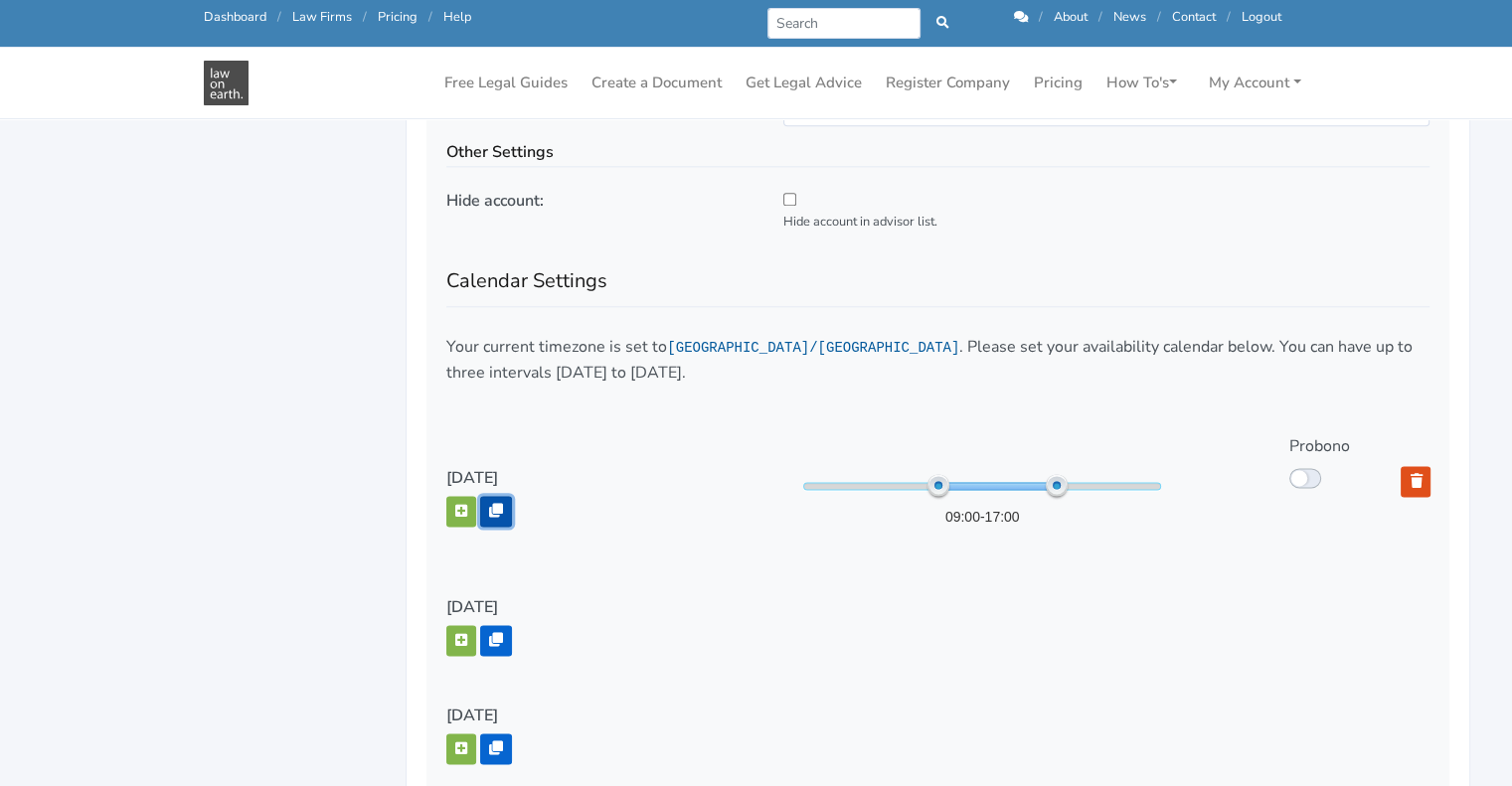 click at bounding box center [496, 511] 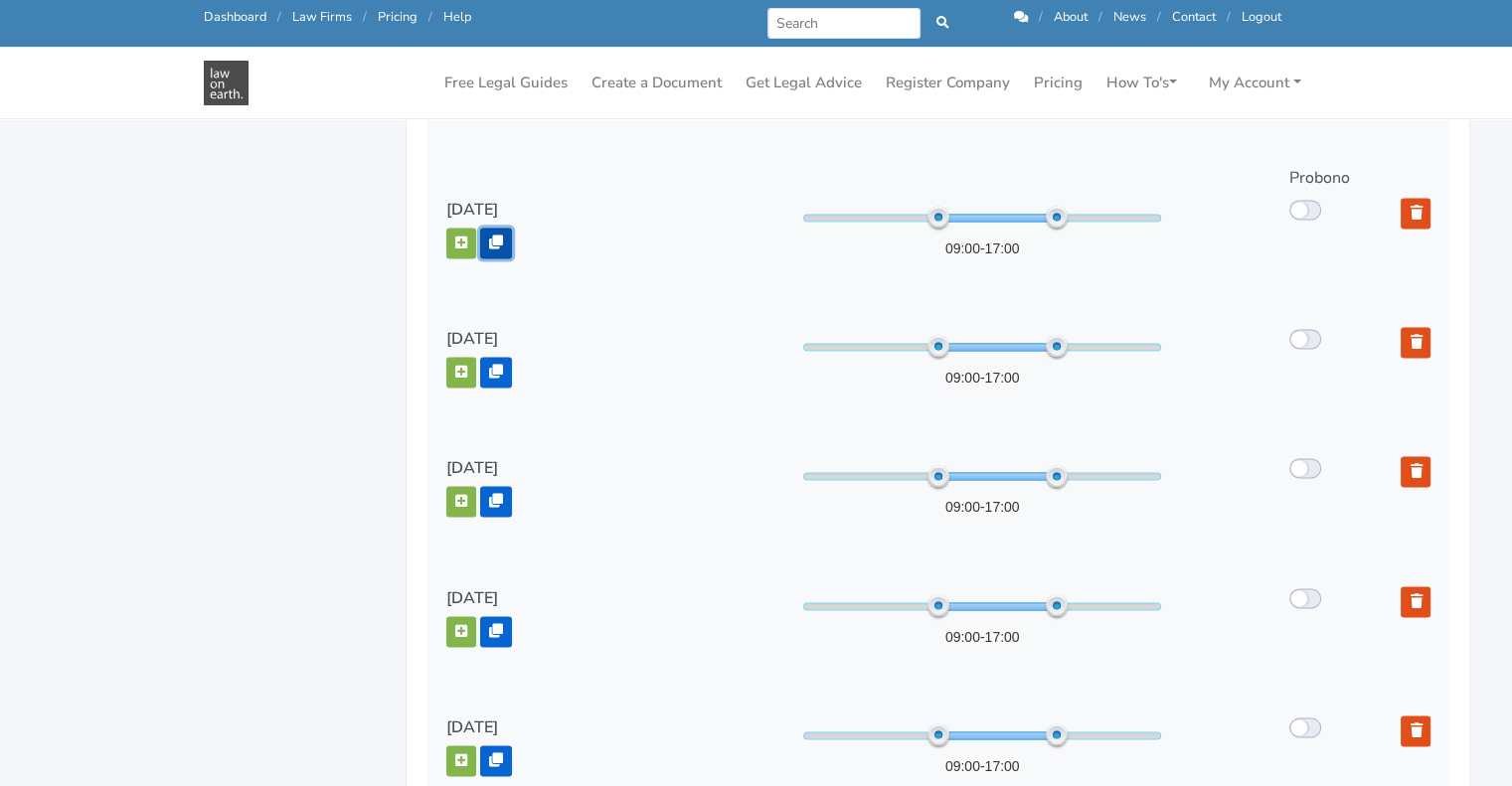 scroll, scrollTop: 2737, scrollLeft: 0, axis: vertical 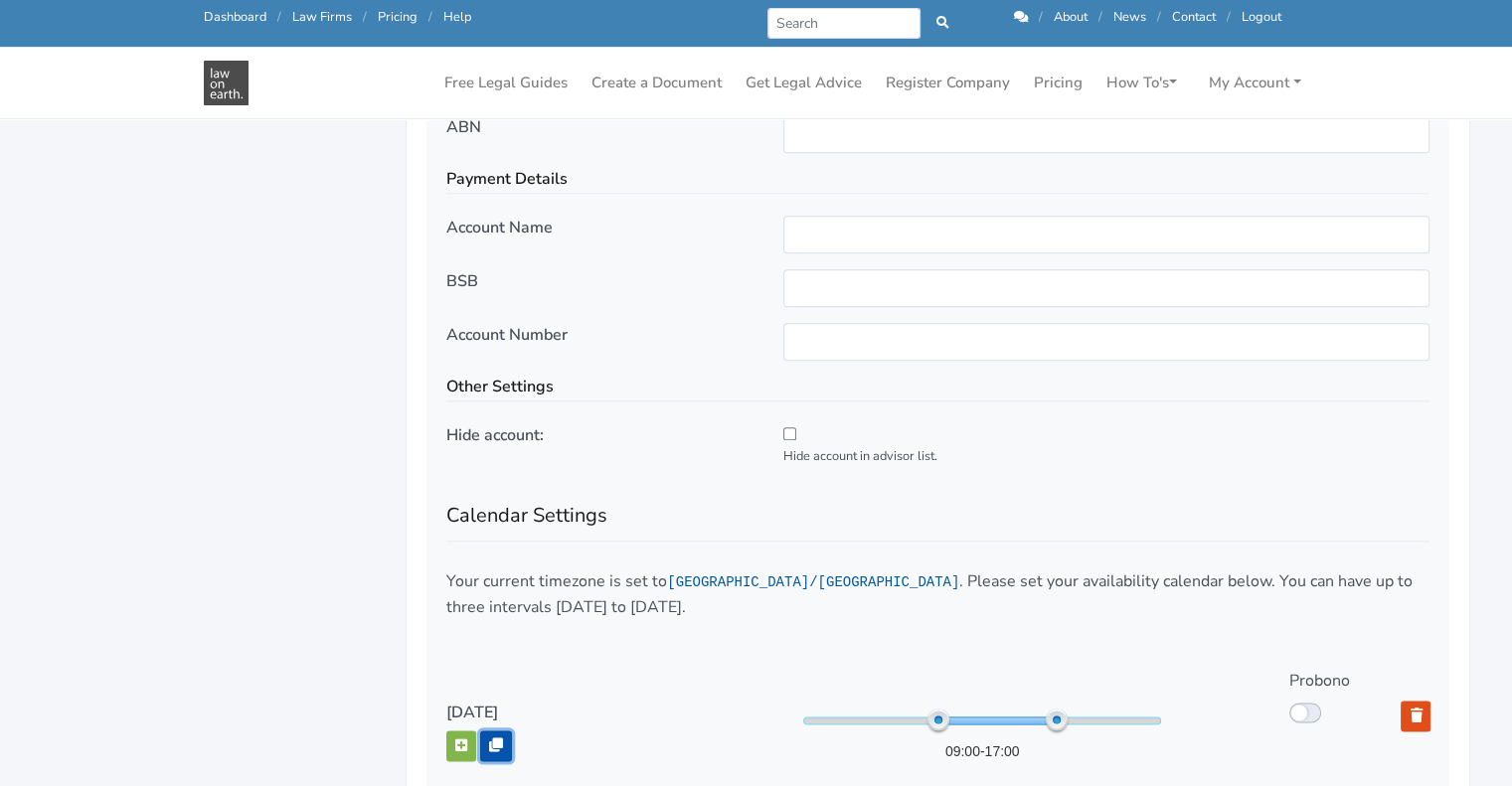 type 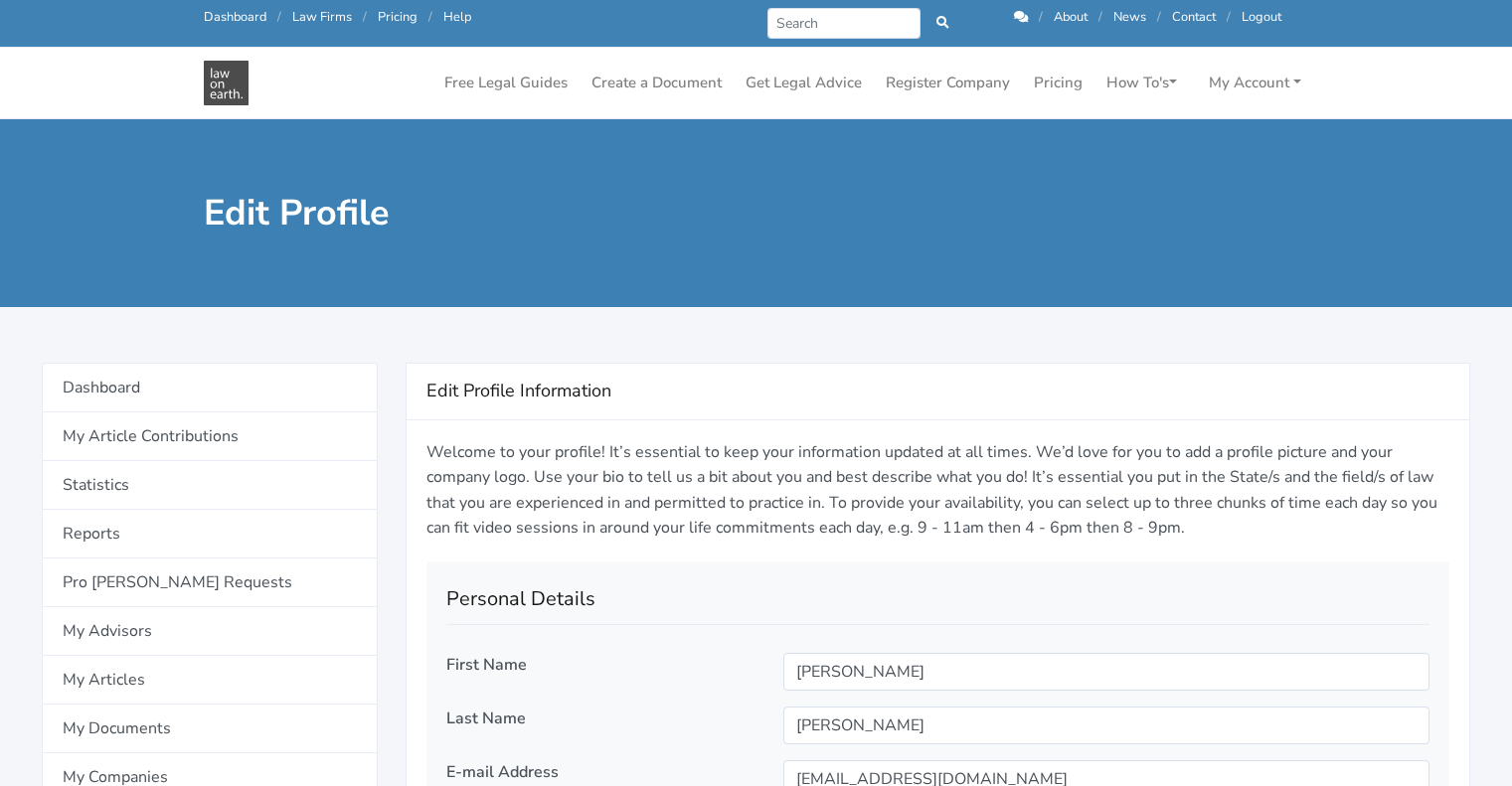 select 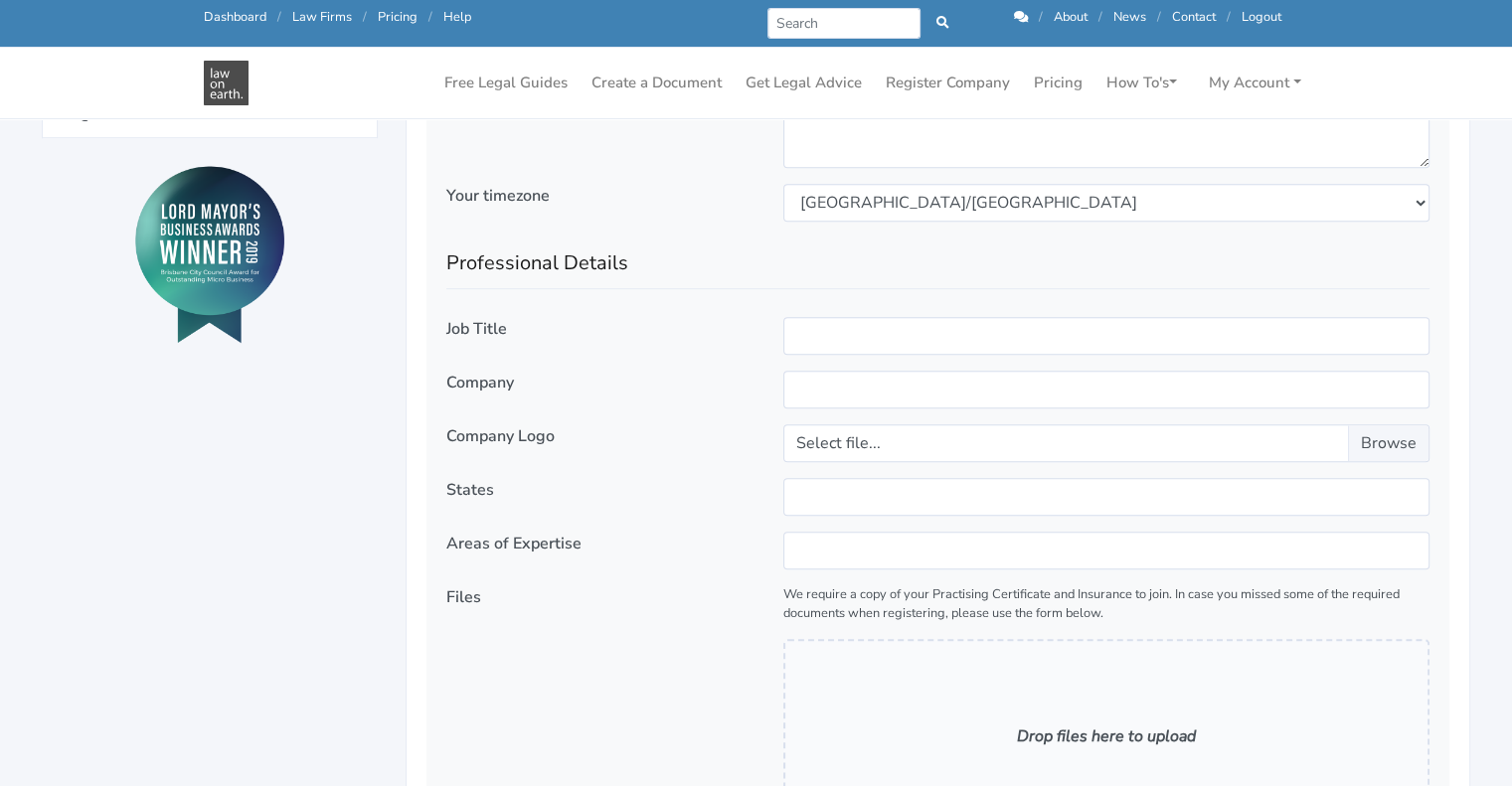 scroll, scrollTop: 1190, scrollLeft: 0, axis: vertical 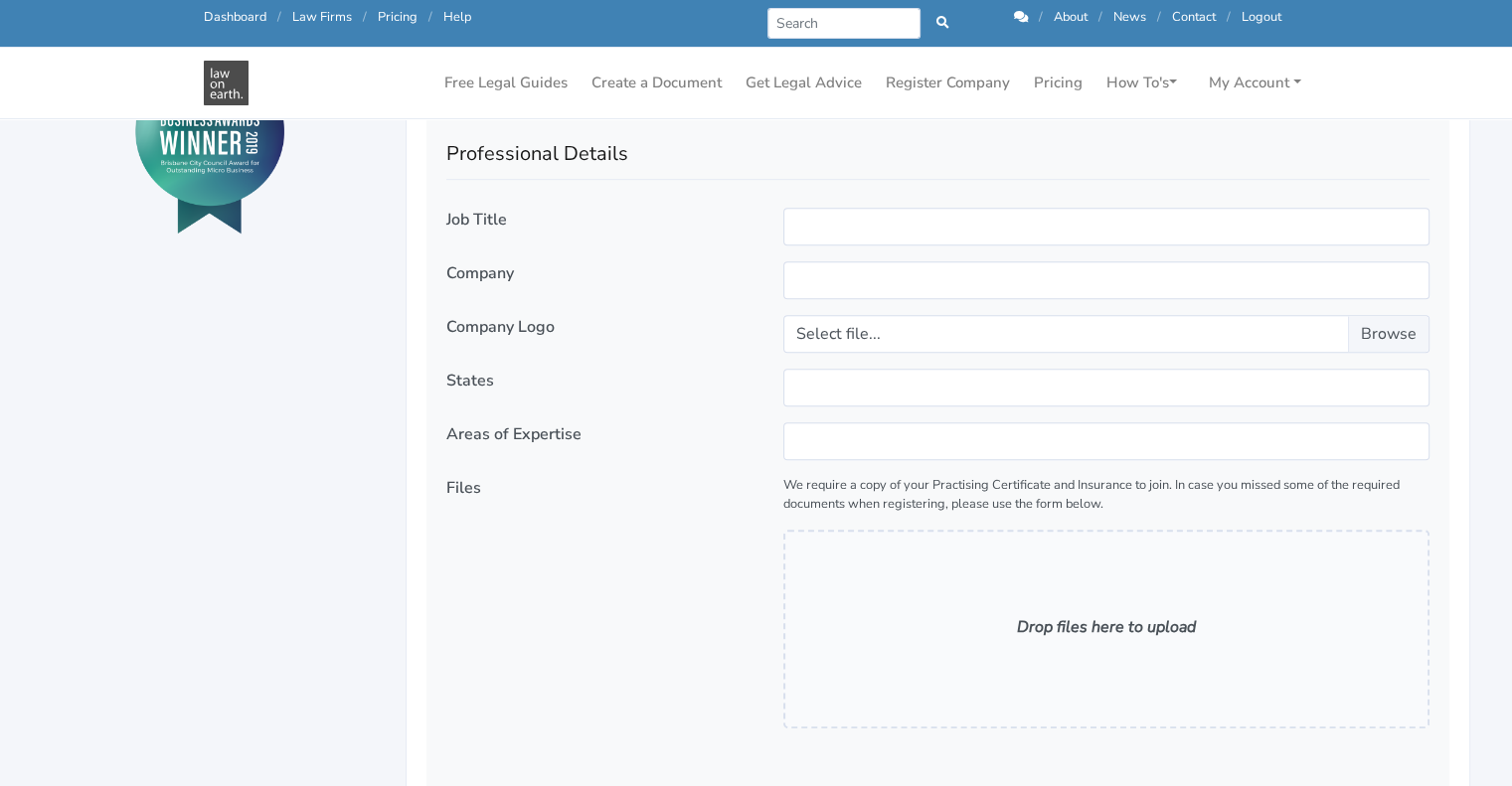 click on "Professional Details" at bounding box center (937, 146) 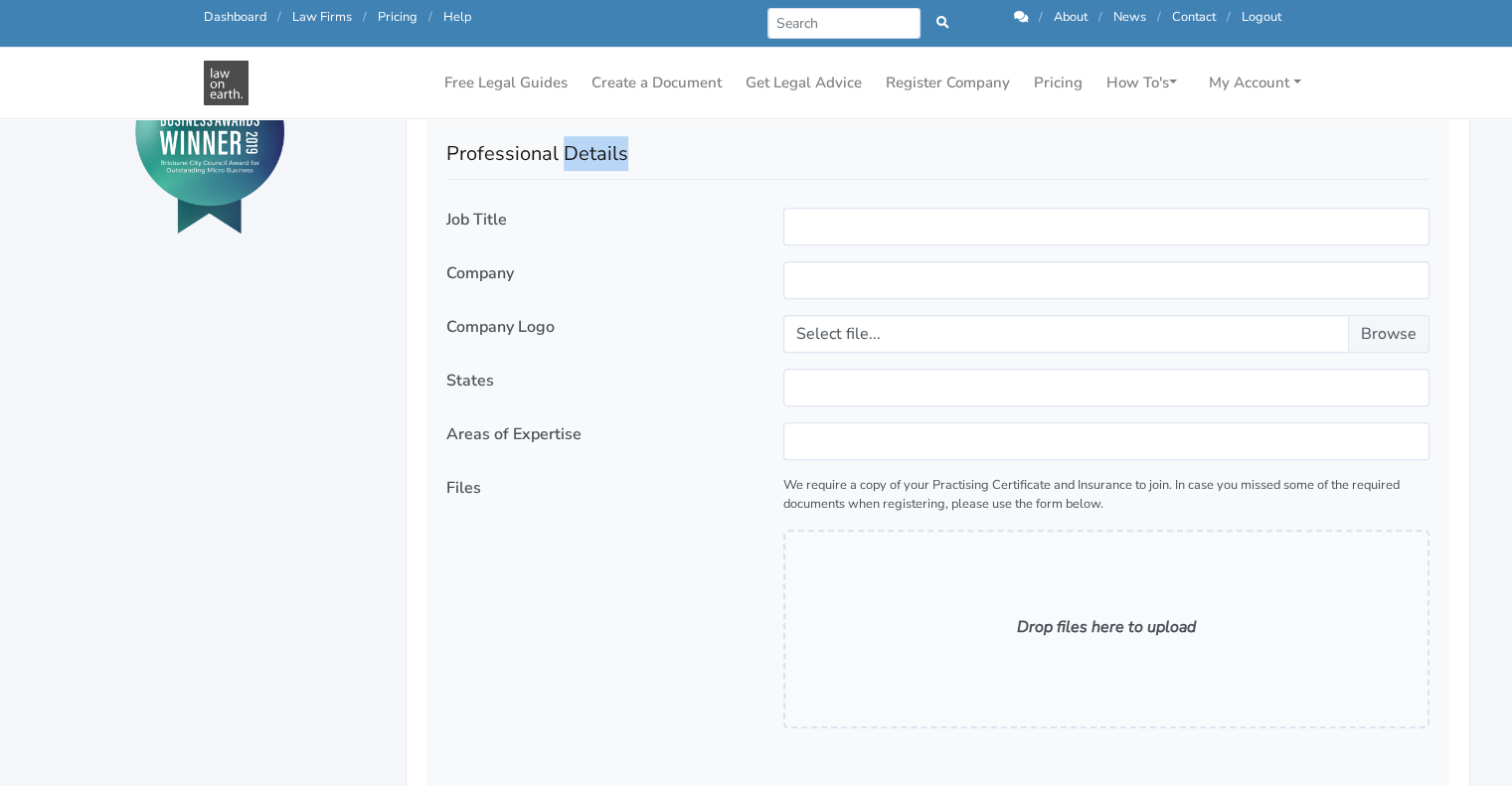 click on "Professional Details" at bounding box center [937, 146] 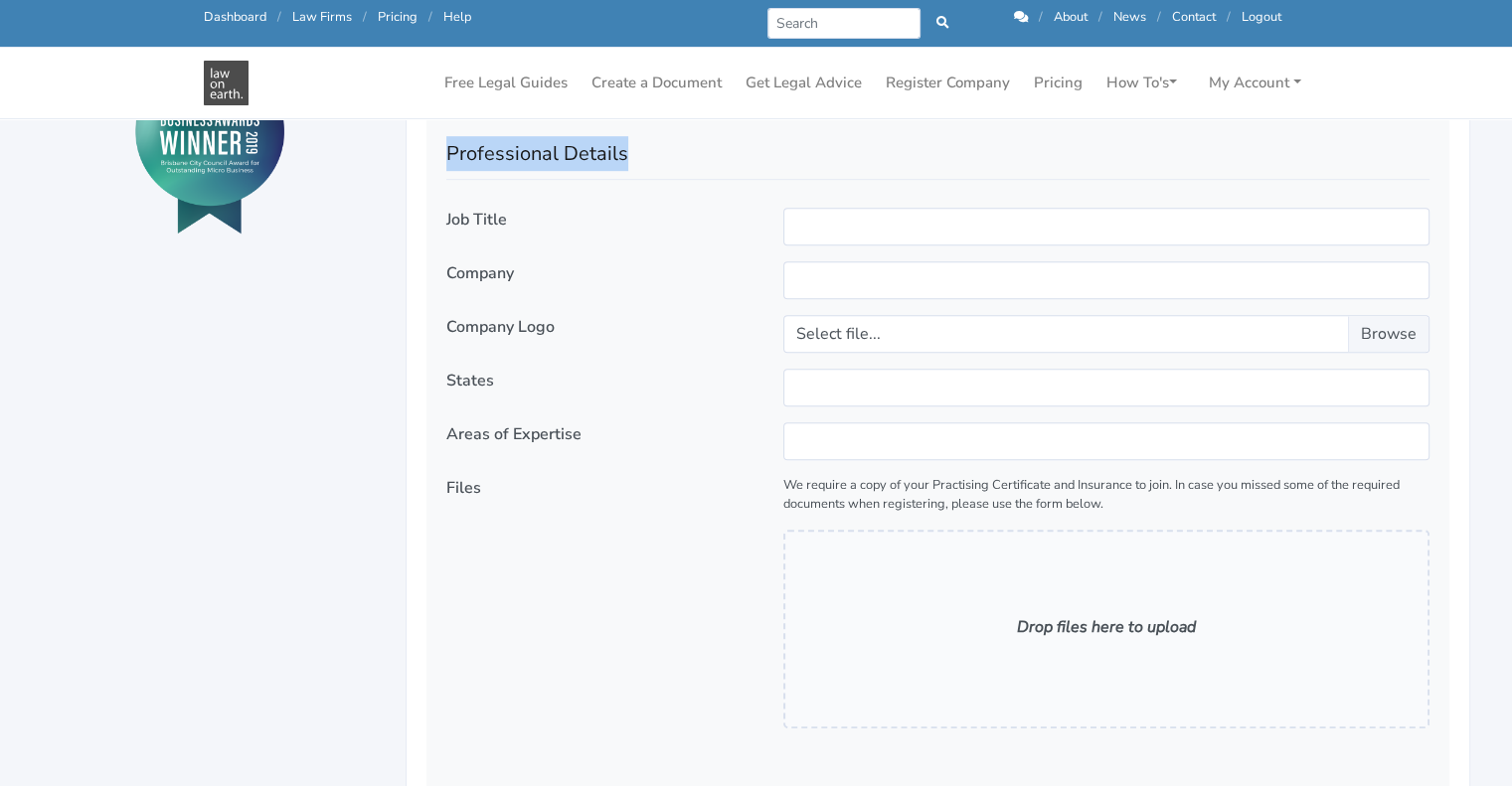click on "Professional Details" at bounding box center (937, 146) 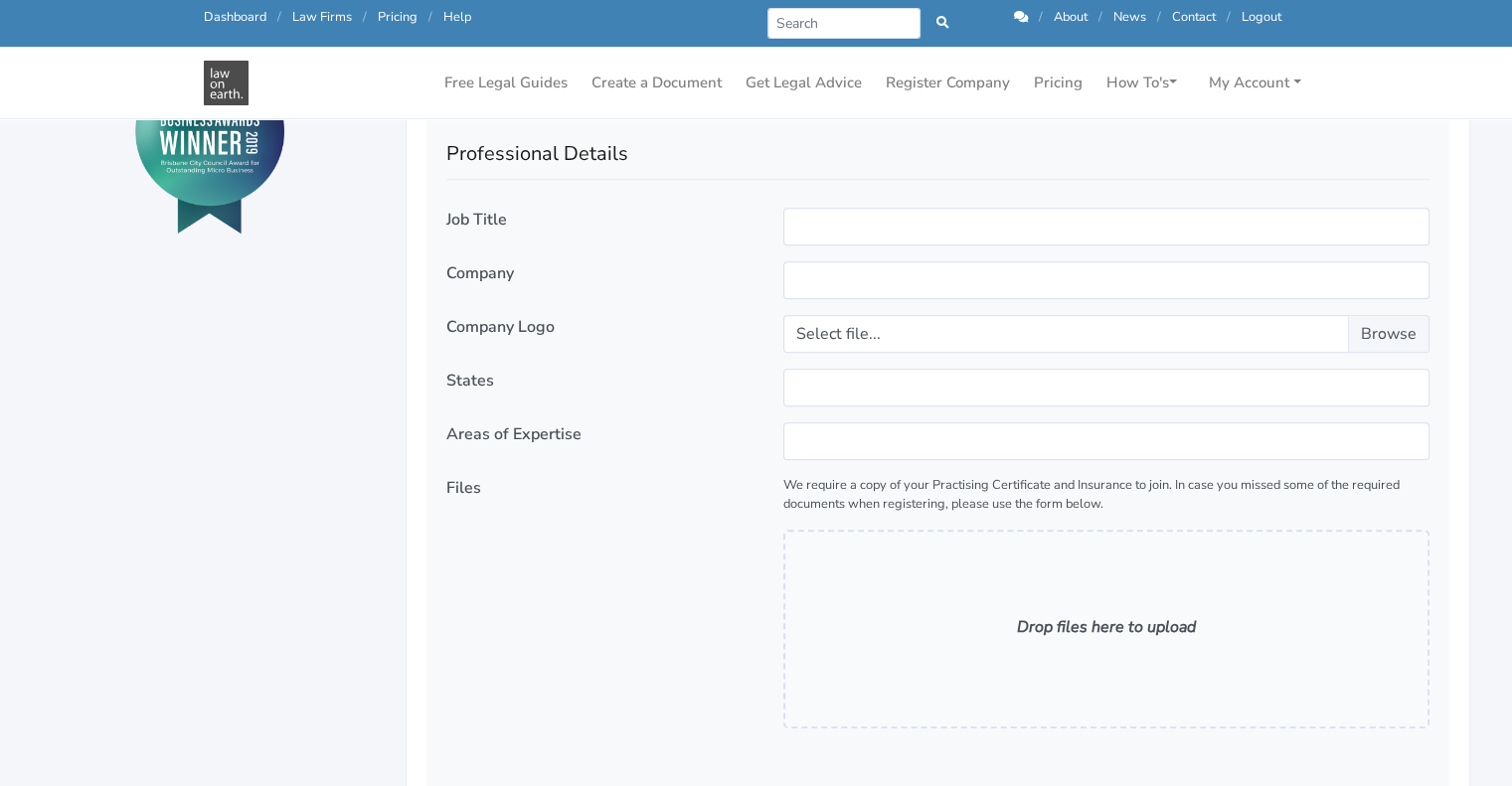 click on "Company" at bounding box center [600, 288] 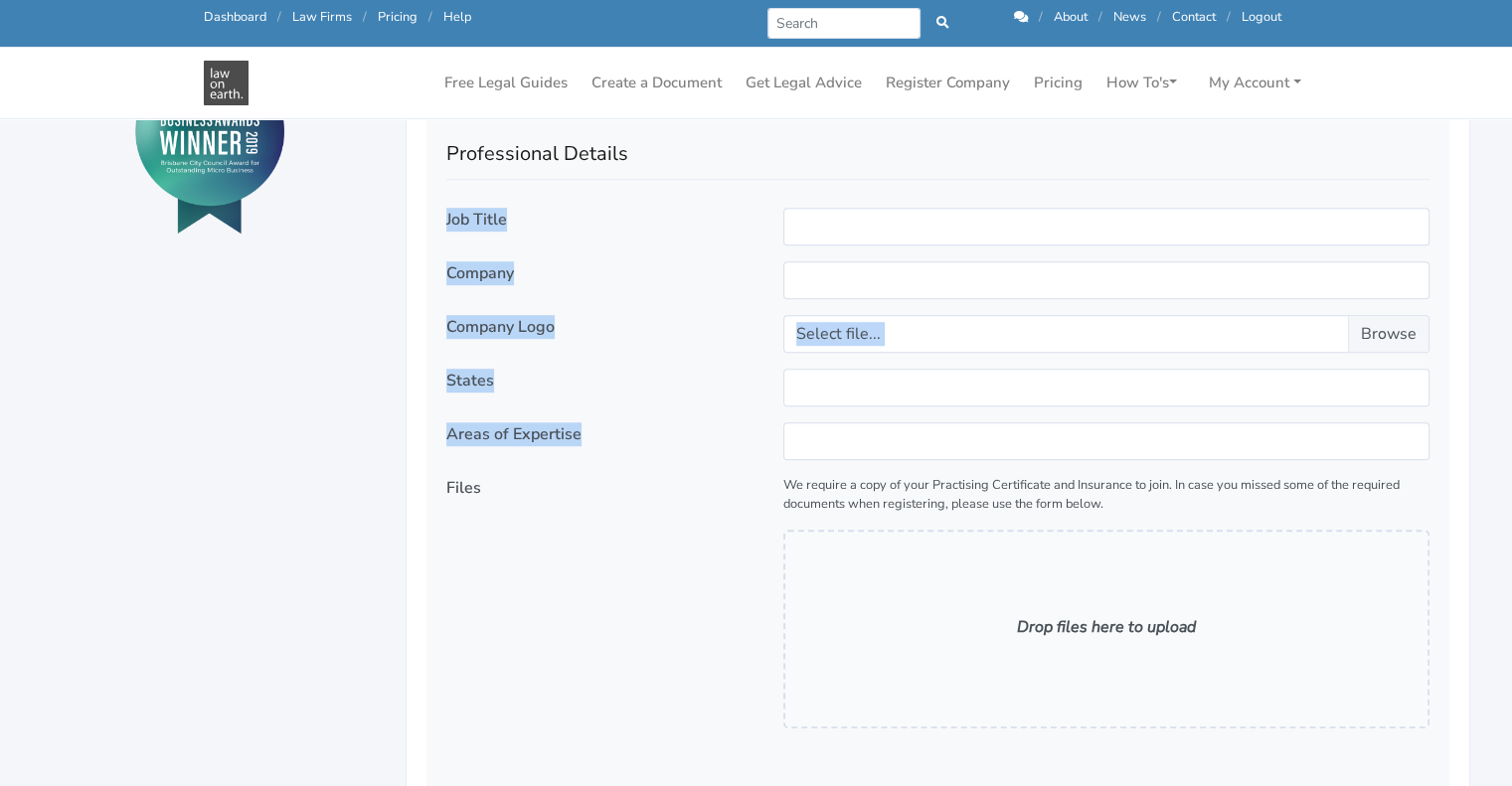 drag, startPoint x: 585, startPoint y: 429, endPoint x: 445, endPoint y: 227, distance: 245.77225 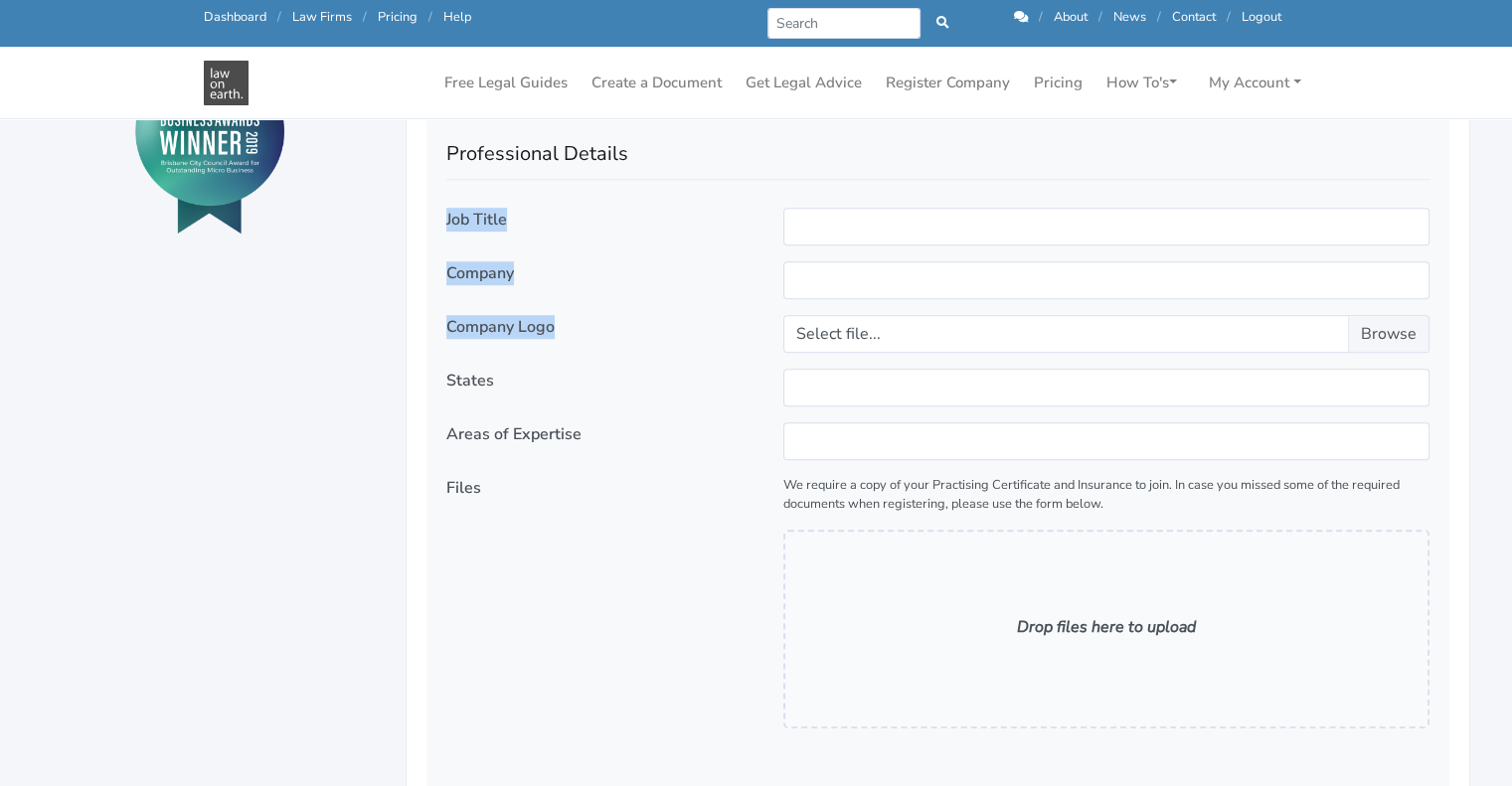 drag, startPoint x: 444, startPoint y: 216, endPoint x: 599, endPoint y: 339, distance: 197.8737 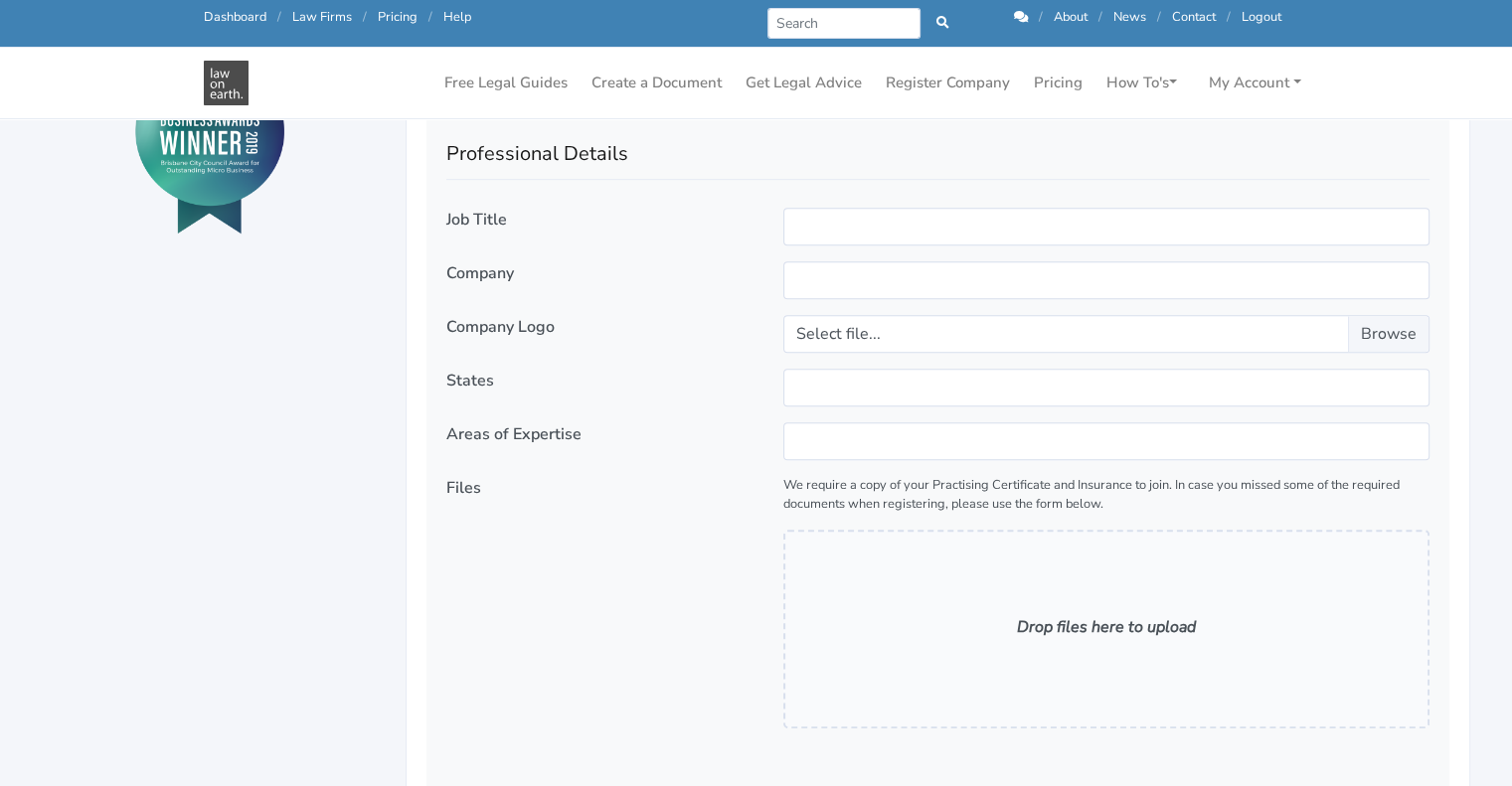 click on "Files" at bounding box center (463, 488) 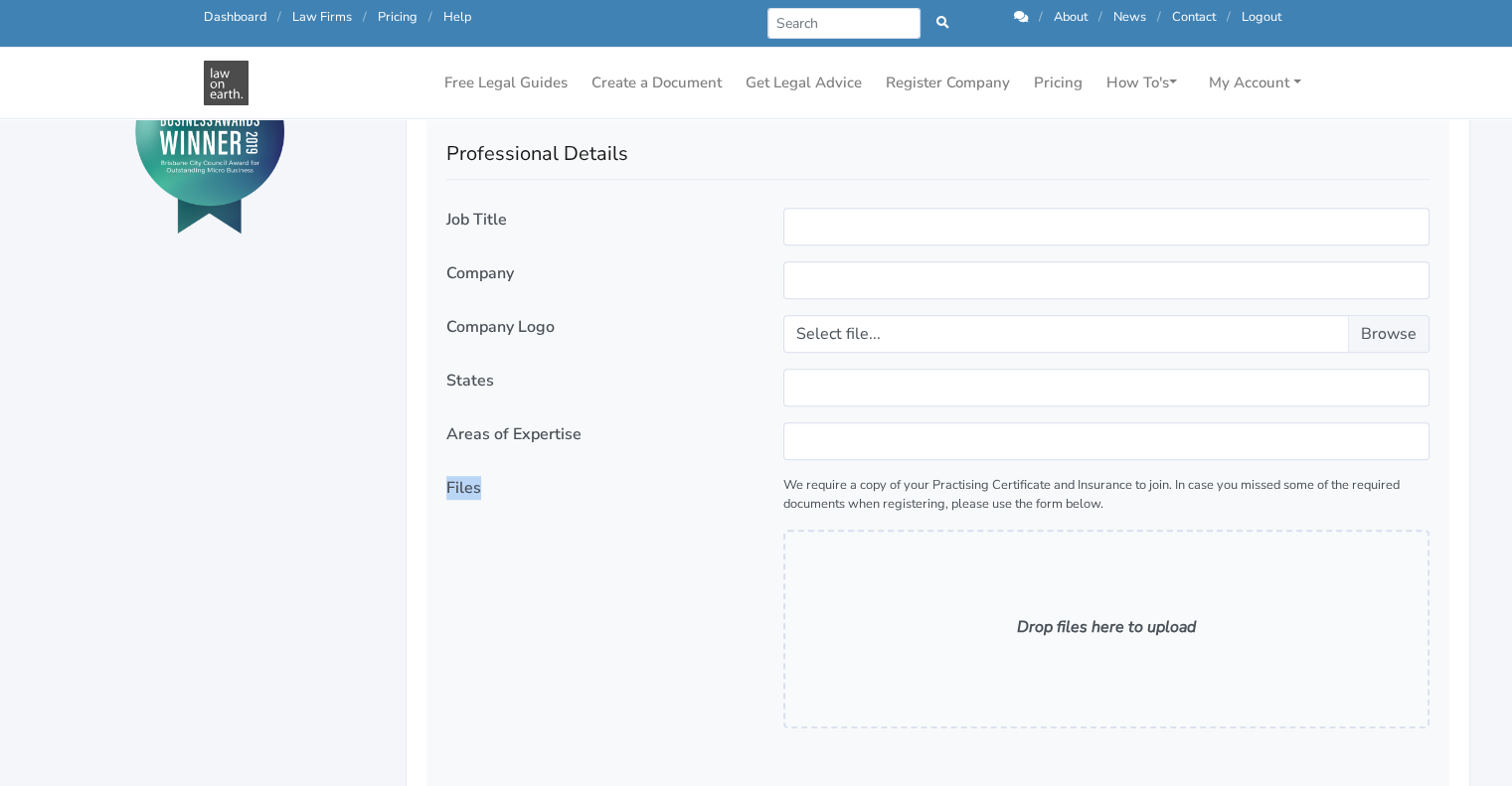 click on "Files" at bounding box center (463, 488) 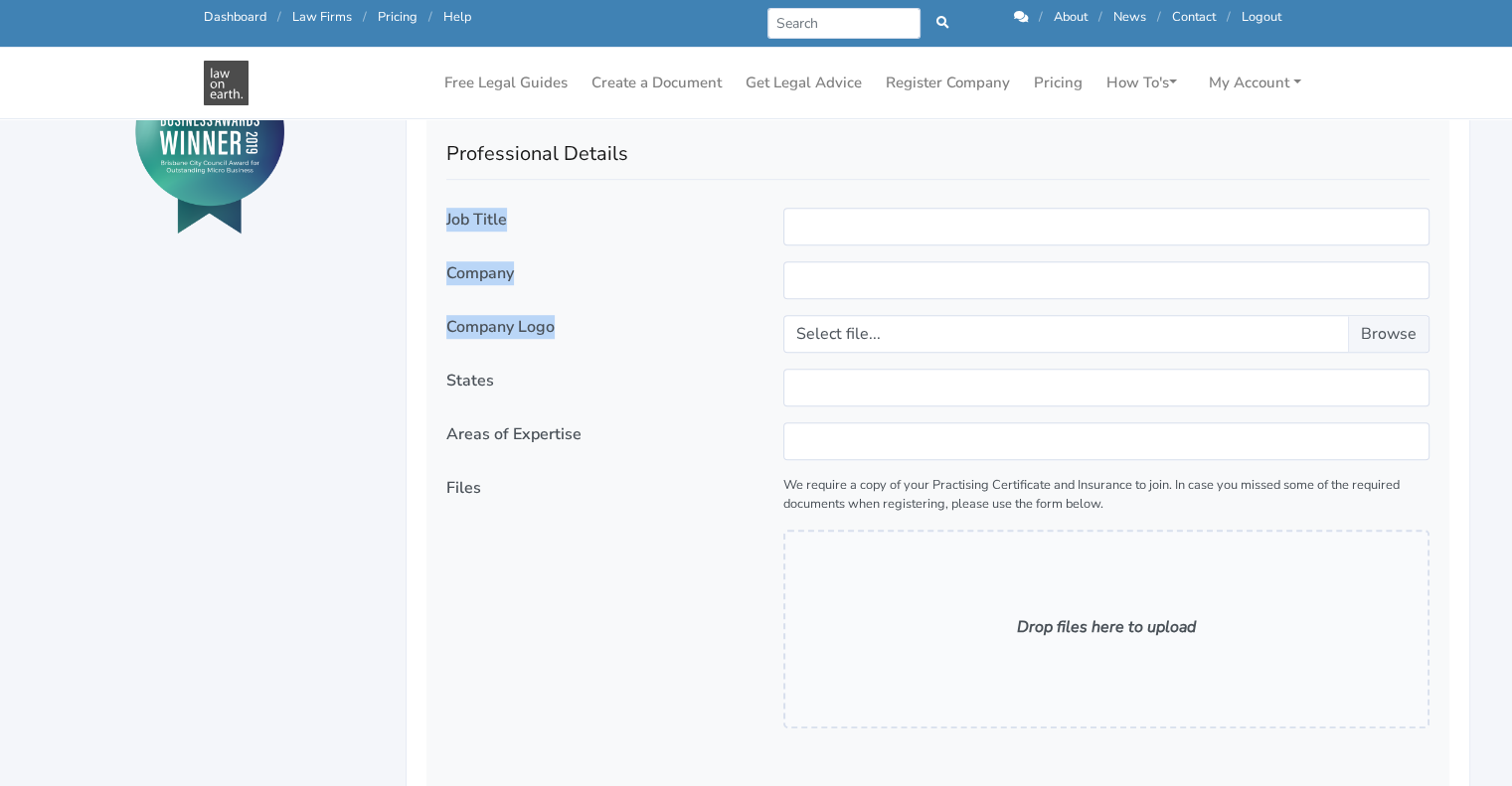 drag, startPoint x: 557, startPoint y: 325, endPoint x: 448, endPoint y: 227, distance: 146.5776 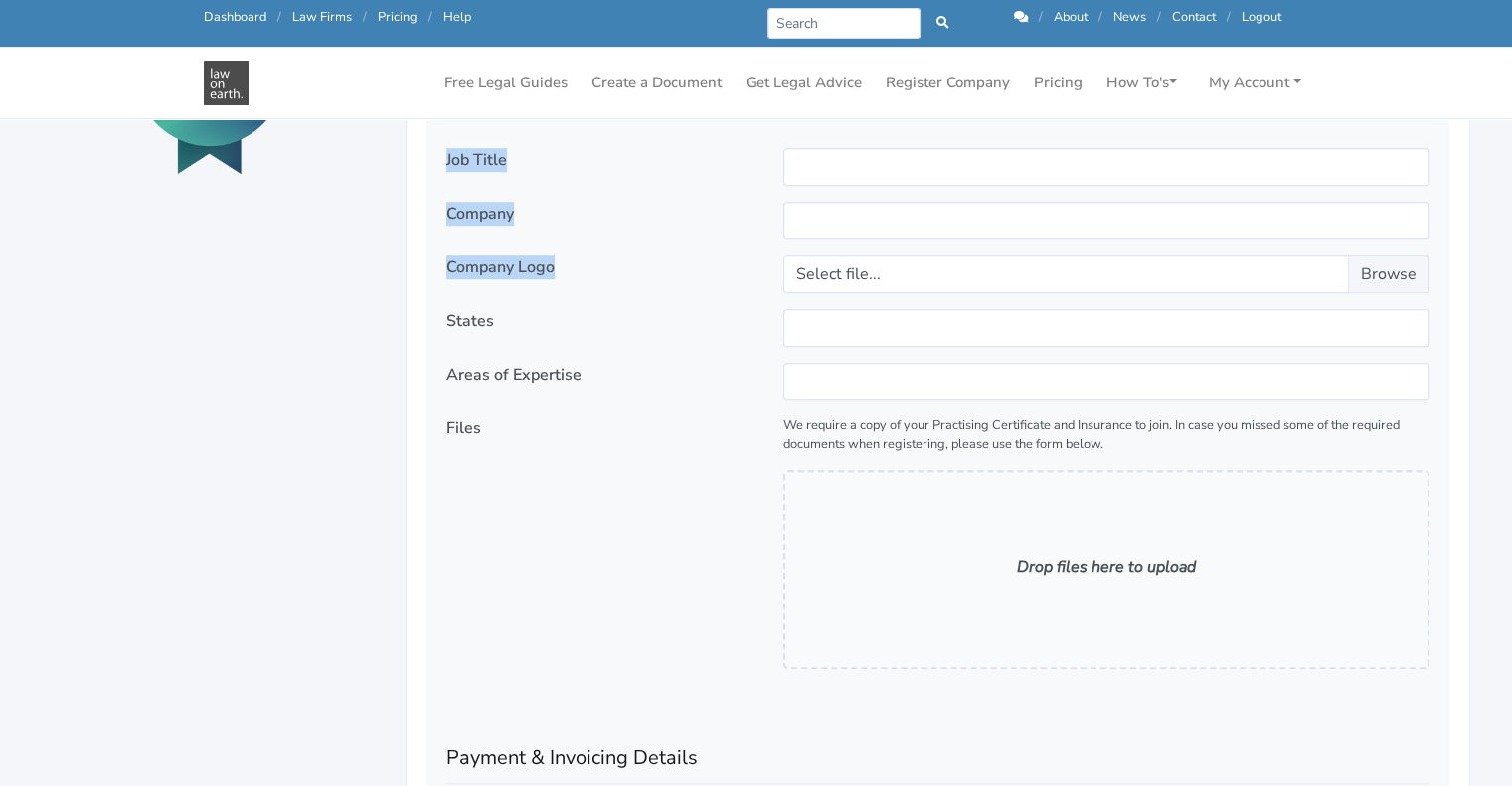 scroll, scrollTop: 1244, scrollLeft: 0, axis: vertical 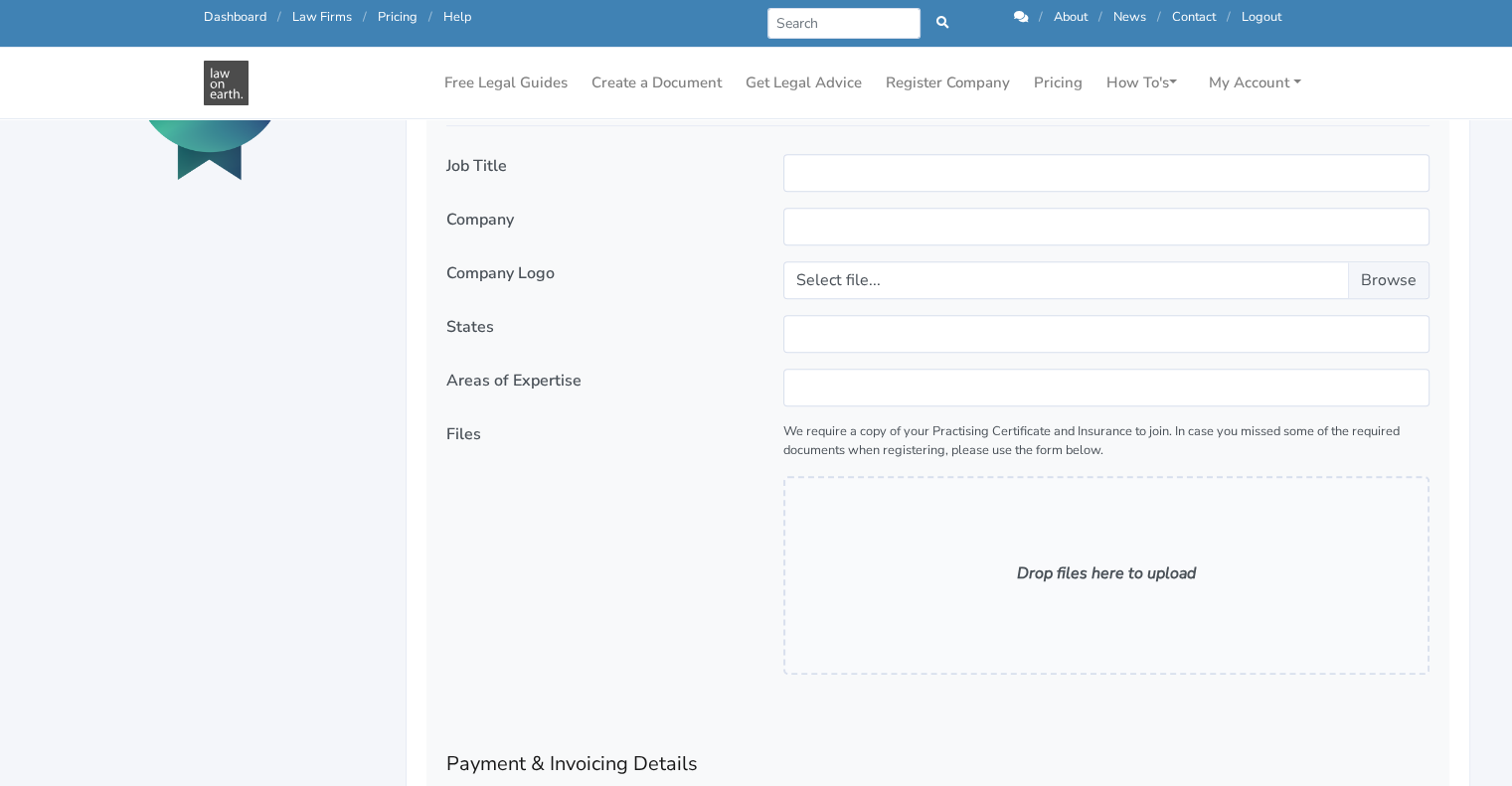 click on "Files" at bounding box center (463, 434) 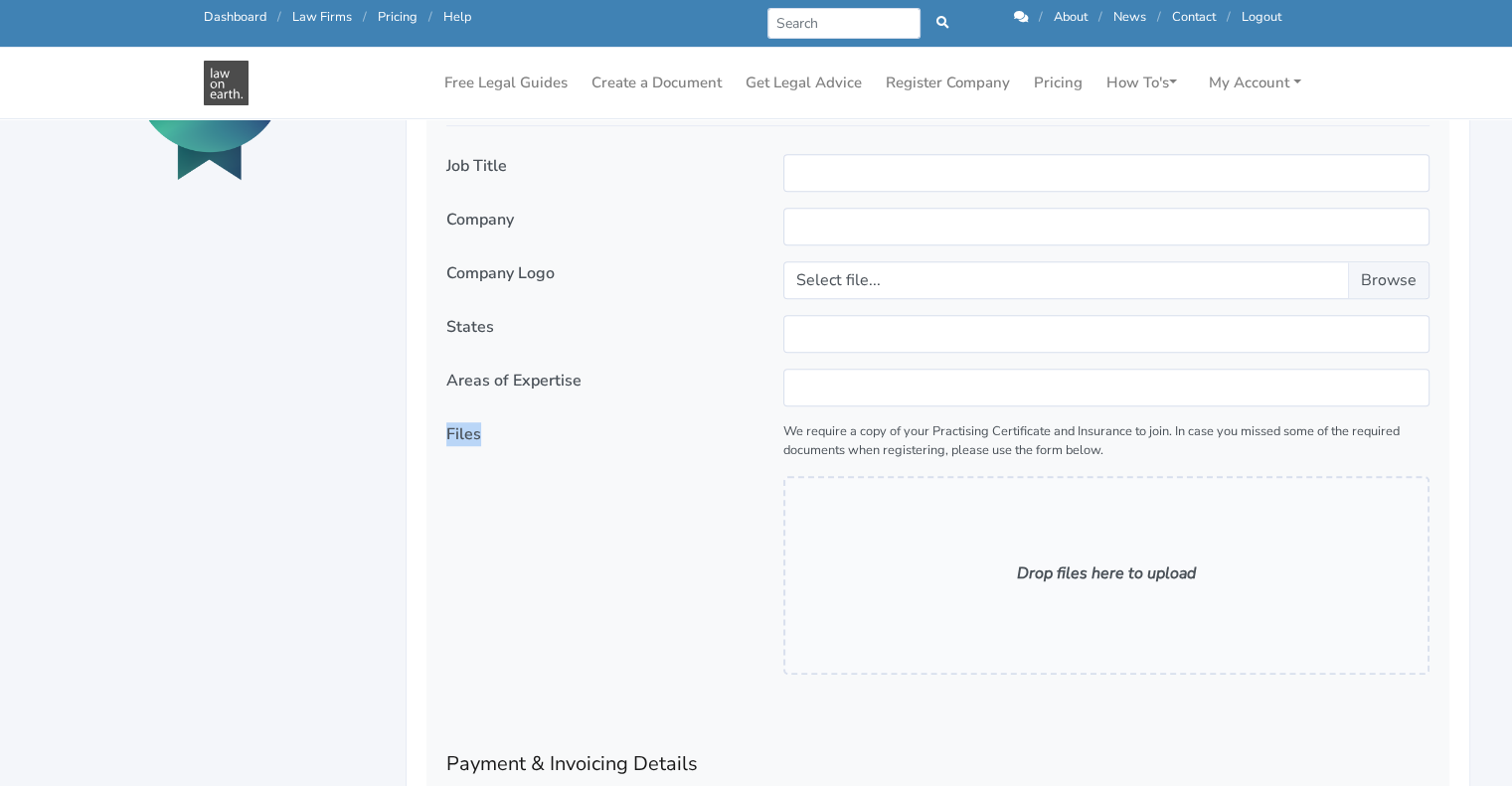 click on "Files" at bounding box center (463, 434) 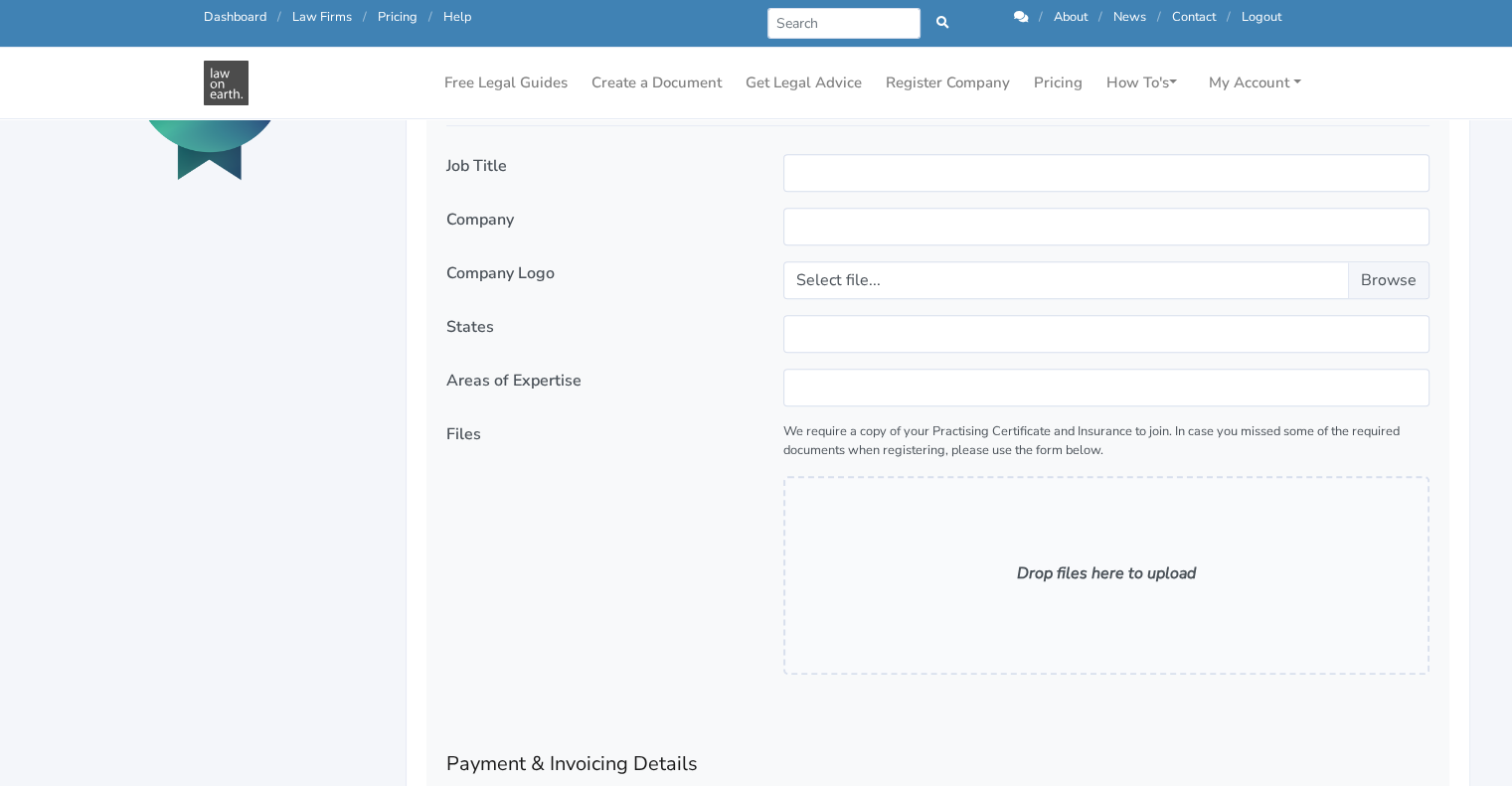 click on "Areas of Expertise" at bounding box center [600, 395] 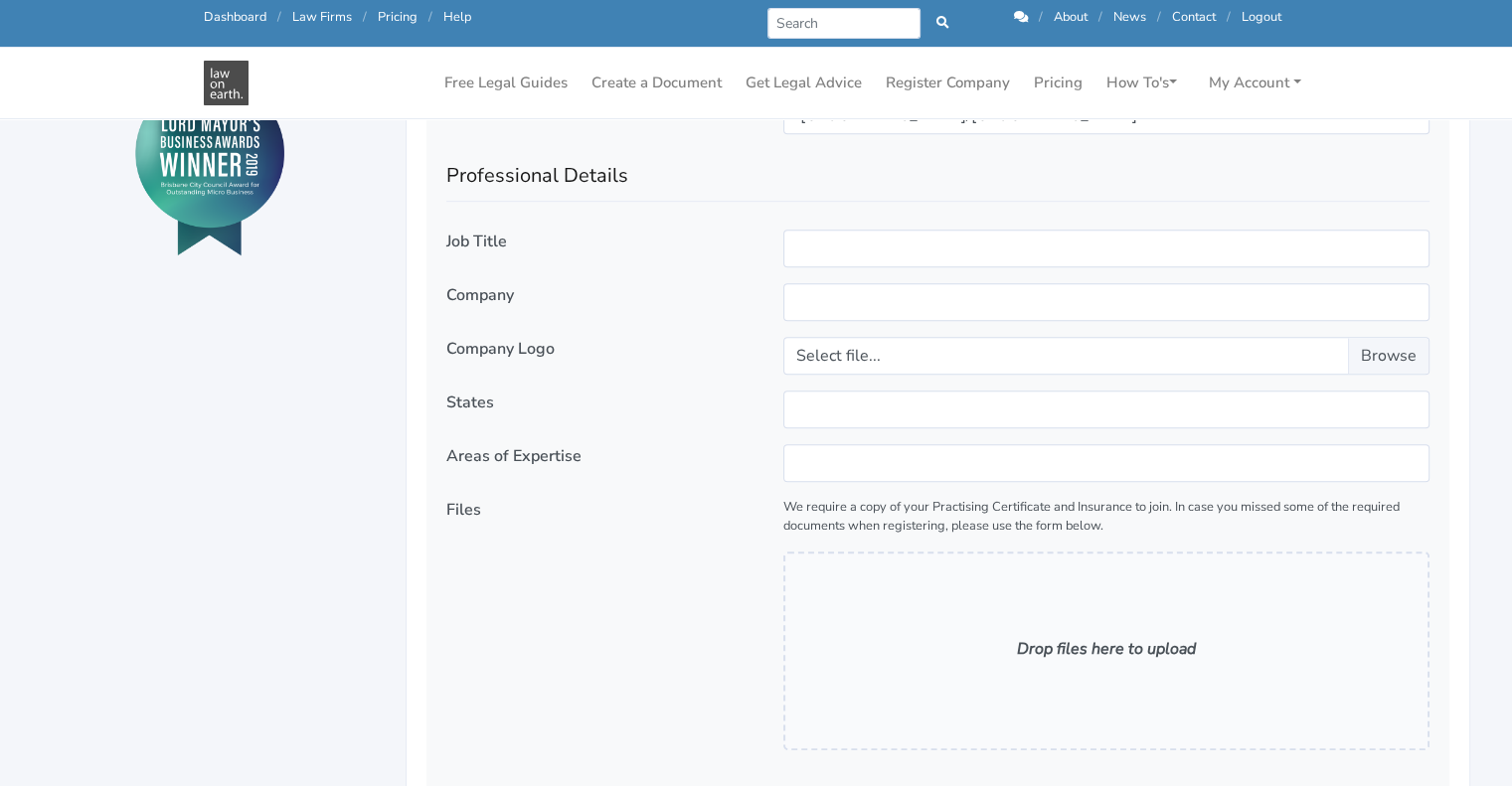 scroll, scrollTop: 1144, scrollLeft: 0, axis: vertical 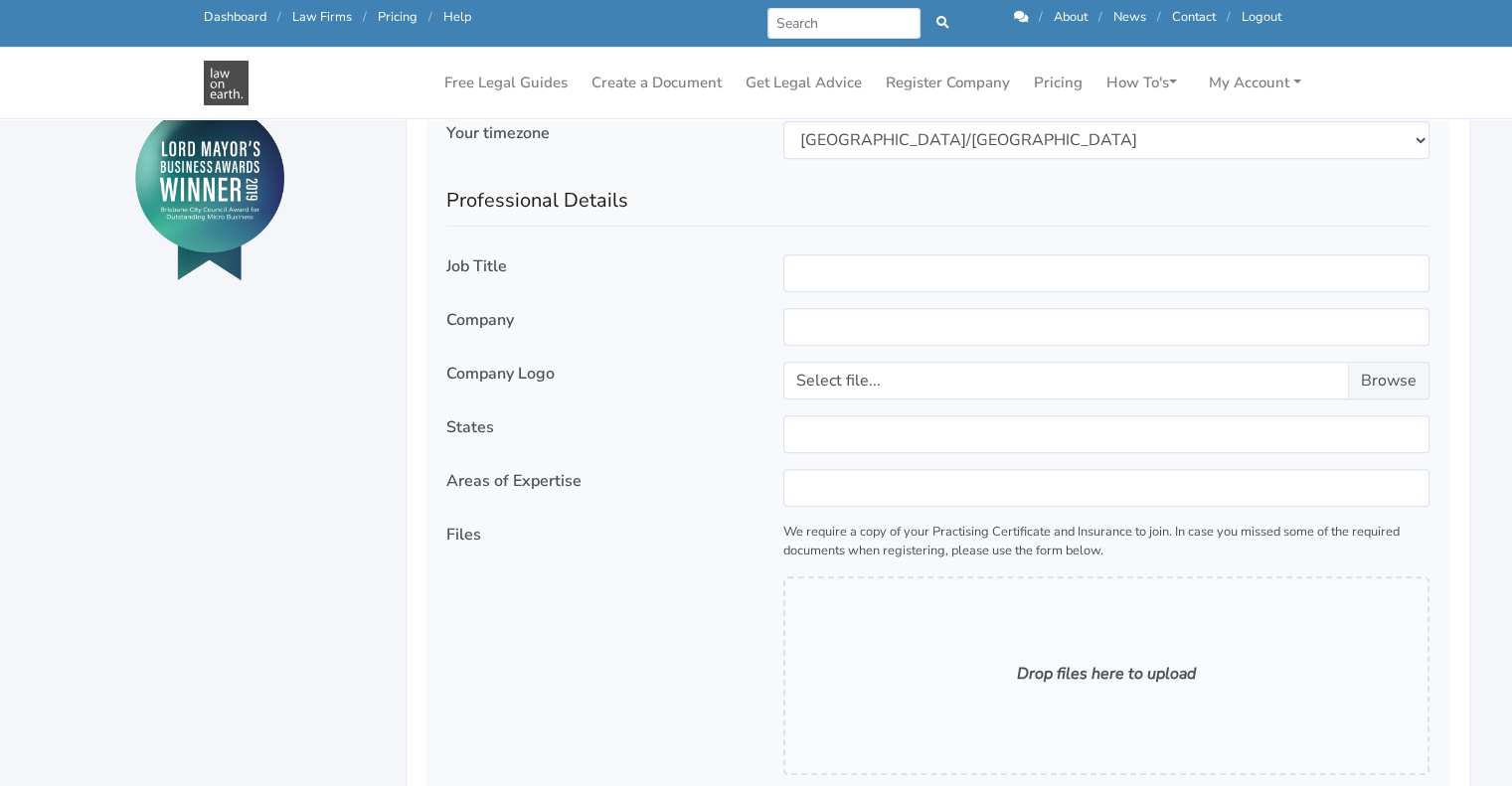 click on "Company" at bounding box center [480, 320] 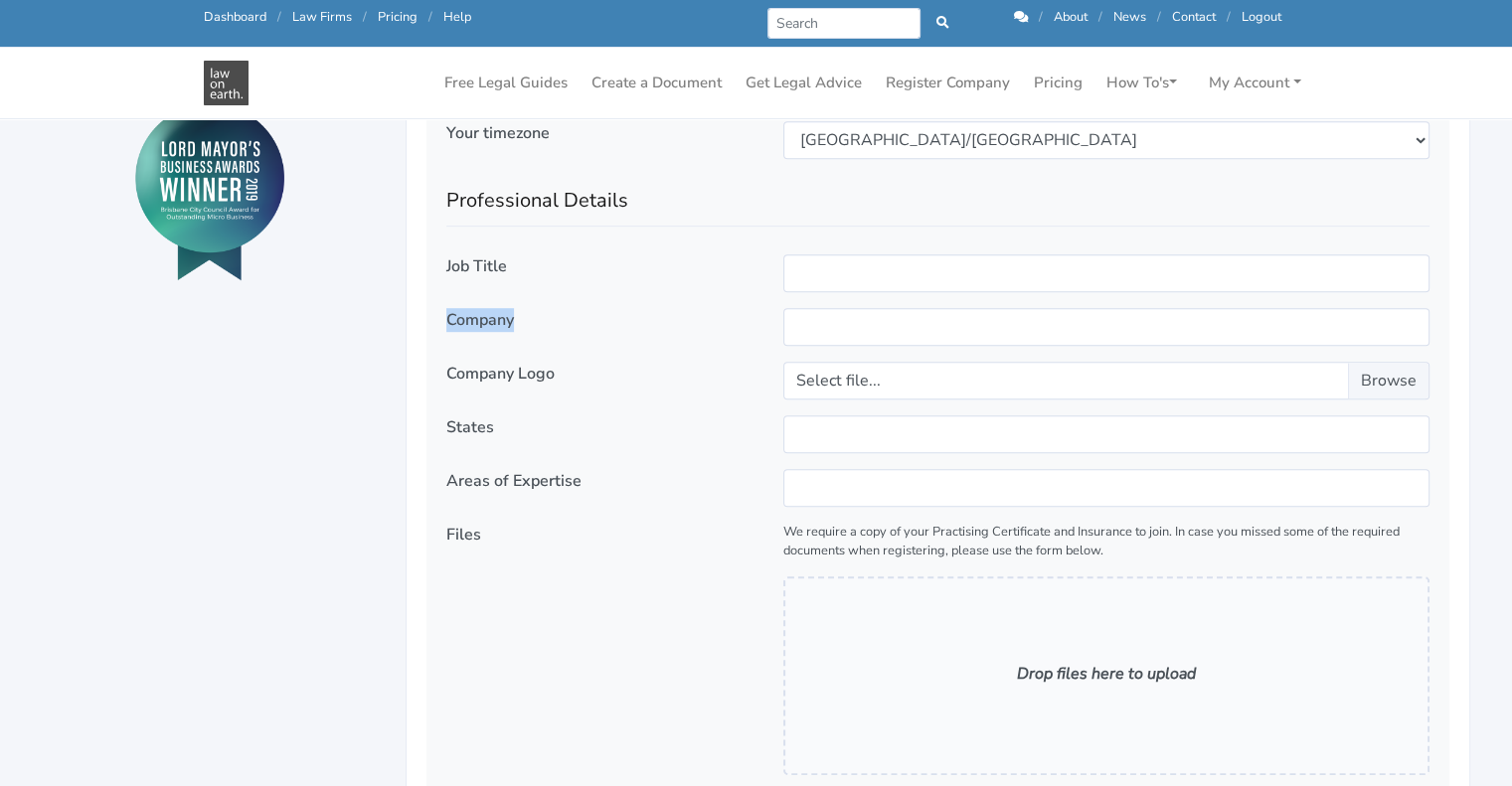 click on "Company" at bounding box center (480, 320) 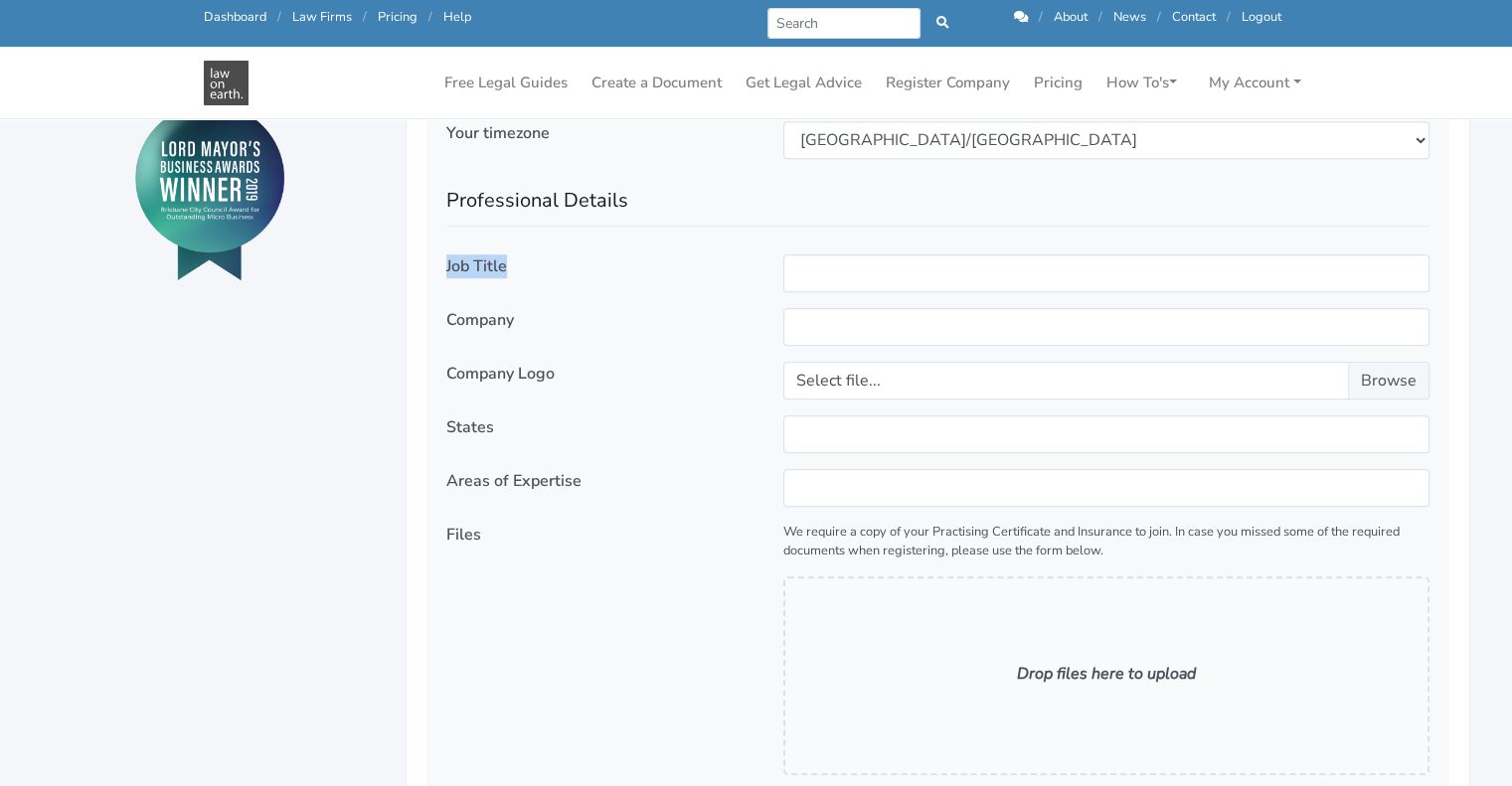 drag, startPoint x: 511, startPoint y: 262, endPoint x: 447, endPoint y: 261, distance: 64.00781 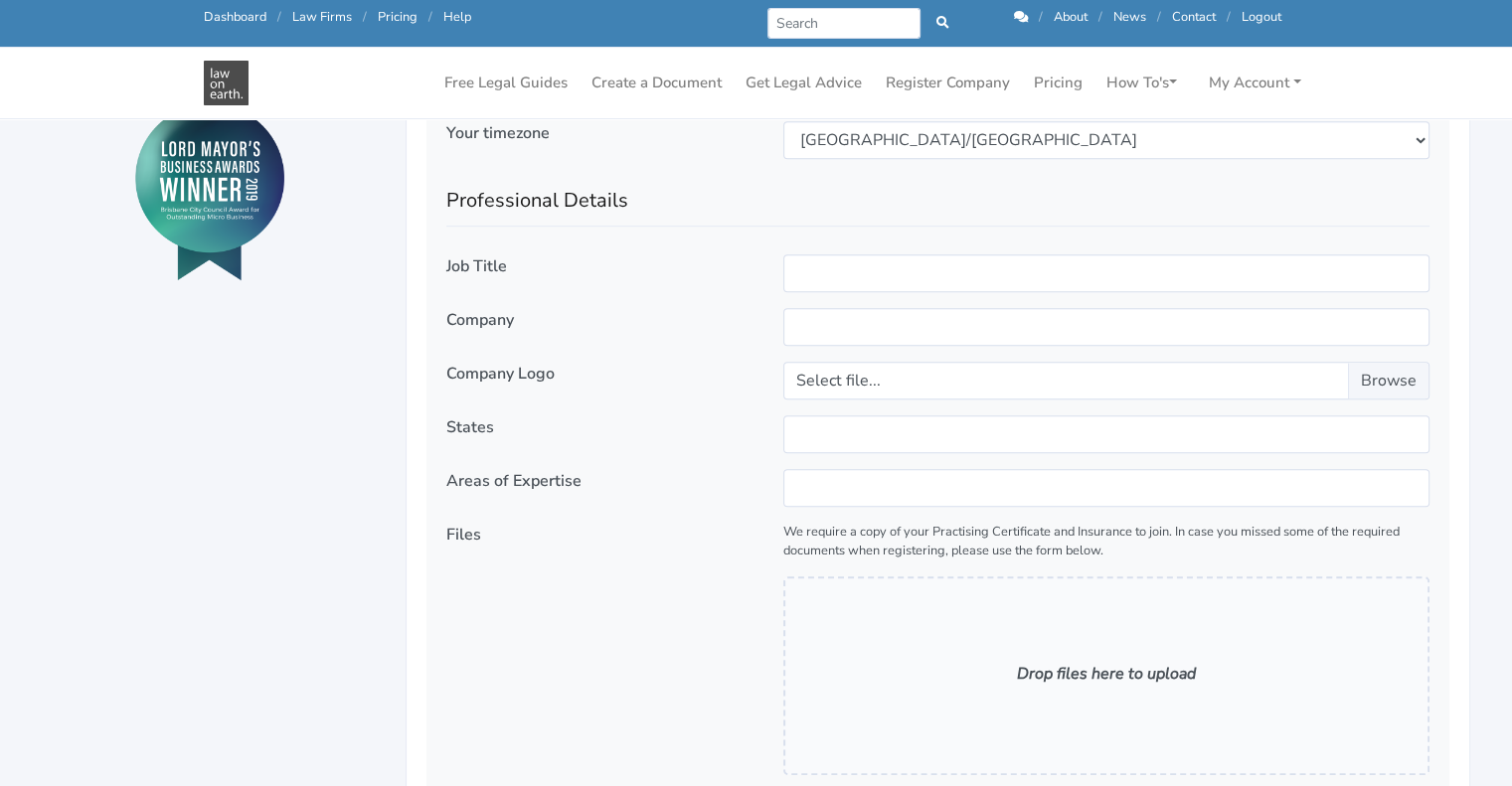 click on "Company" at bounding box center [480, 320] 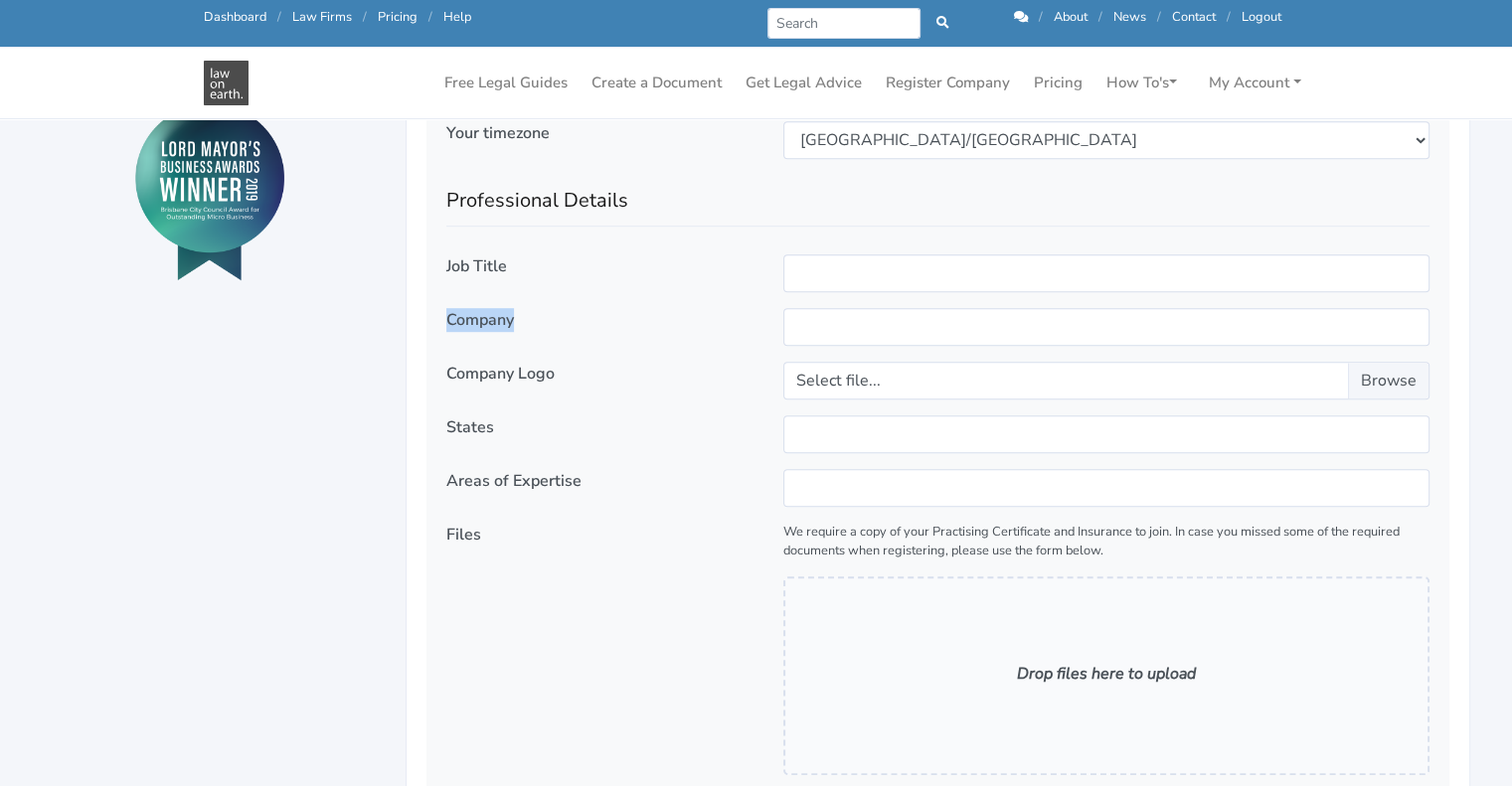 click on "Company" at bounding box center (480, 320) 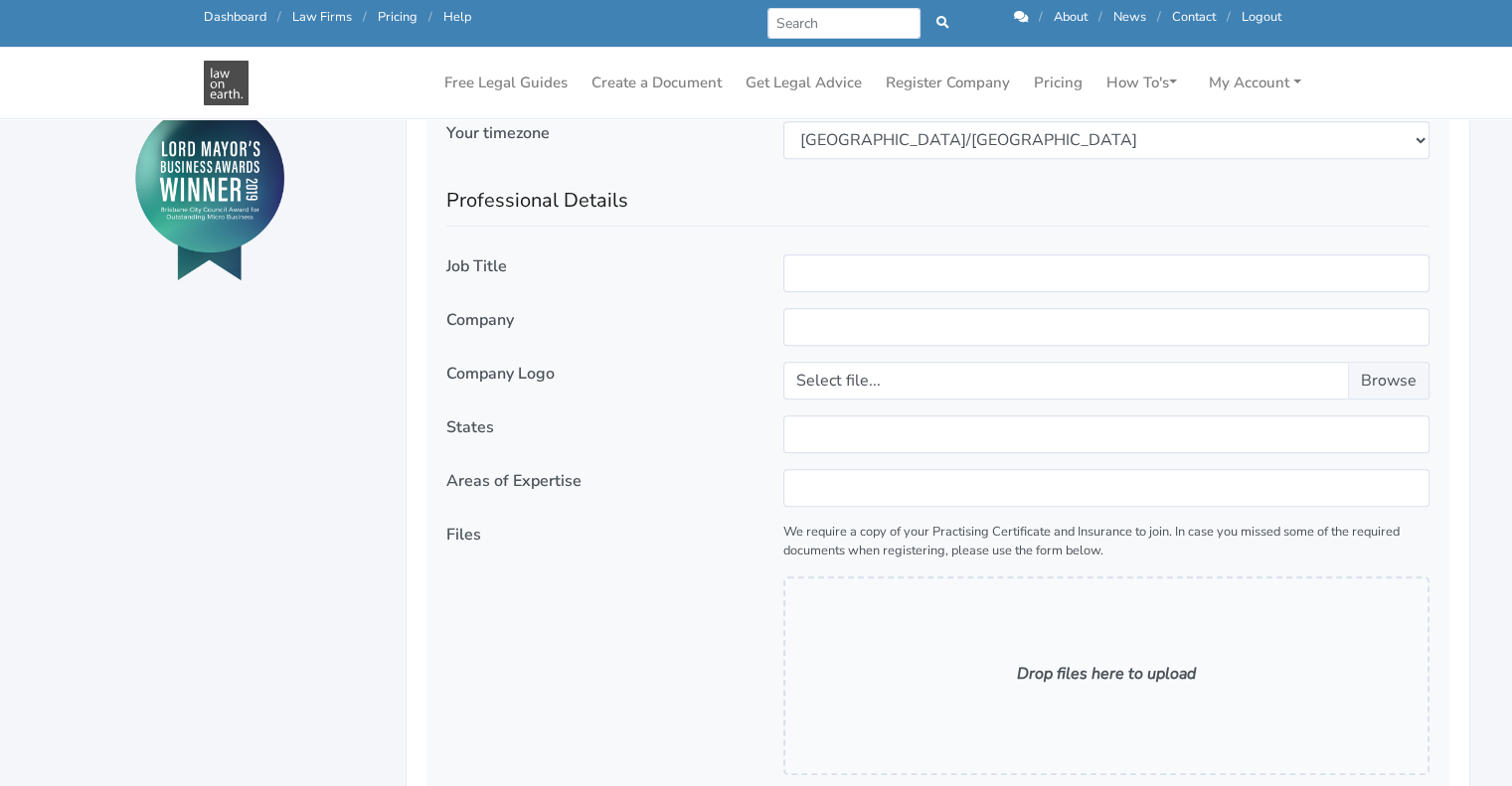 click on "Company" at bounding box center [480, 320] 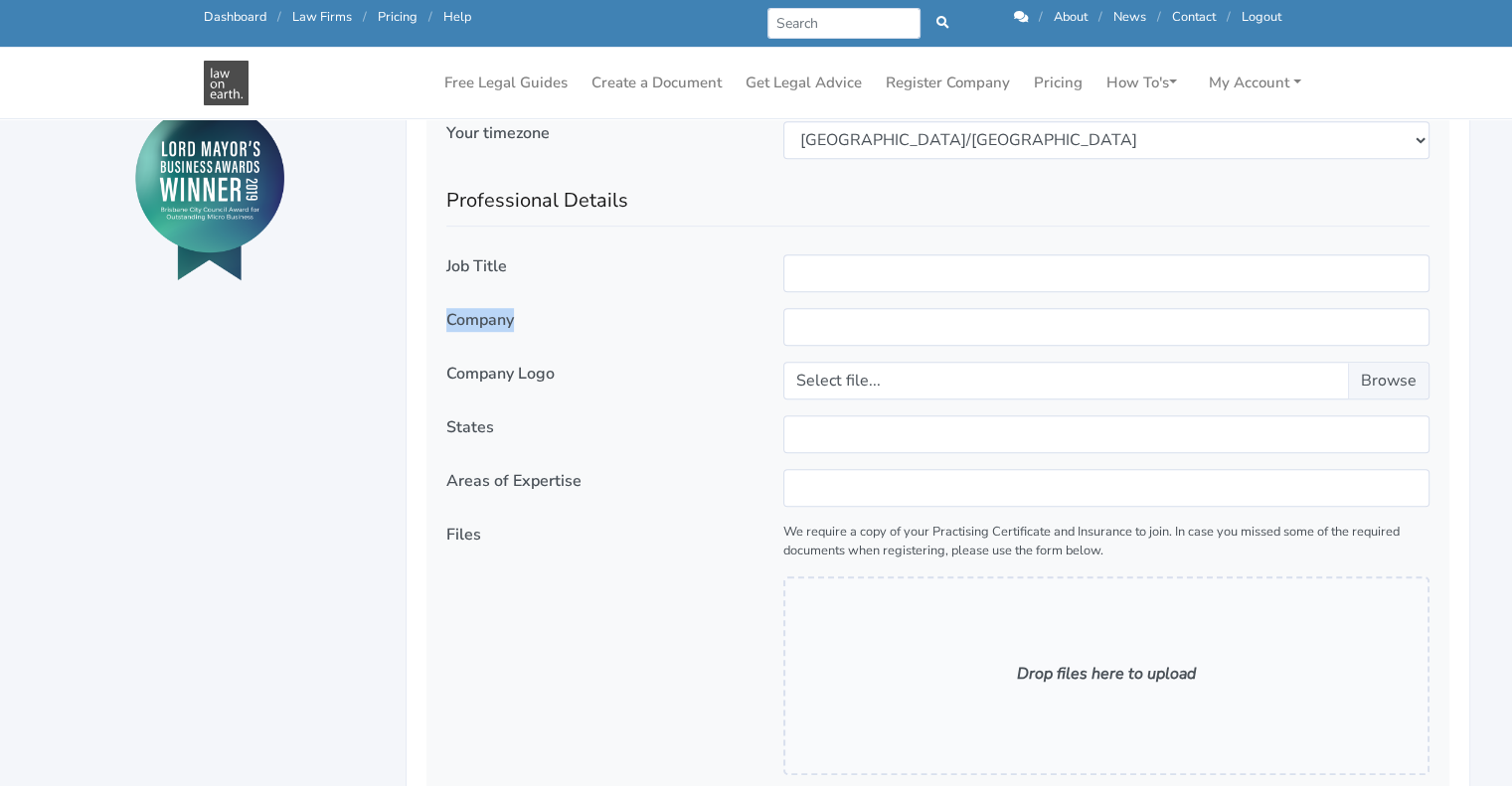 click on "Company" at bounding box center (480, 320) 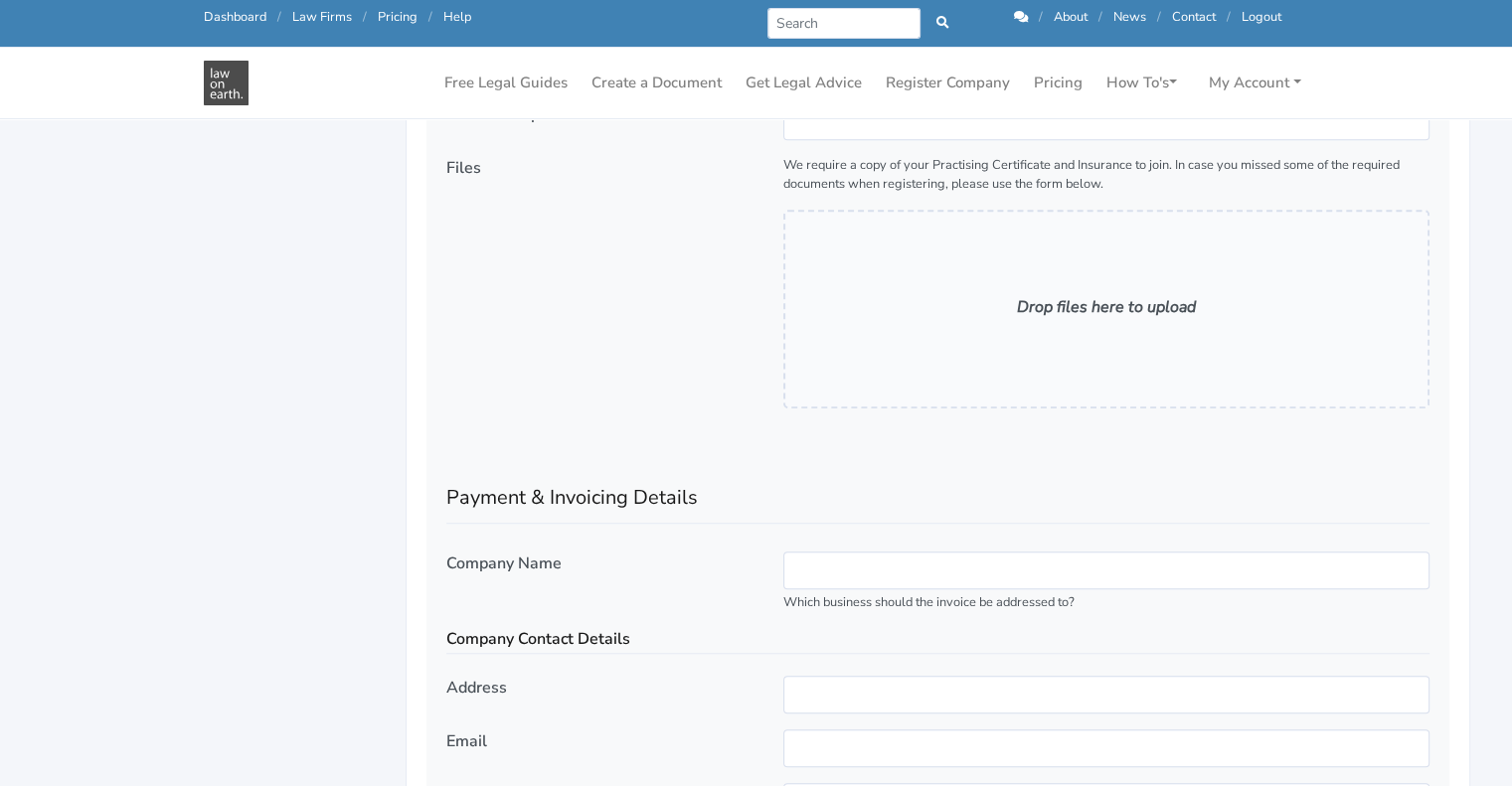 scroll, scrollTop: 1656, scrollLeft: 0, axis: vertical 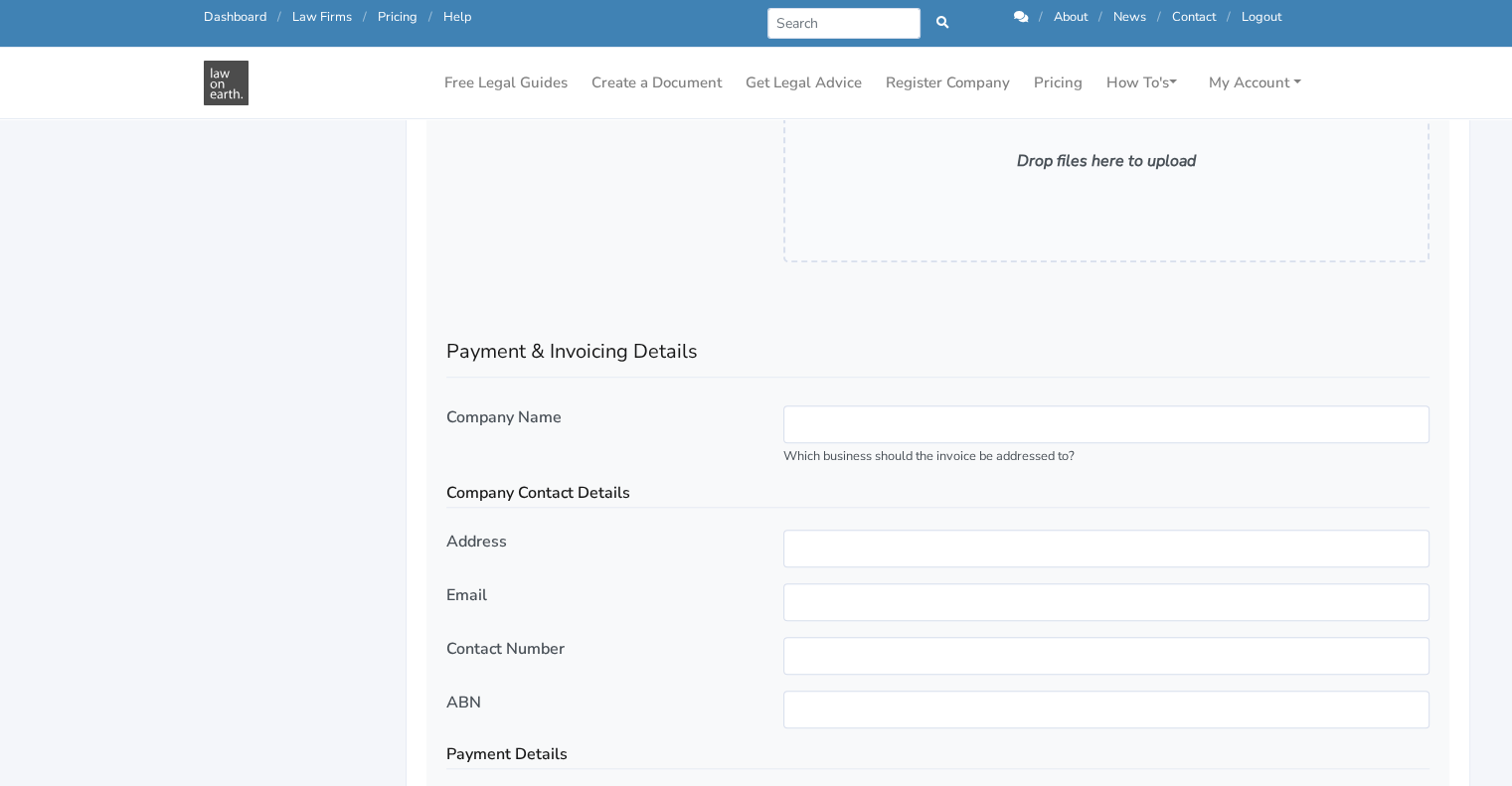 click on "Company Name" at bounding box center (504, 417) 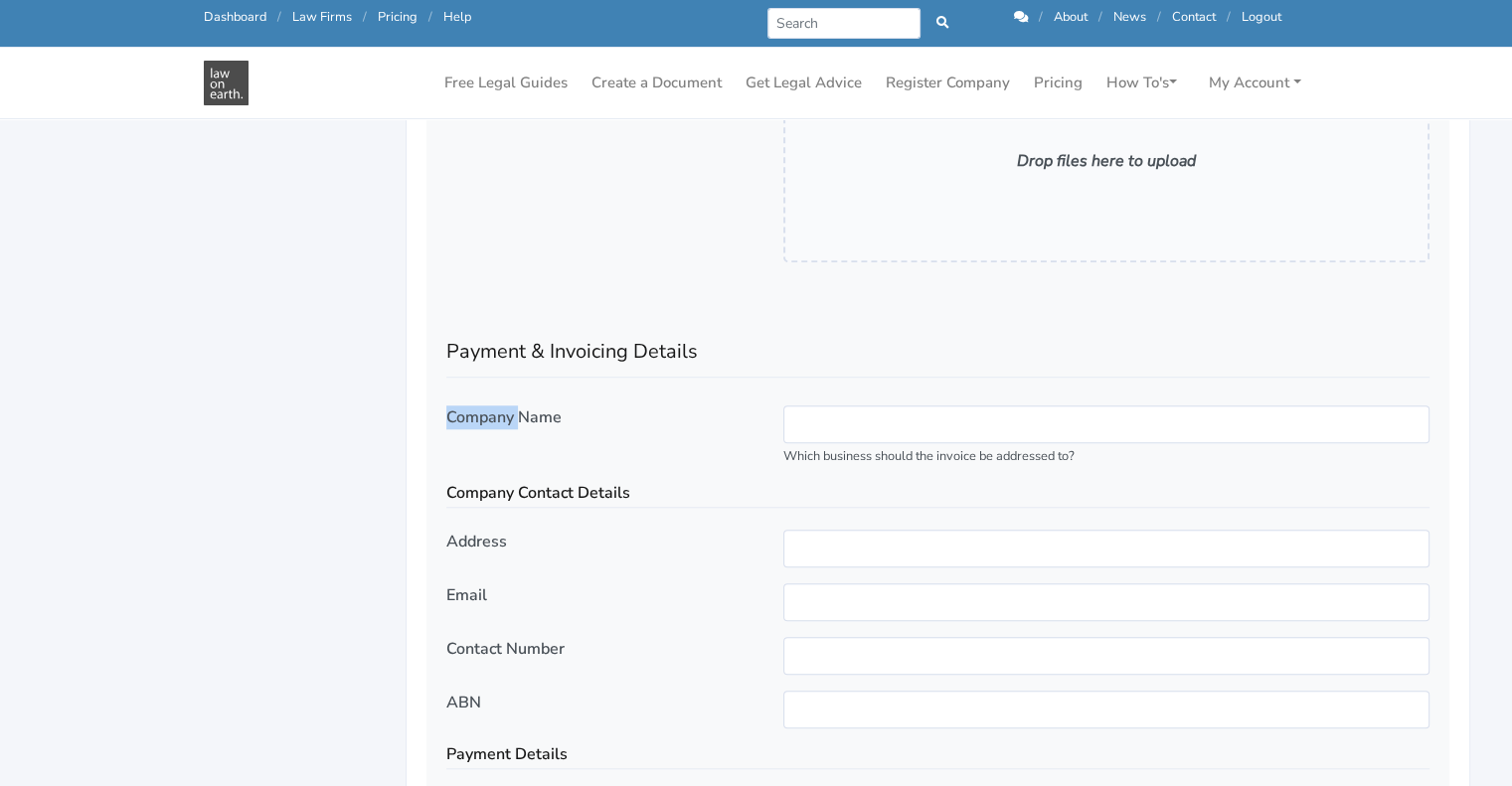 click on "Company Name" at bounding box center (504, 417) 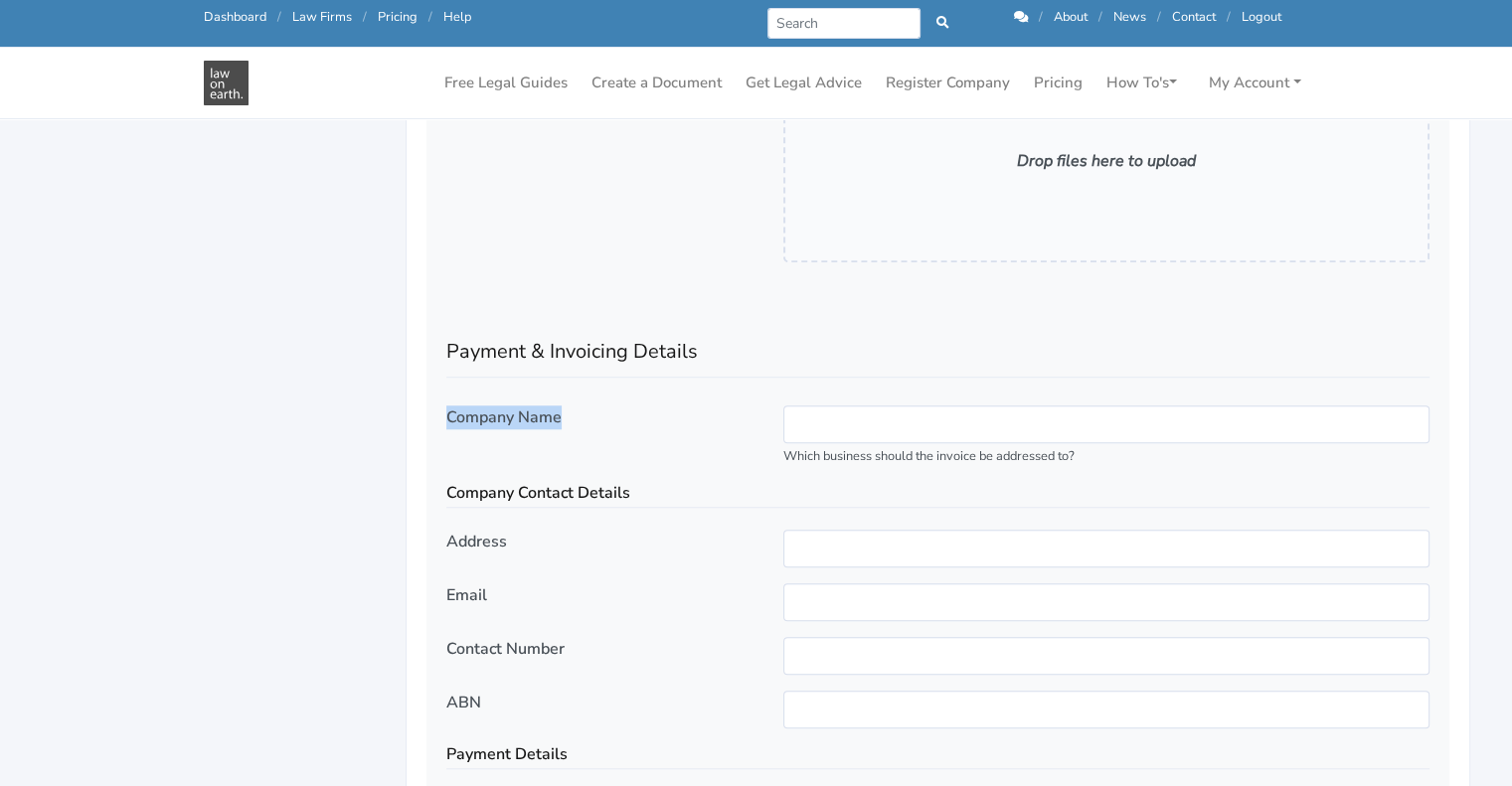 click on "Company Name" at bounding box center [504, 417] 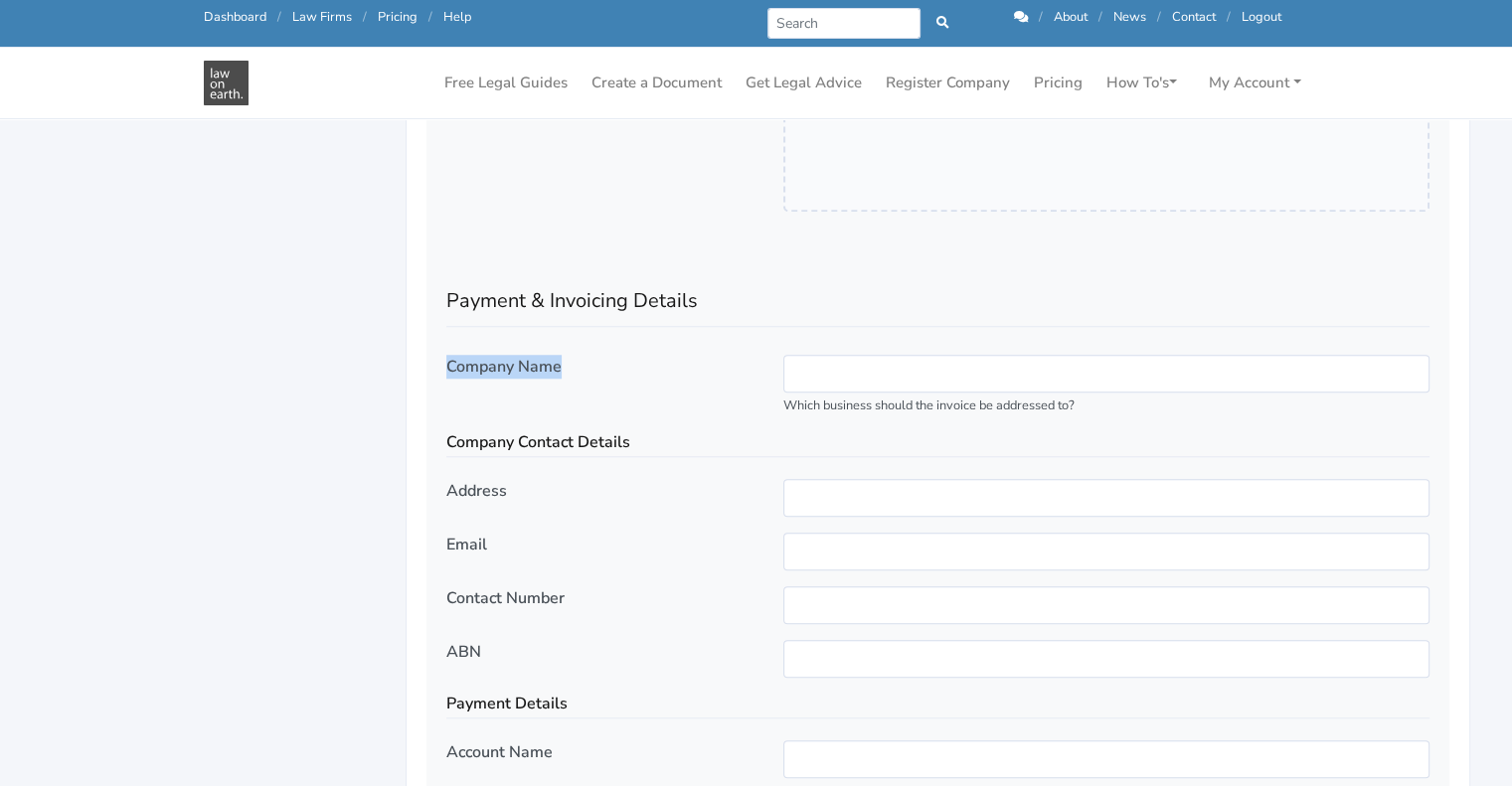 scroll, scrollTop: 1716, scrollLeft: 0, axis: vertical 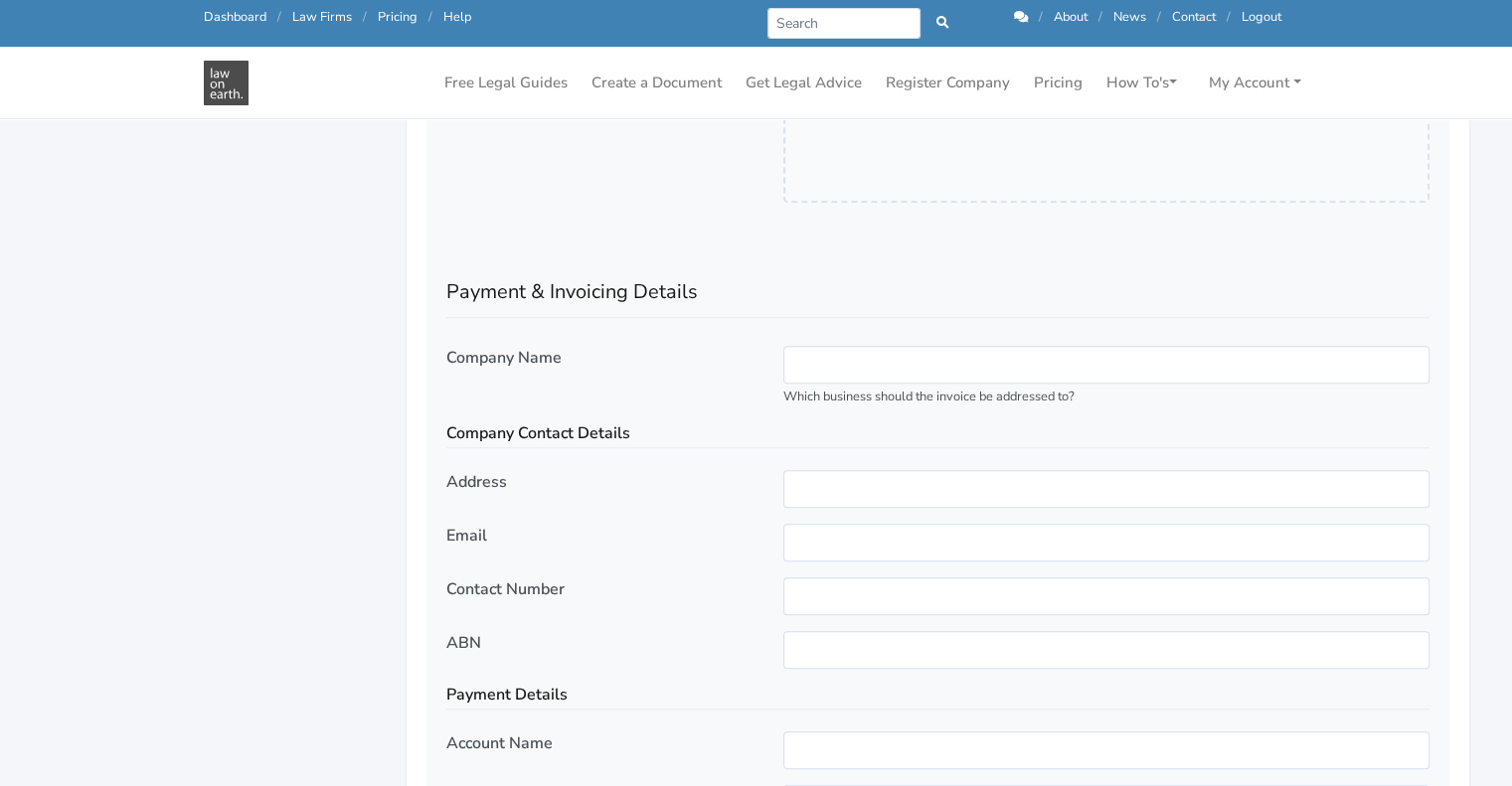 click on "Payment & Invoicing Details" at bounding box center (937, 284) 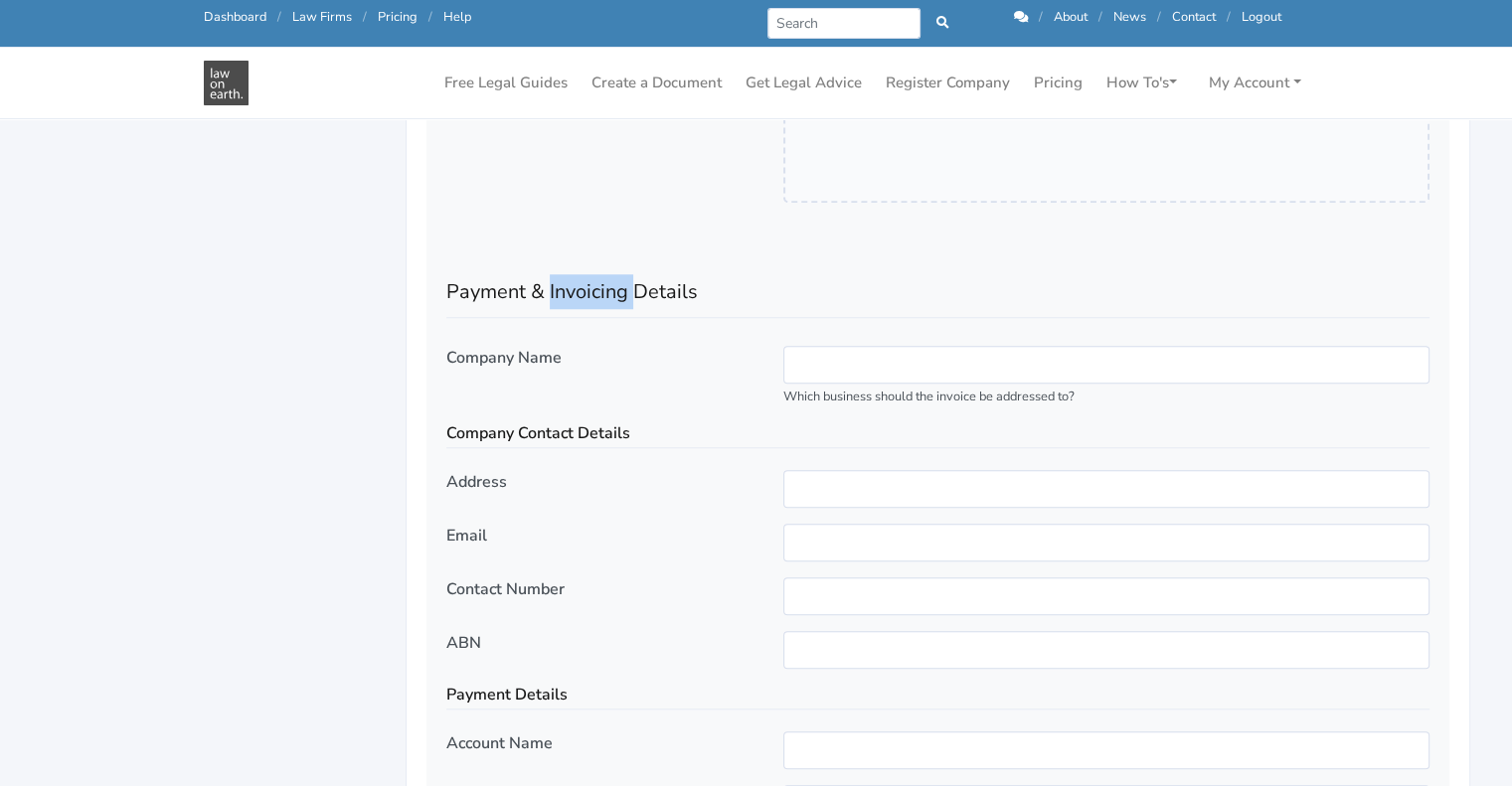 click on "Payment & Invoicing Details" at bounding box center [937, 284] 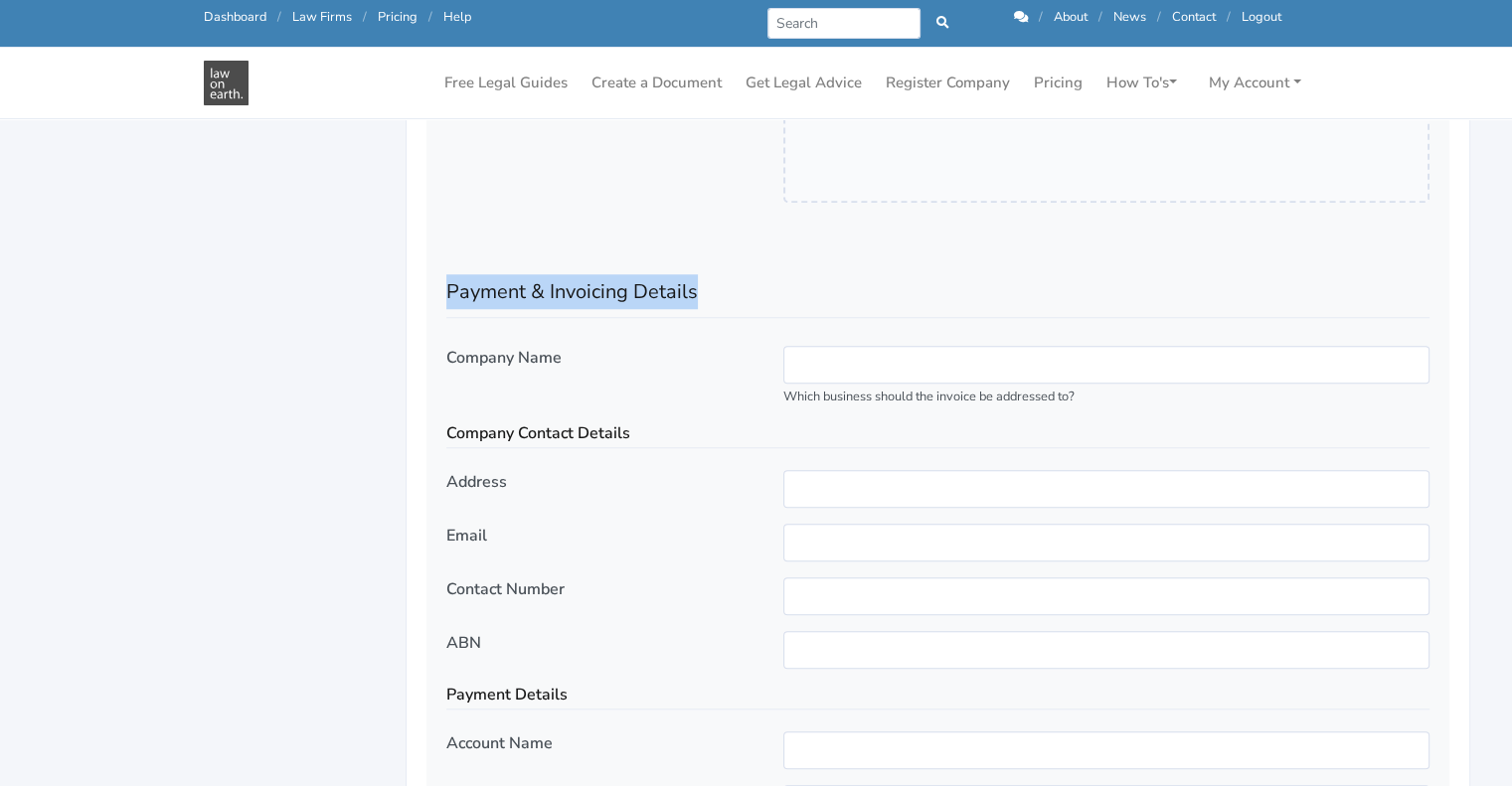 click on "Payment & Invoicing Details" at bounding box center (937, 284) 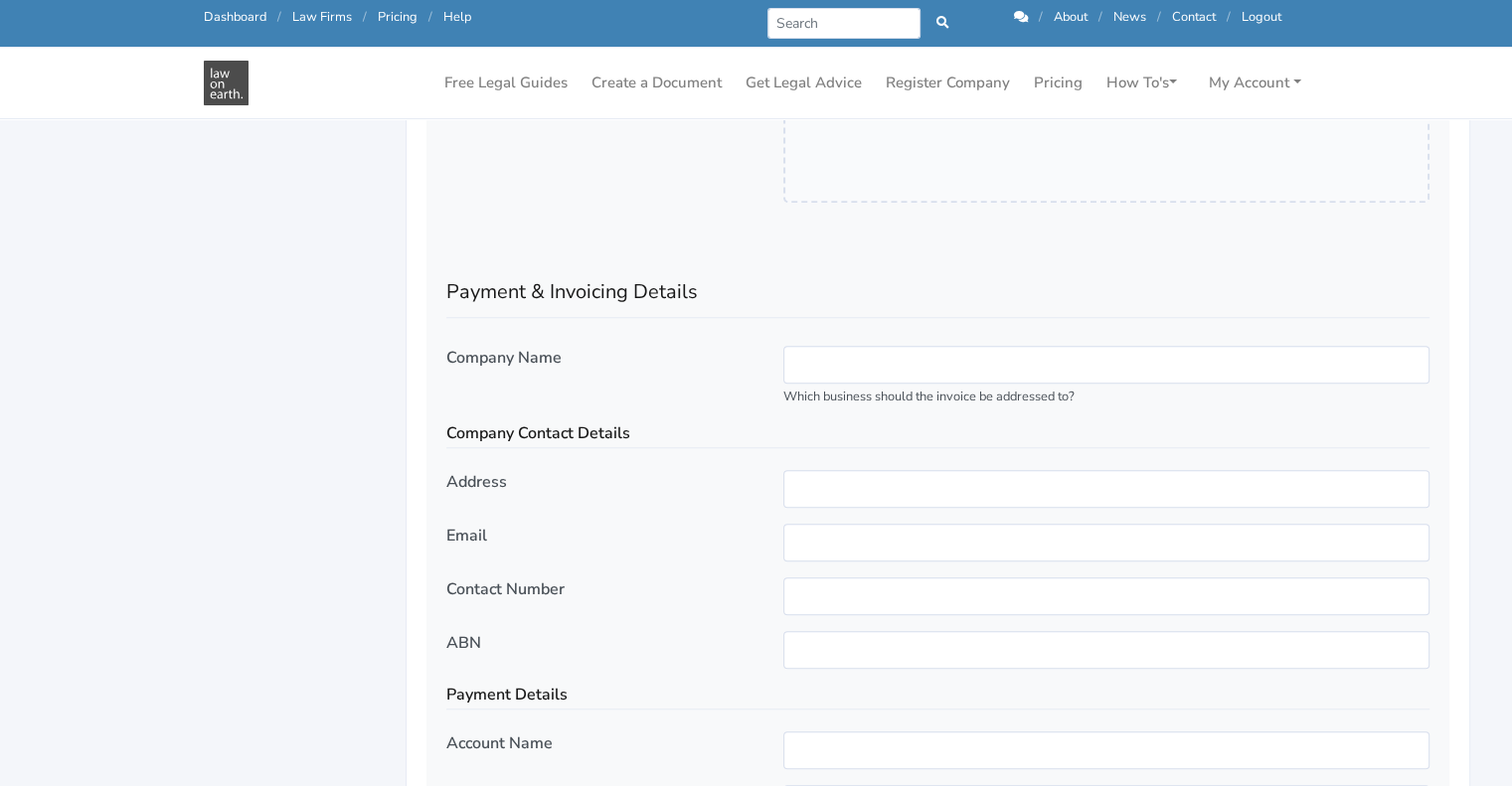 click on "Company Contact Details" at bounding box center (937, 435) 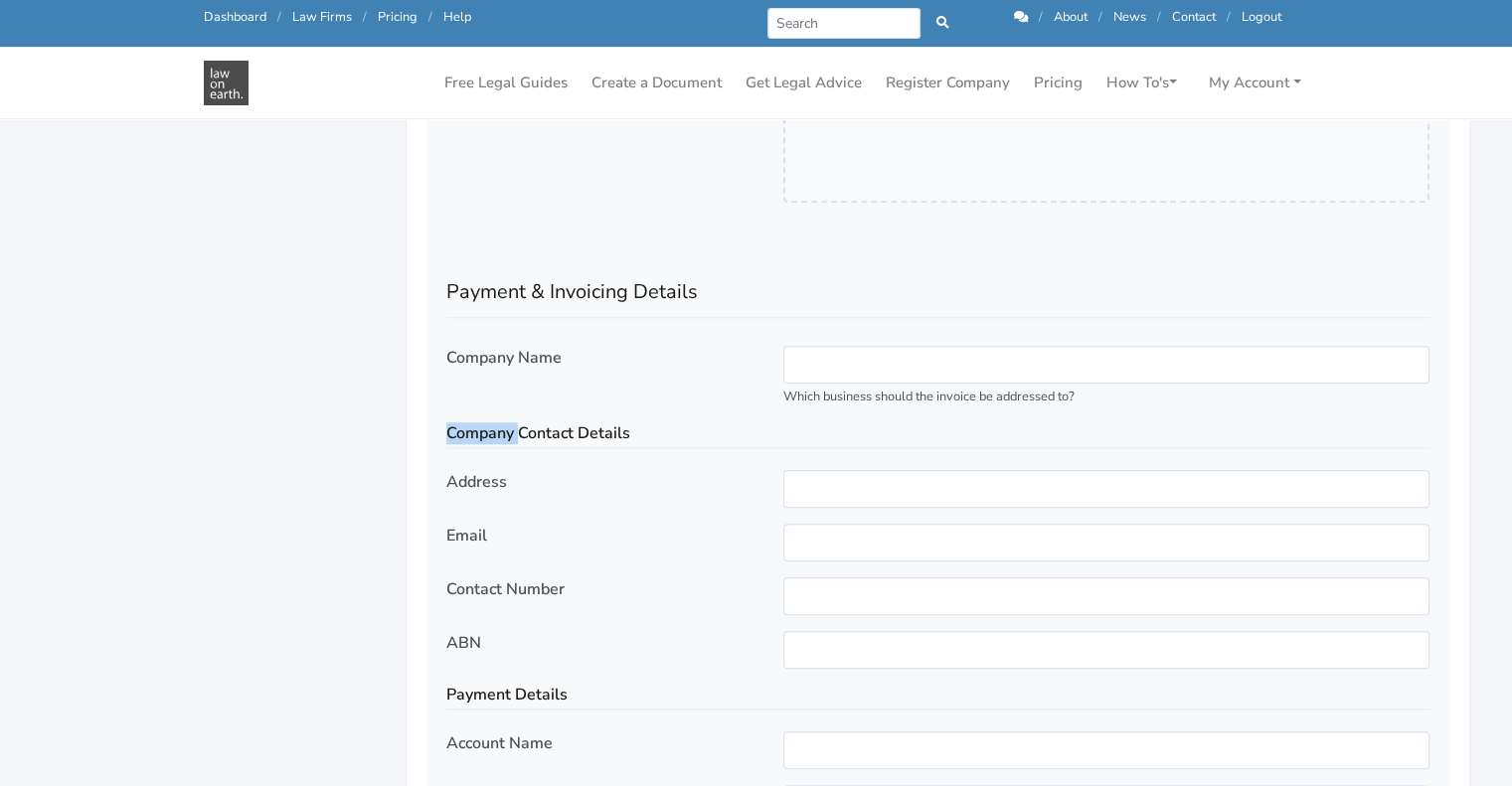 click on "Company Contact Details" at bounding box center (937, 435) 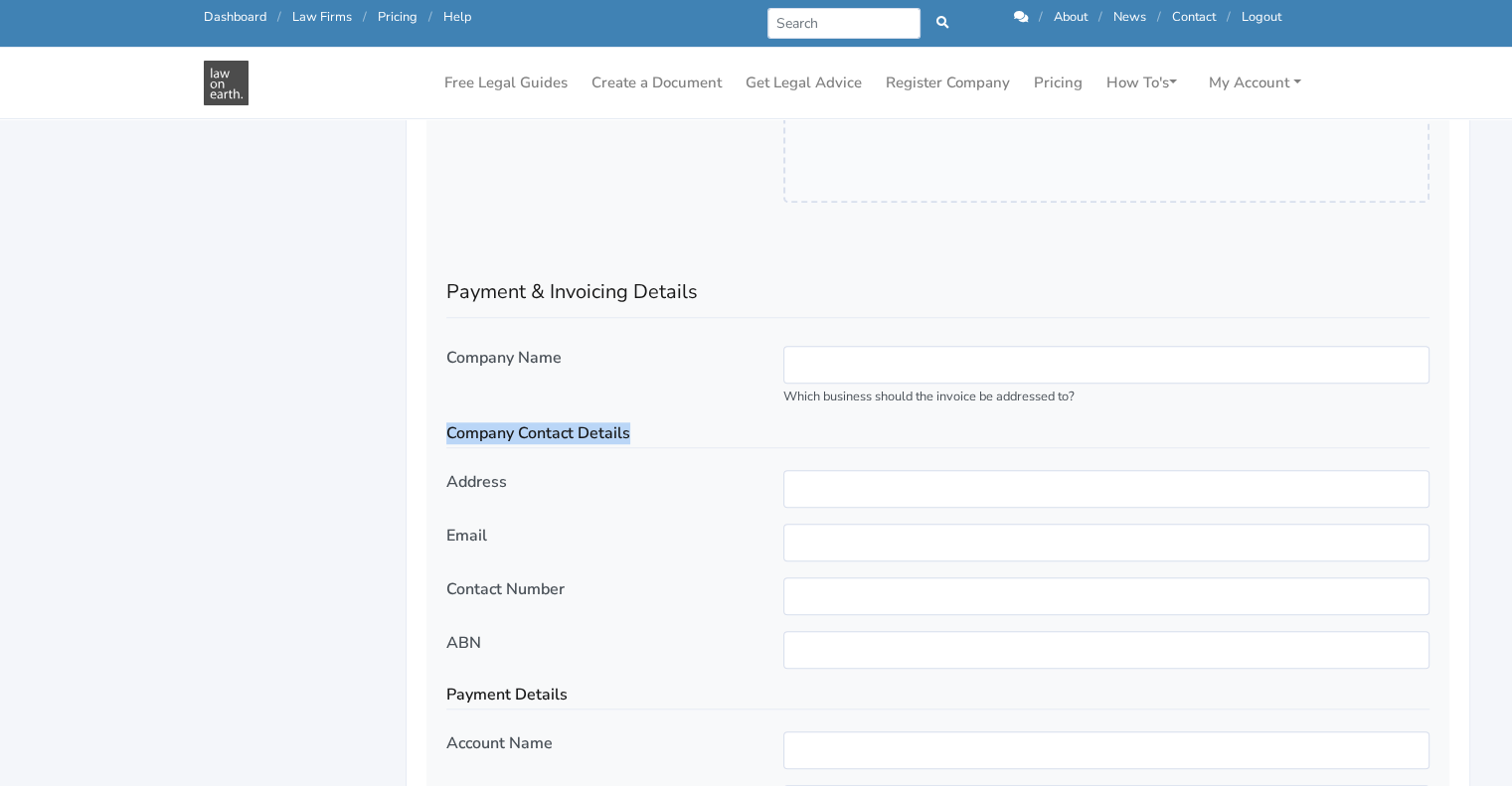 click on "Company Contact Details" at bounding box center (937, 435) 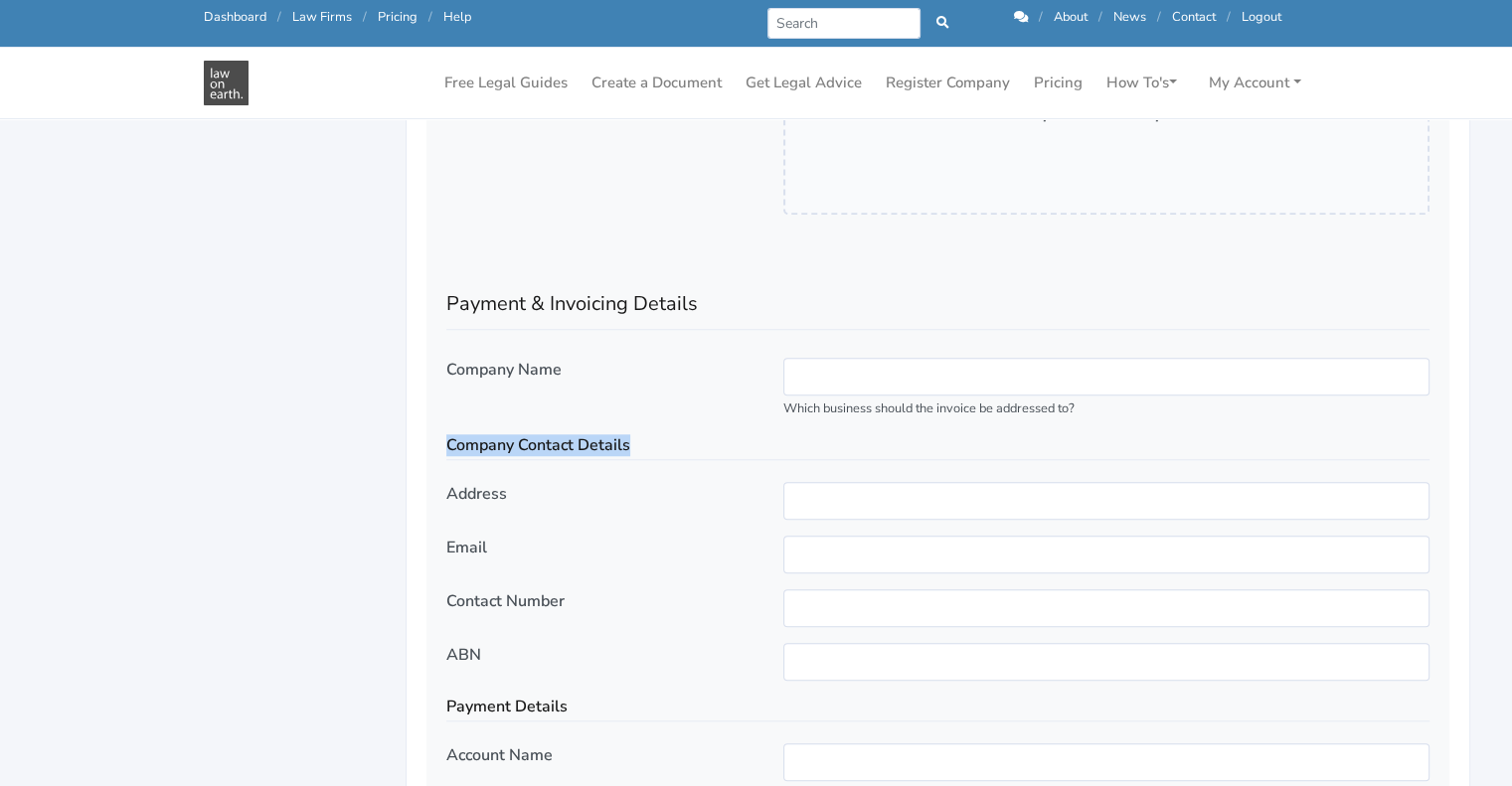 scroll, scrollTop: 1703, scrollLeft: 0, axis: vertical 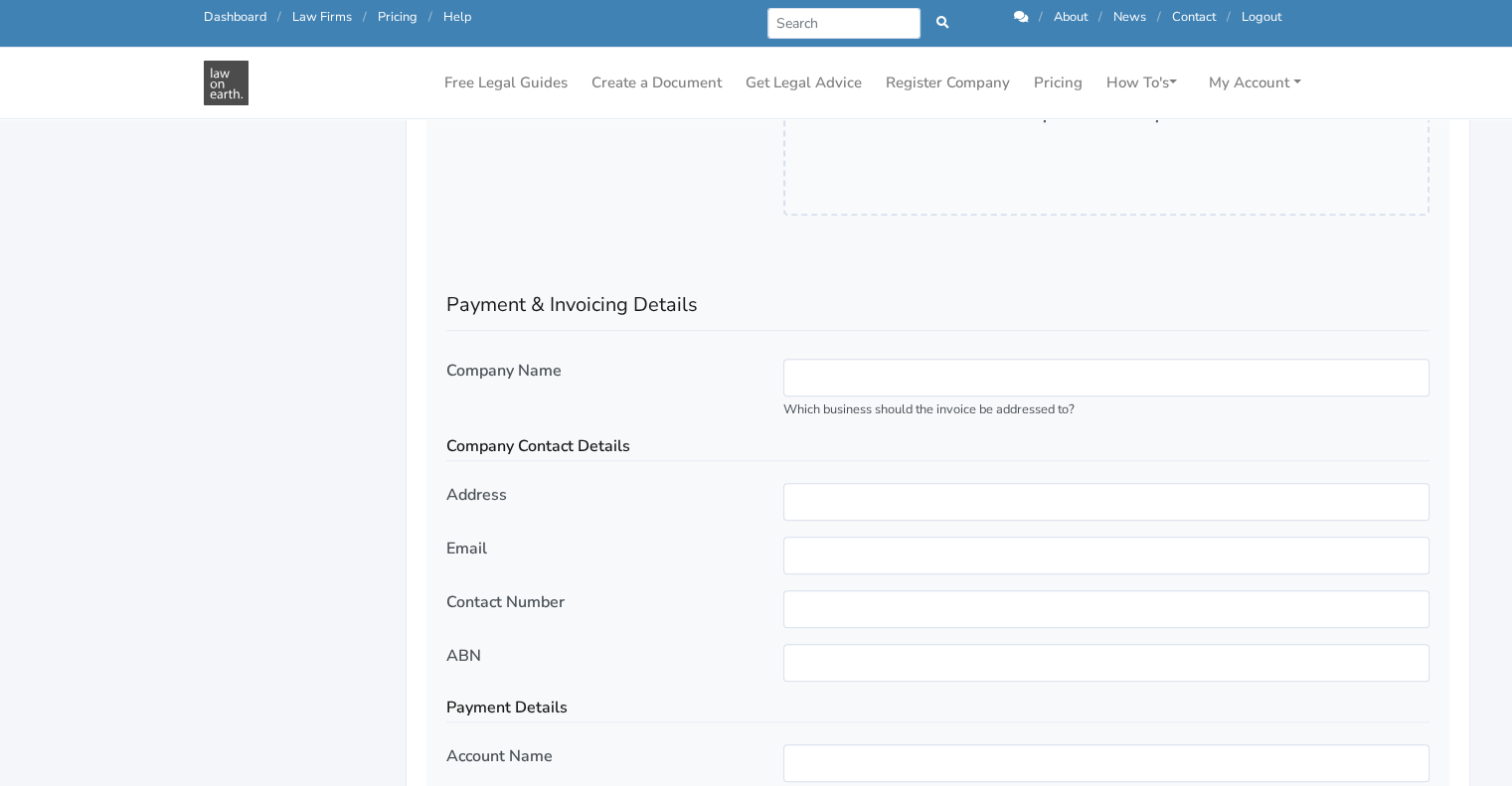 click on "Company Name" at bounding box center (600, 397) 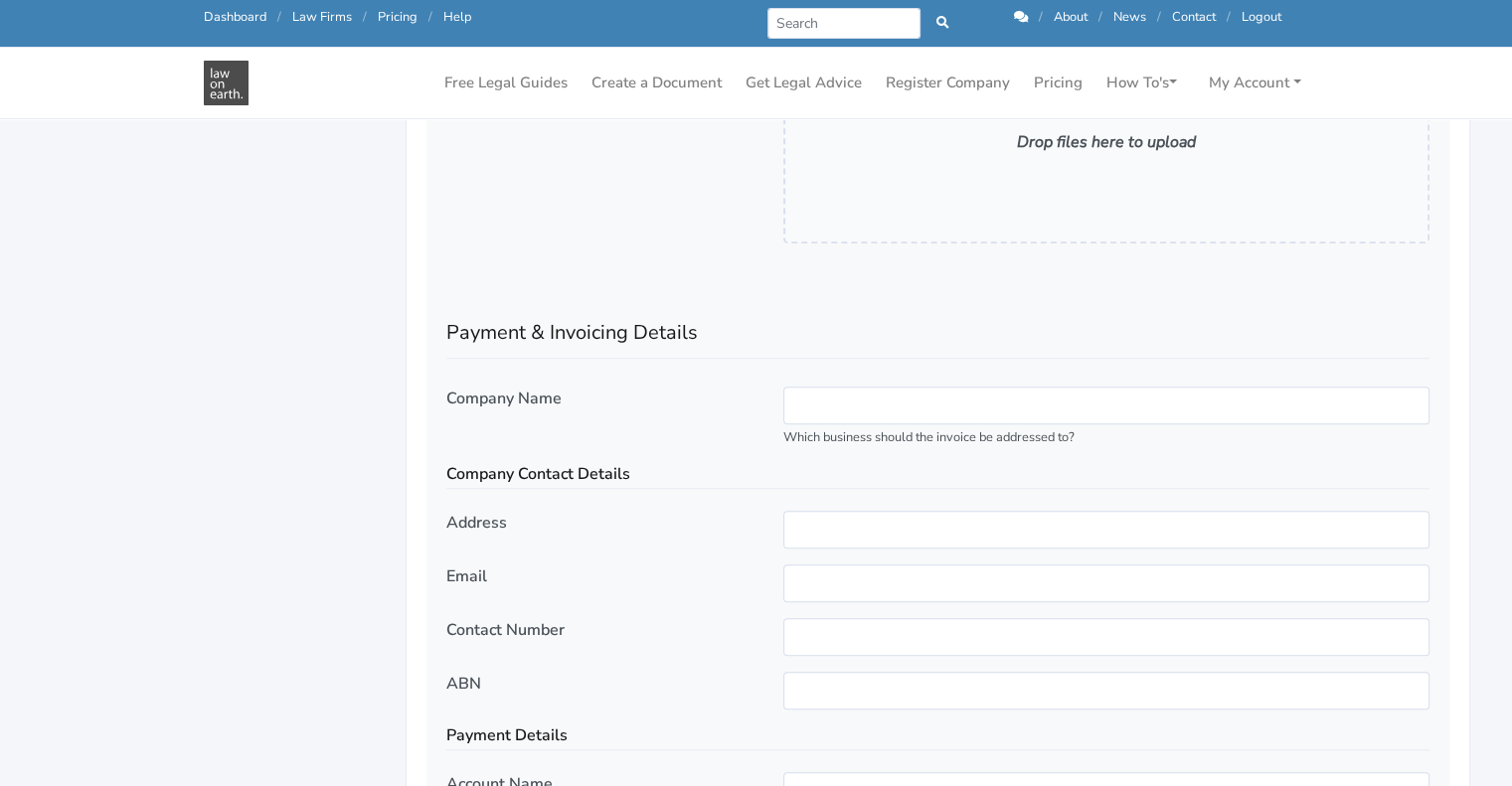 scroll, scrollTop: 1679, scrollLeft: 0, axis: vertical 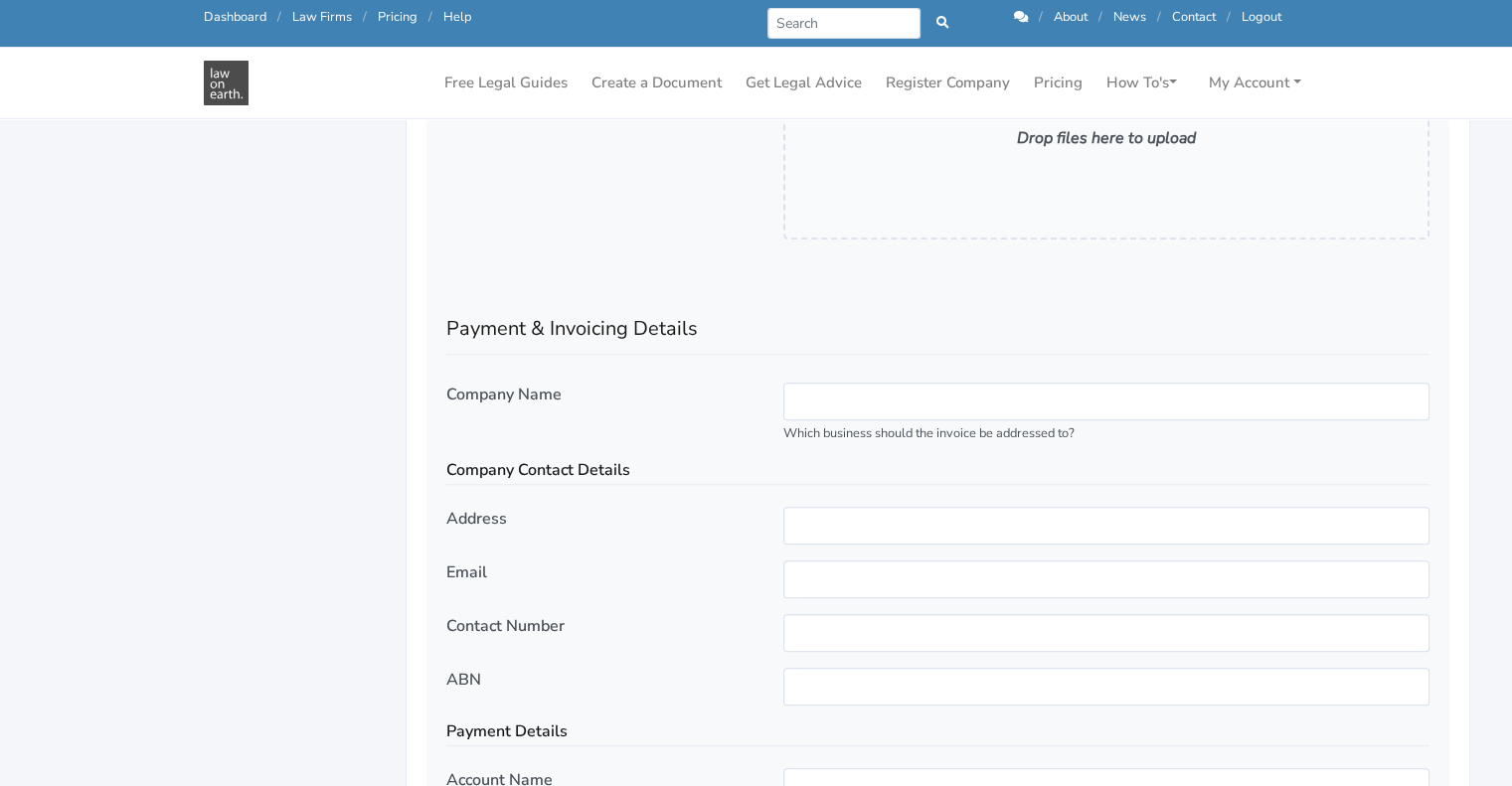 click on "Company Contact Details" at bounding box center (937, 472) 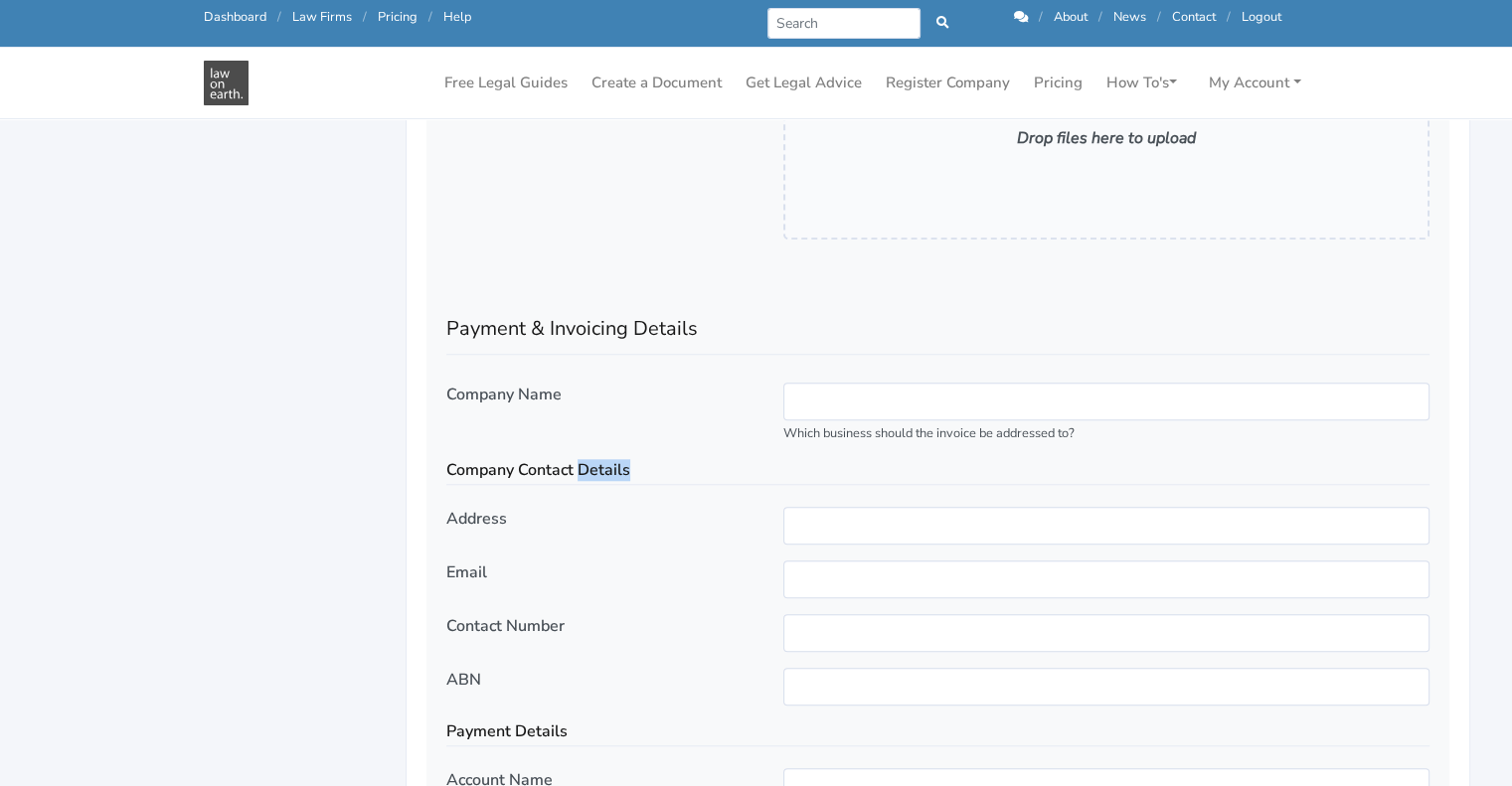 click on "Company Contact Details" at bounding box center [937, 472] 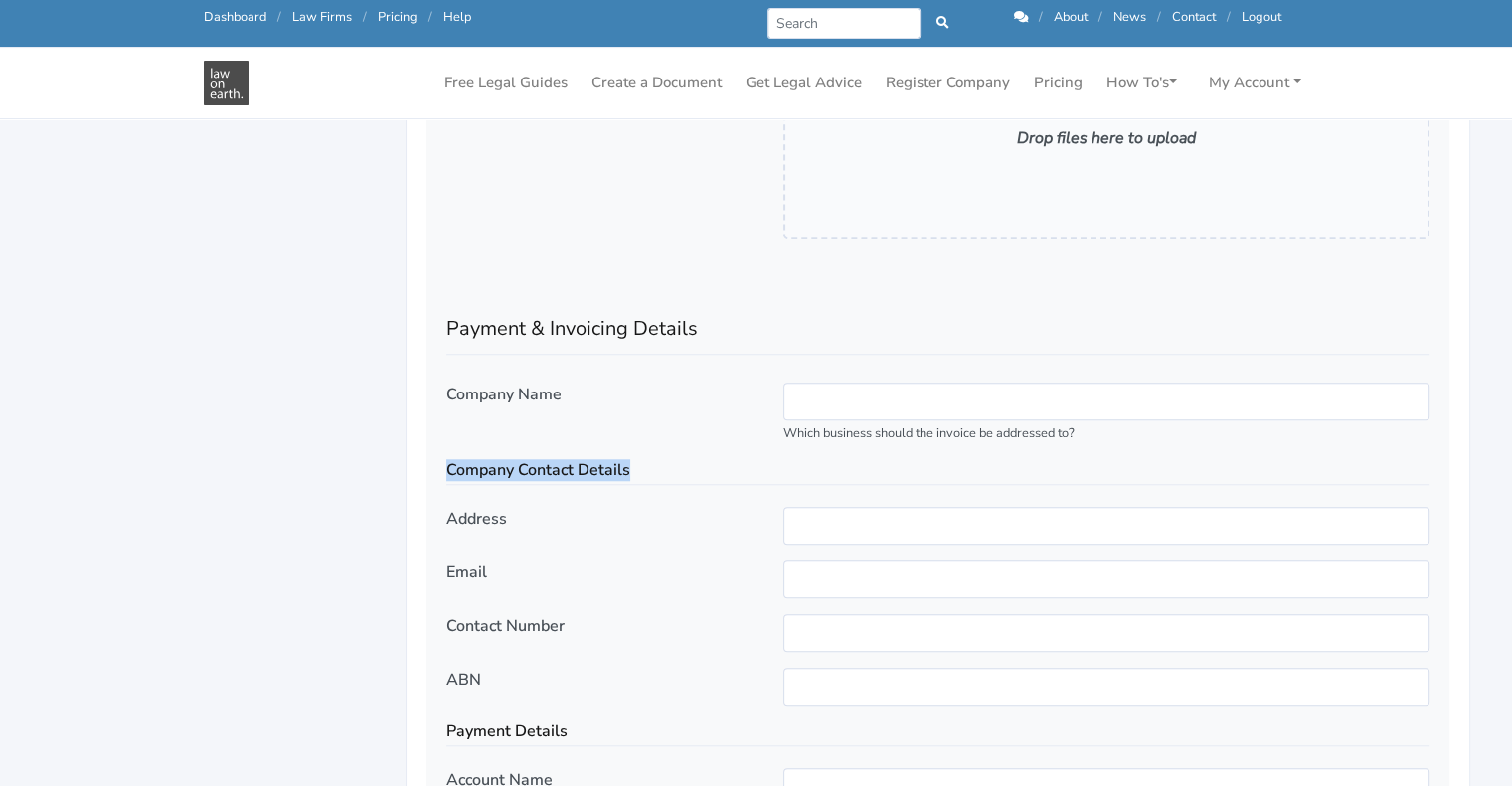 click on "Company Contact Details" at bounding box center (937, 472) 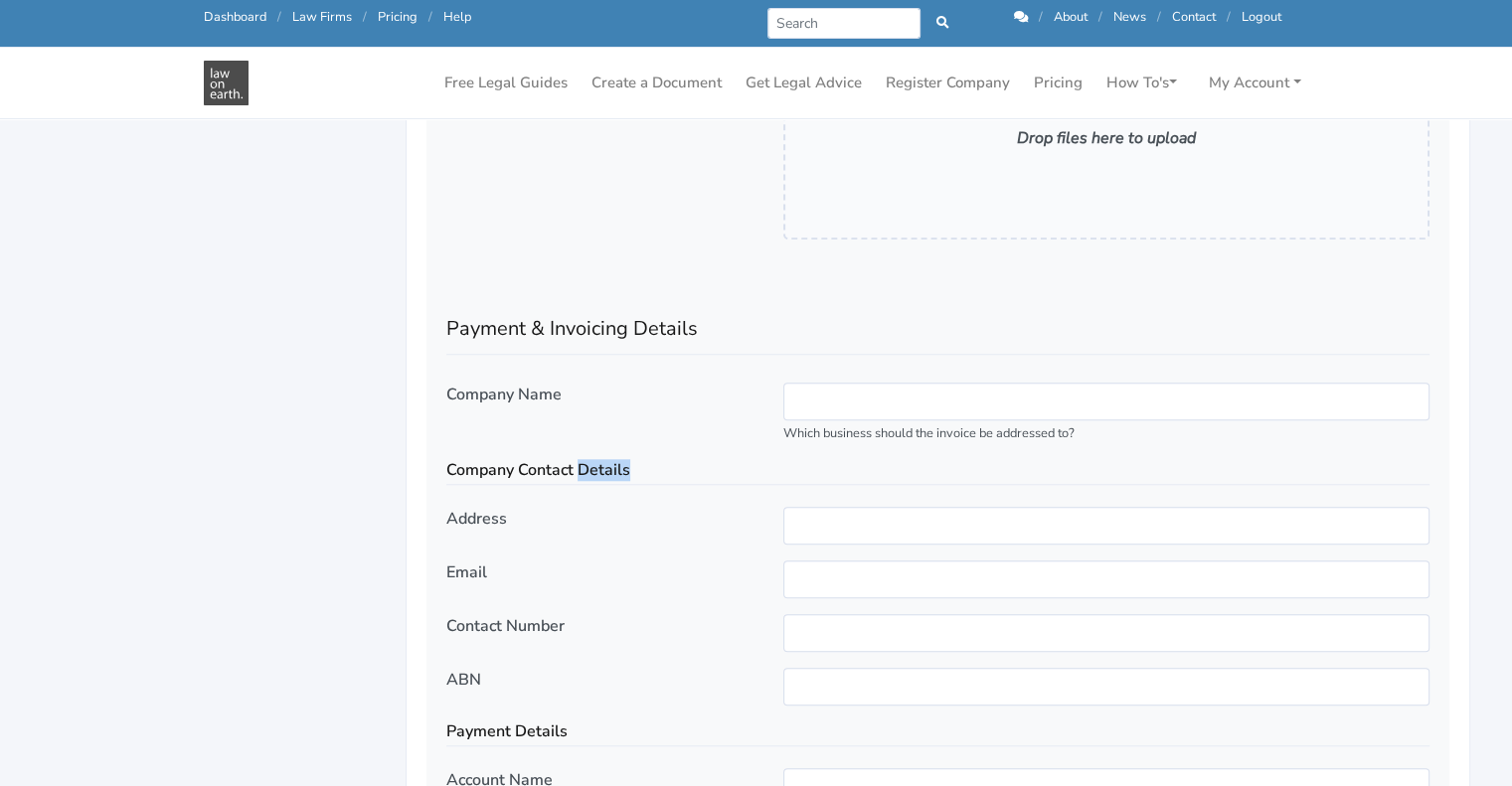click on "Company Contact Details" at bounding box center (937, 472) 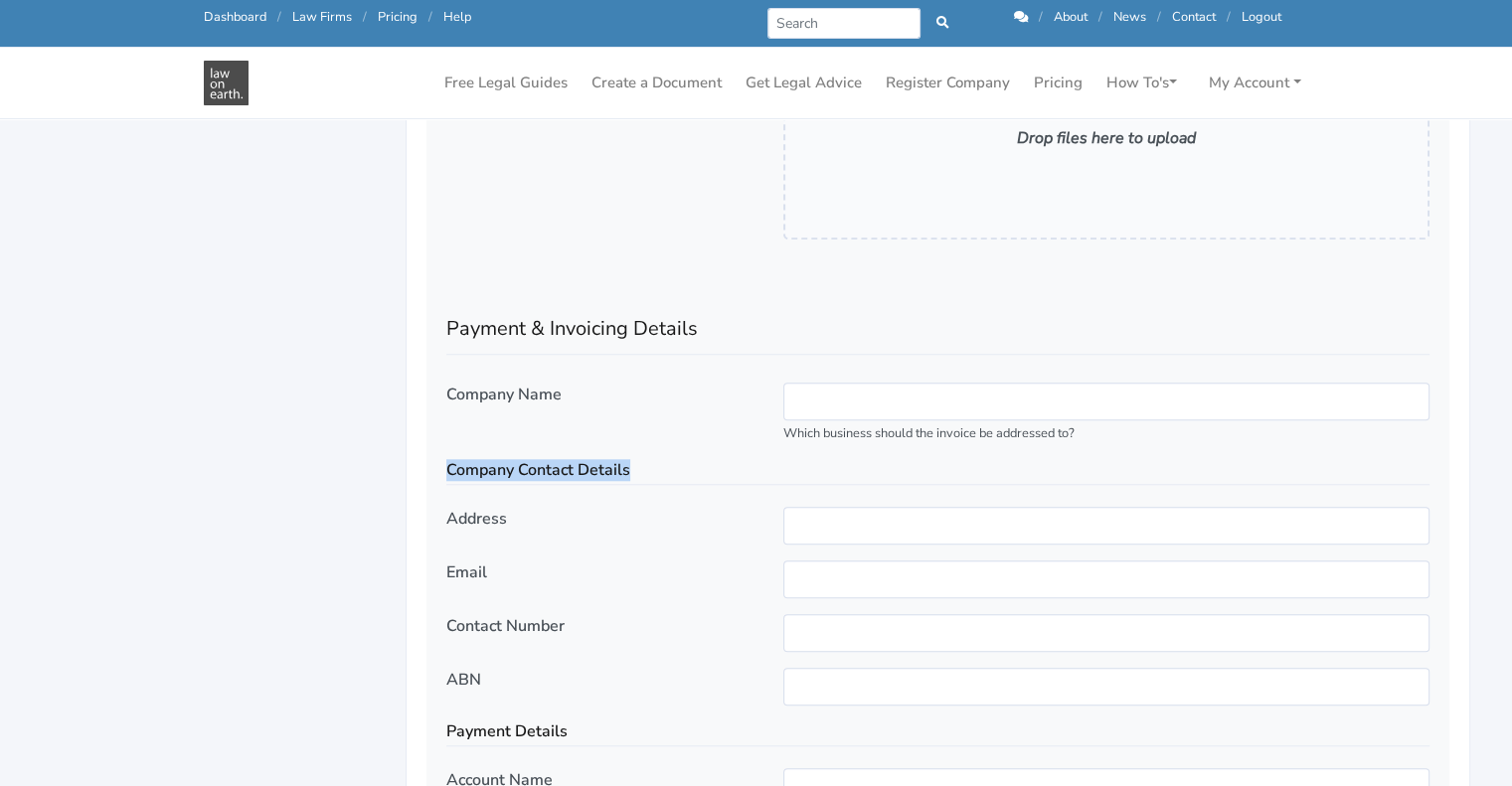 click on "Company Contact Details" at bounding box center [937, 472] 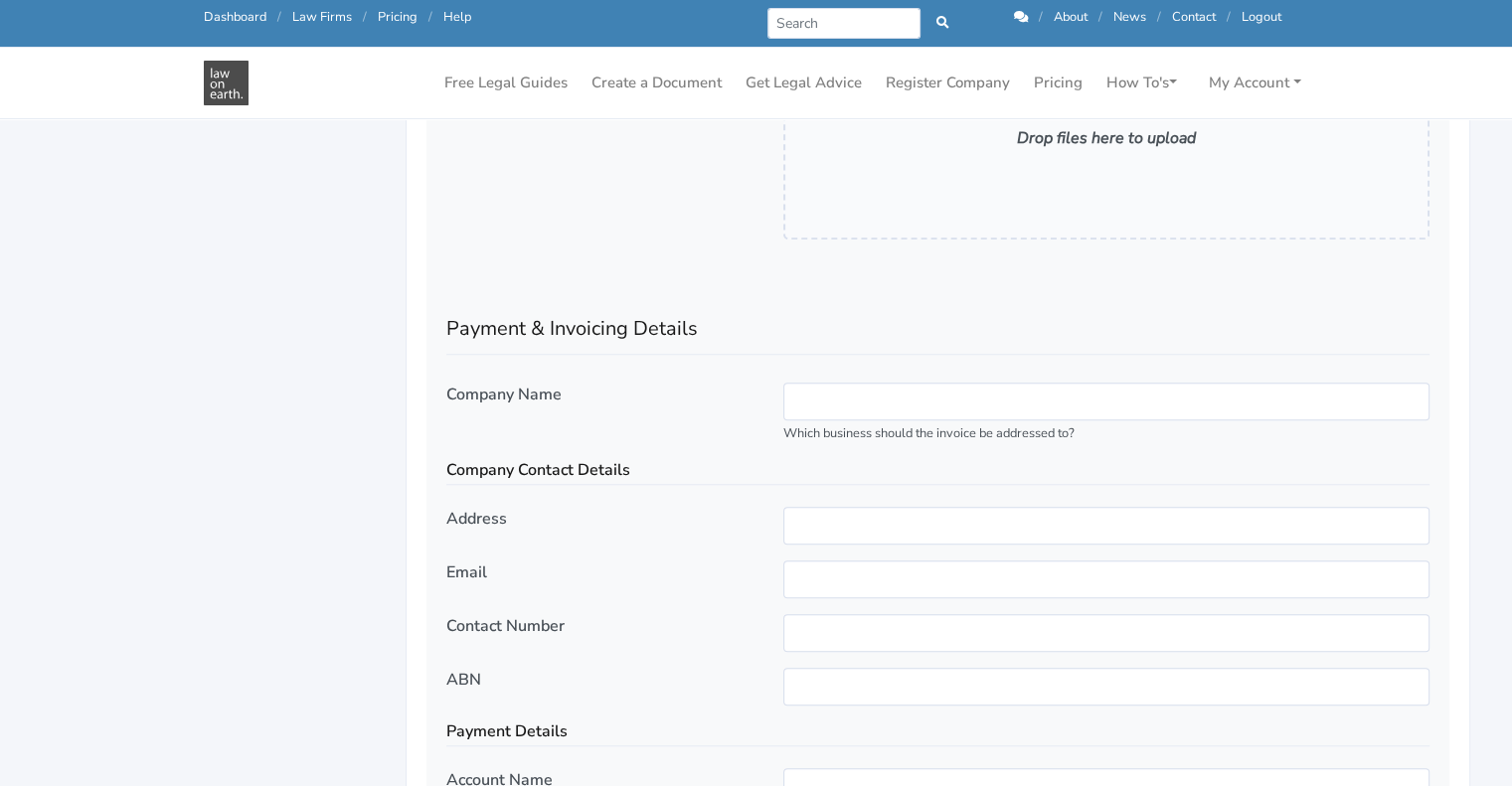 click on "Company Contact Details" at bounding box center (937, 472) 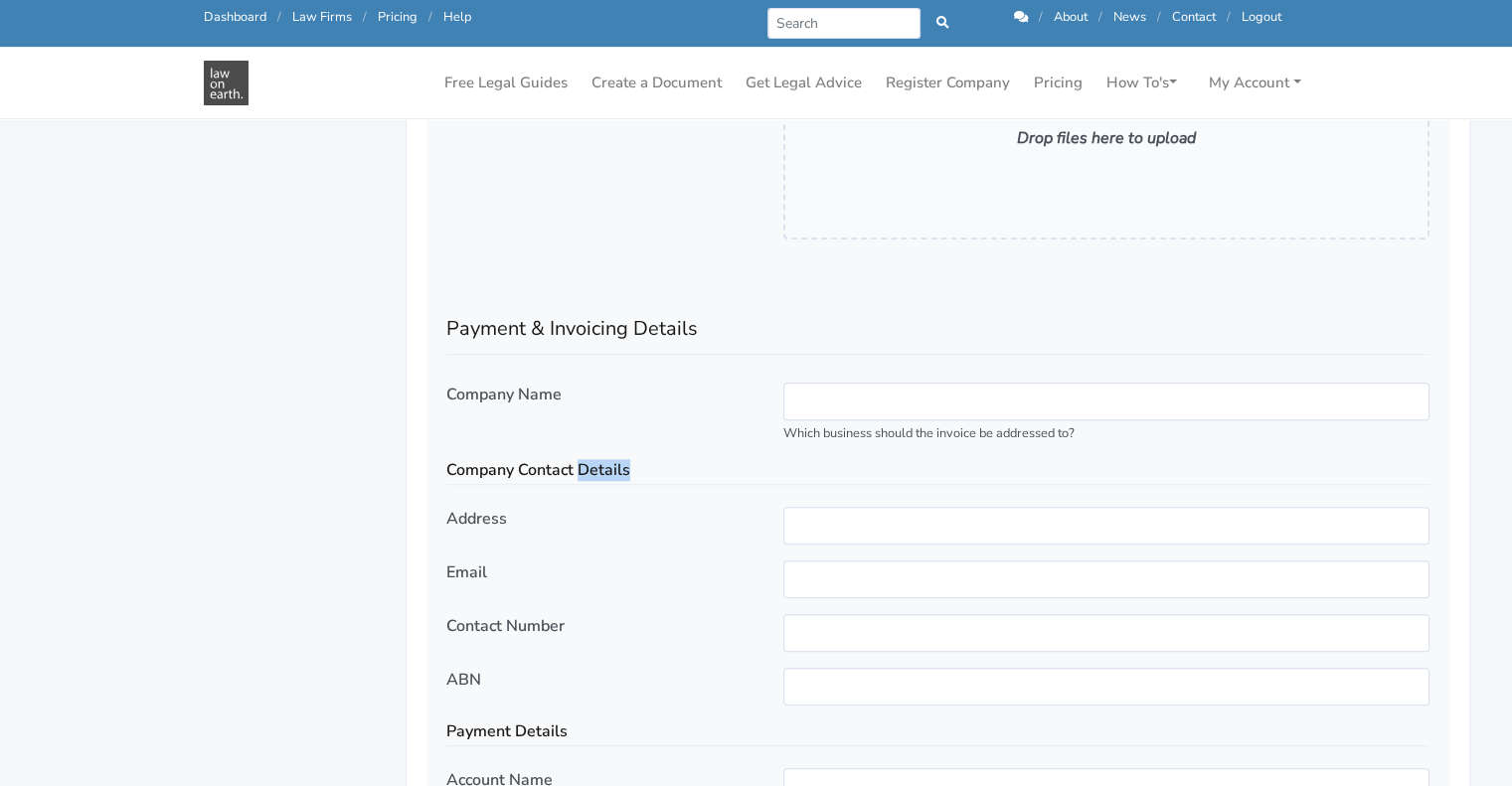 click on "Company Contact Details" at bounding box center (937, 472) 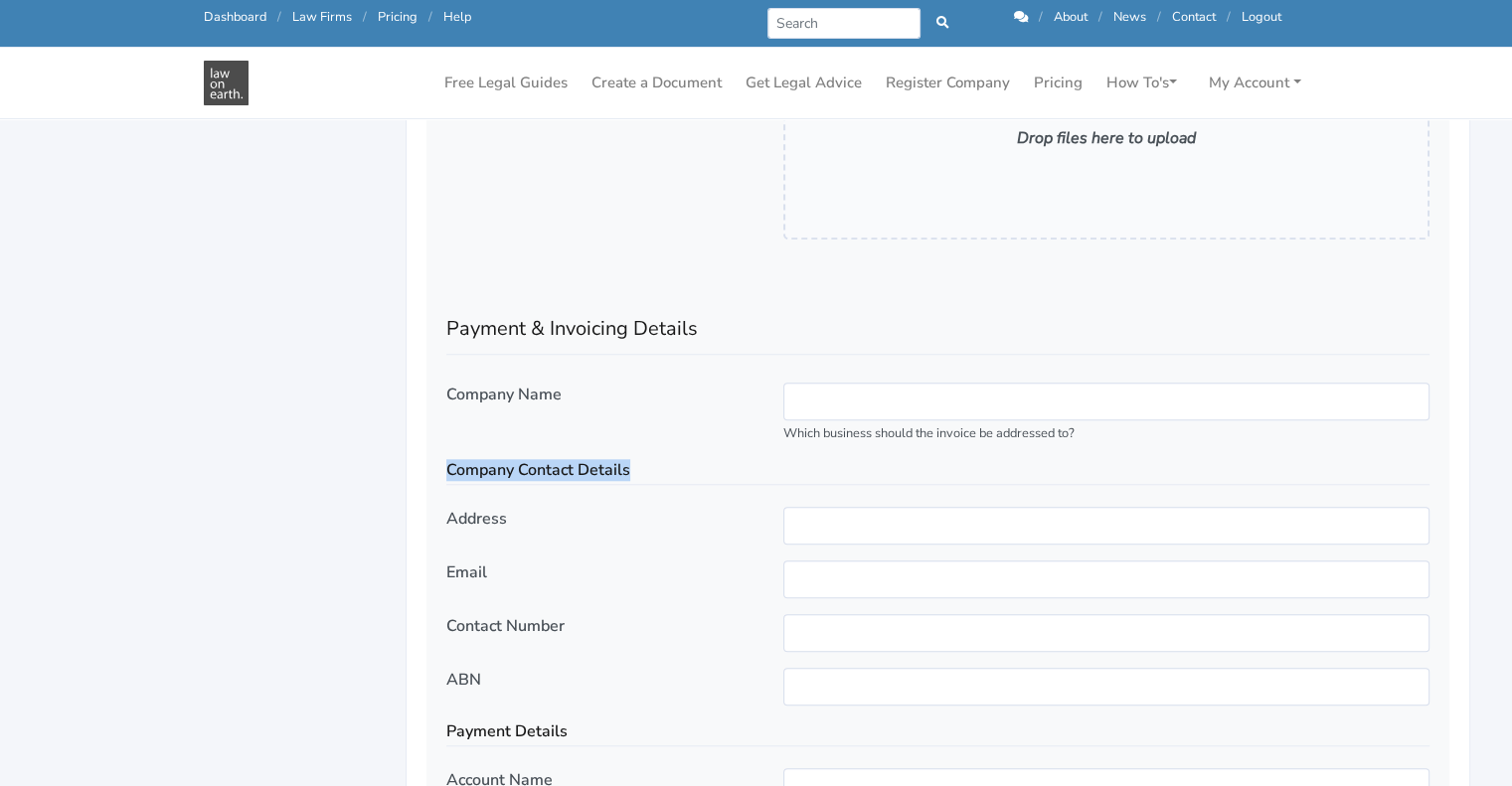 click on "Company Contact Details" at bounding box center (937, 472) 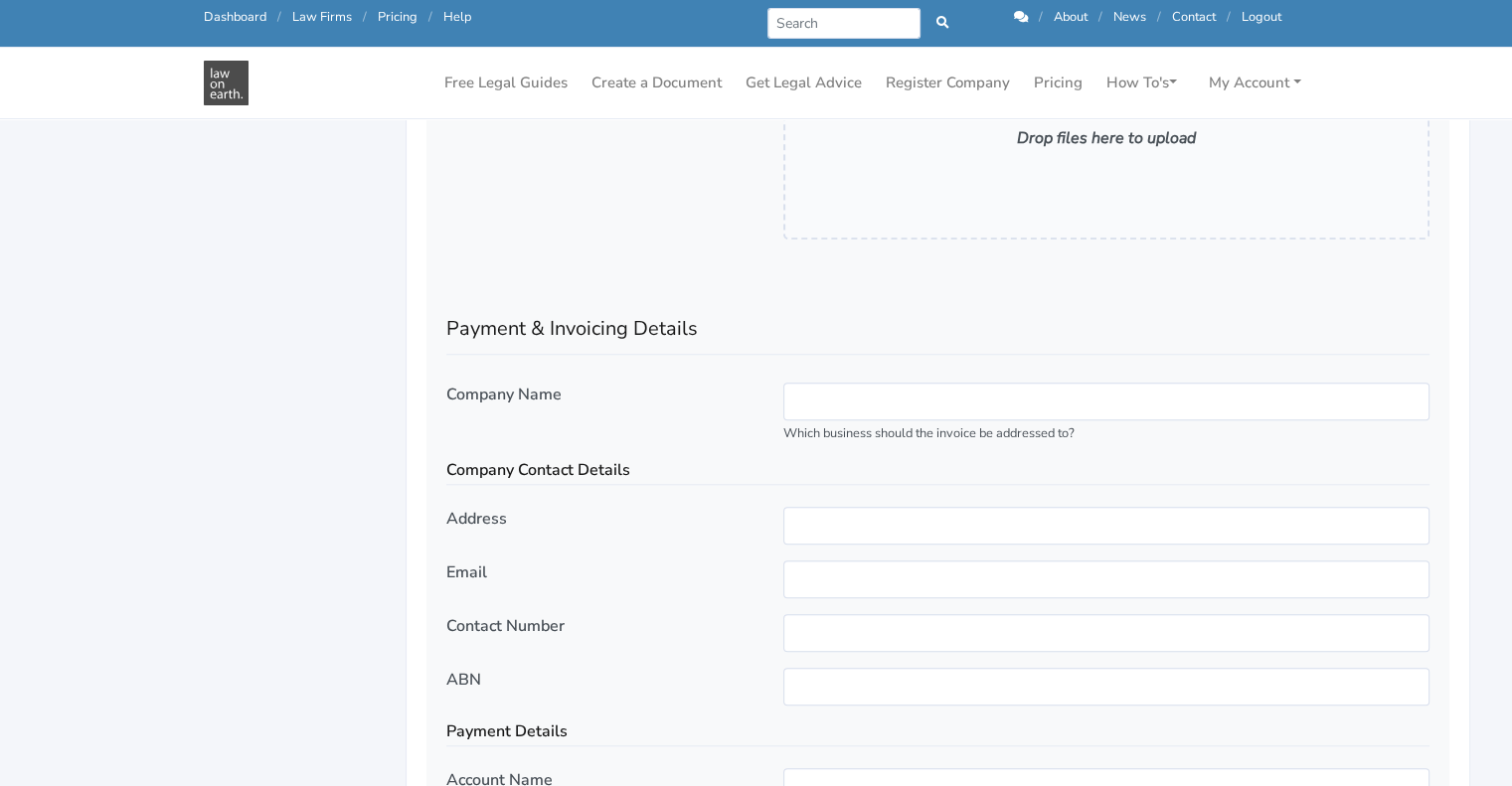 click on "Company Contact Details" at bounding box center [937, 472] 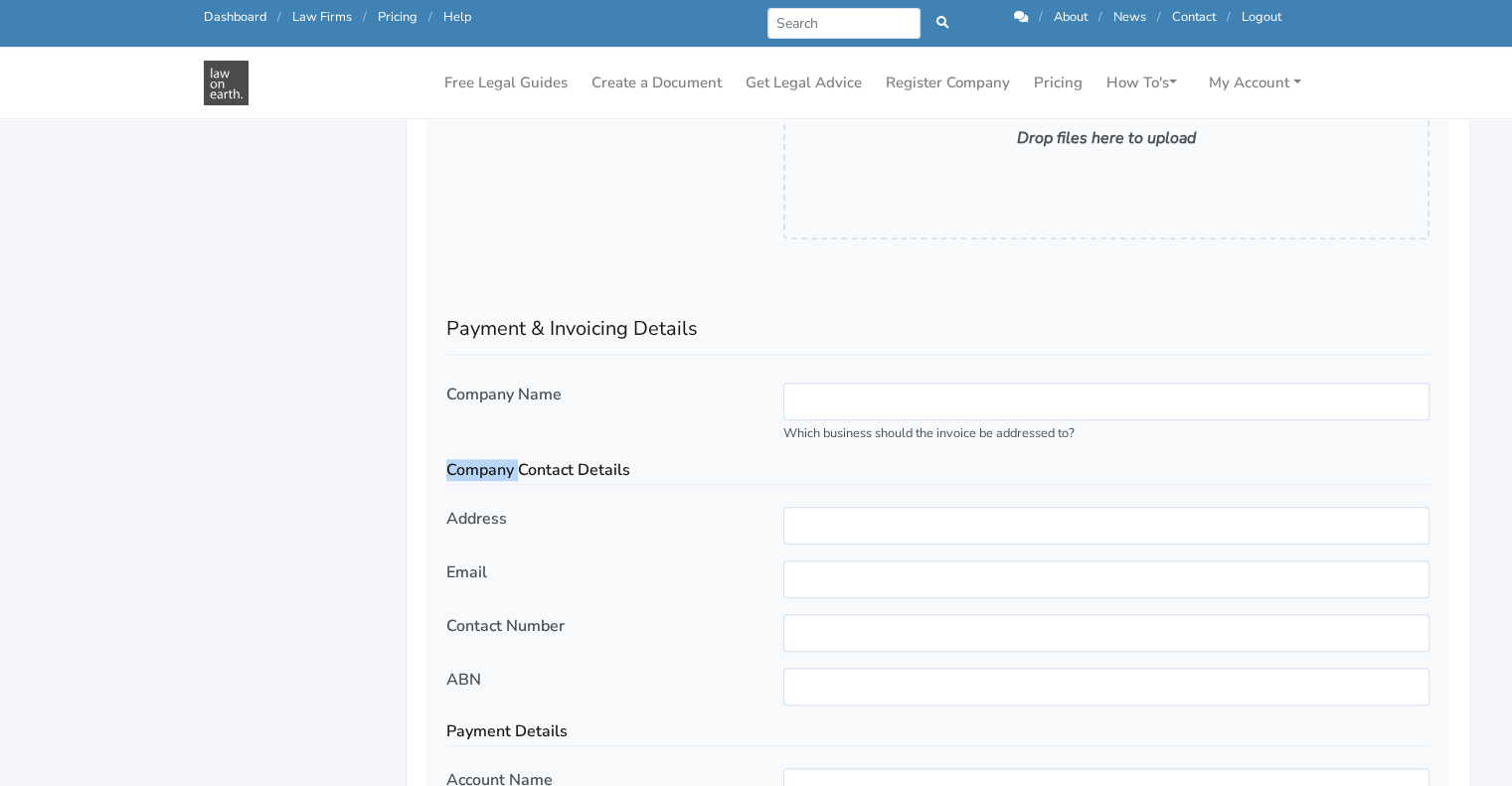 click on "Company Contact Details" at bounding box center [937, 472] 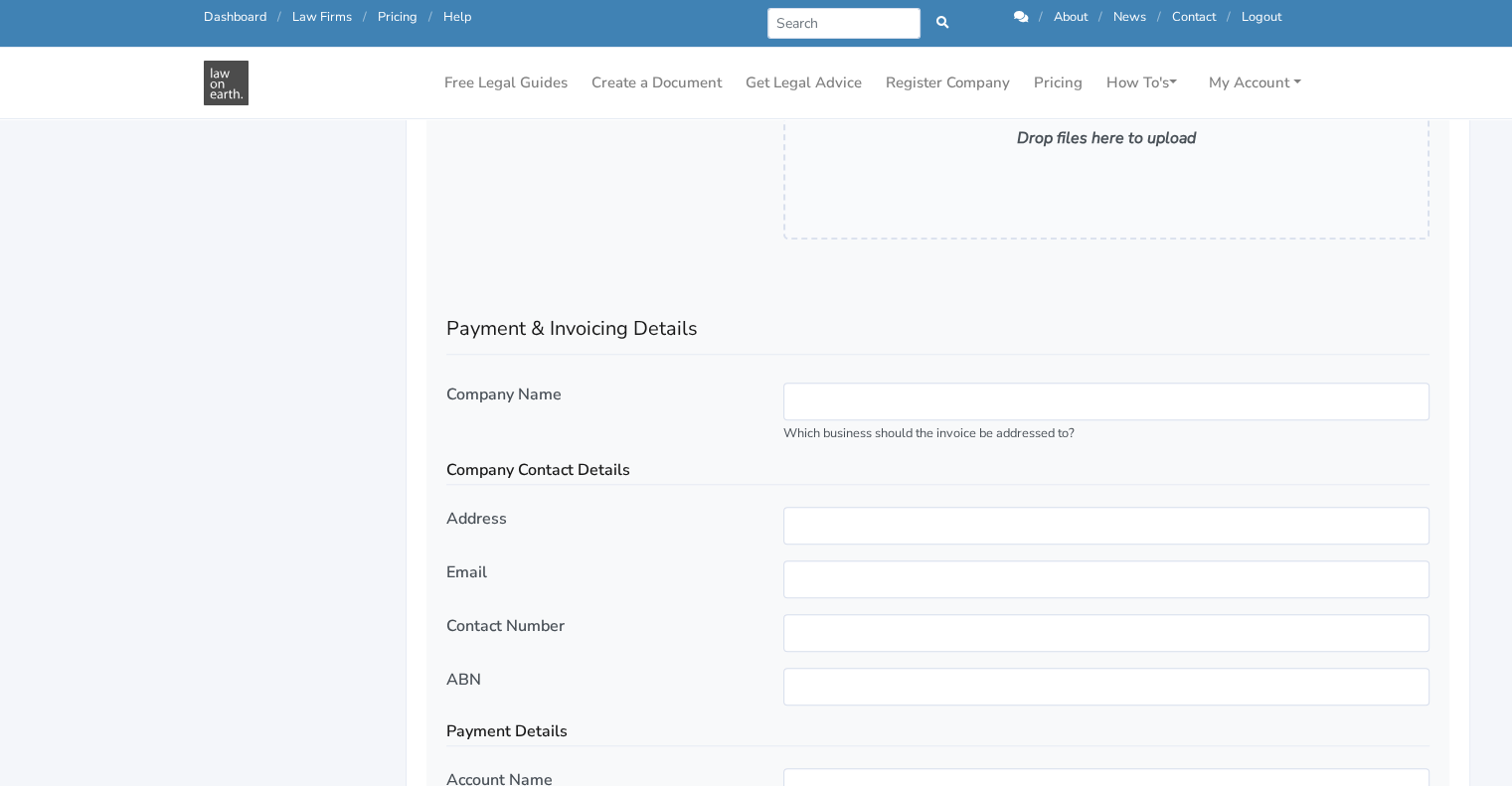 click on "Company Contact Details" at bounding box center (937, 472) 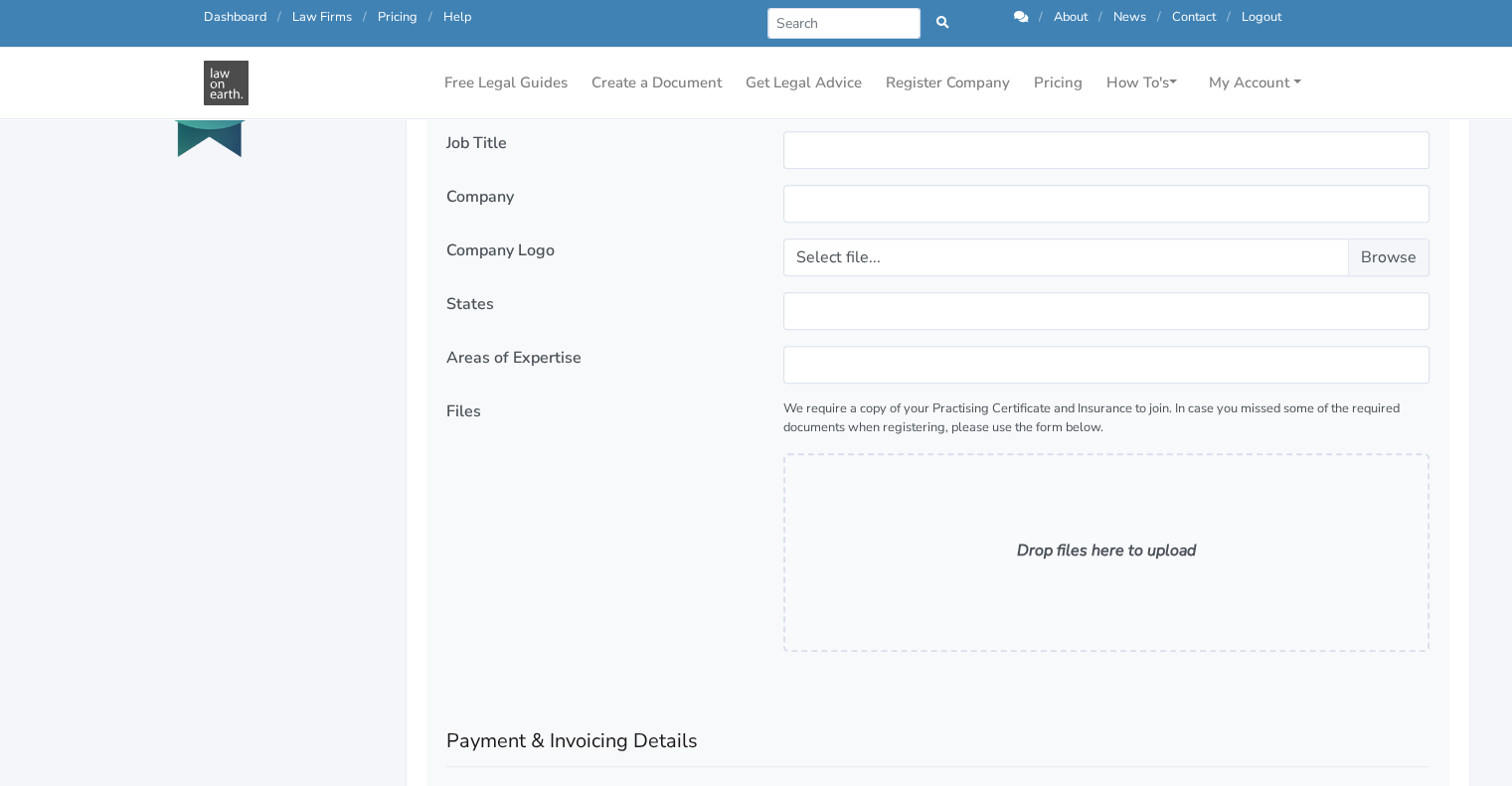 scroll, scrollTop: 1266, scrollLeft: 0, axis: vertical 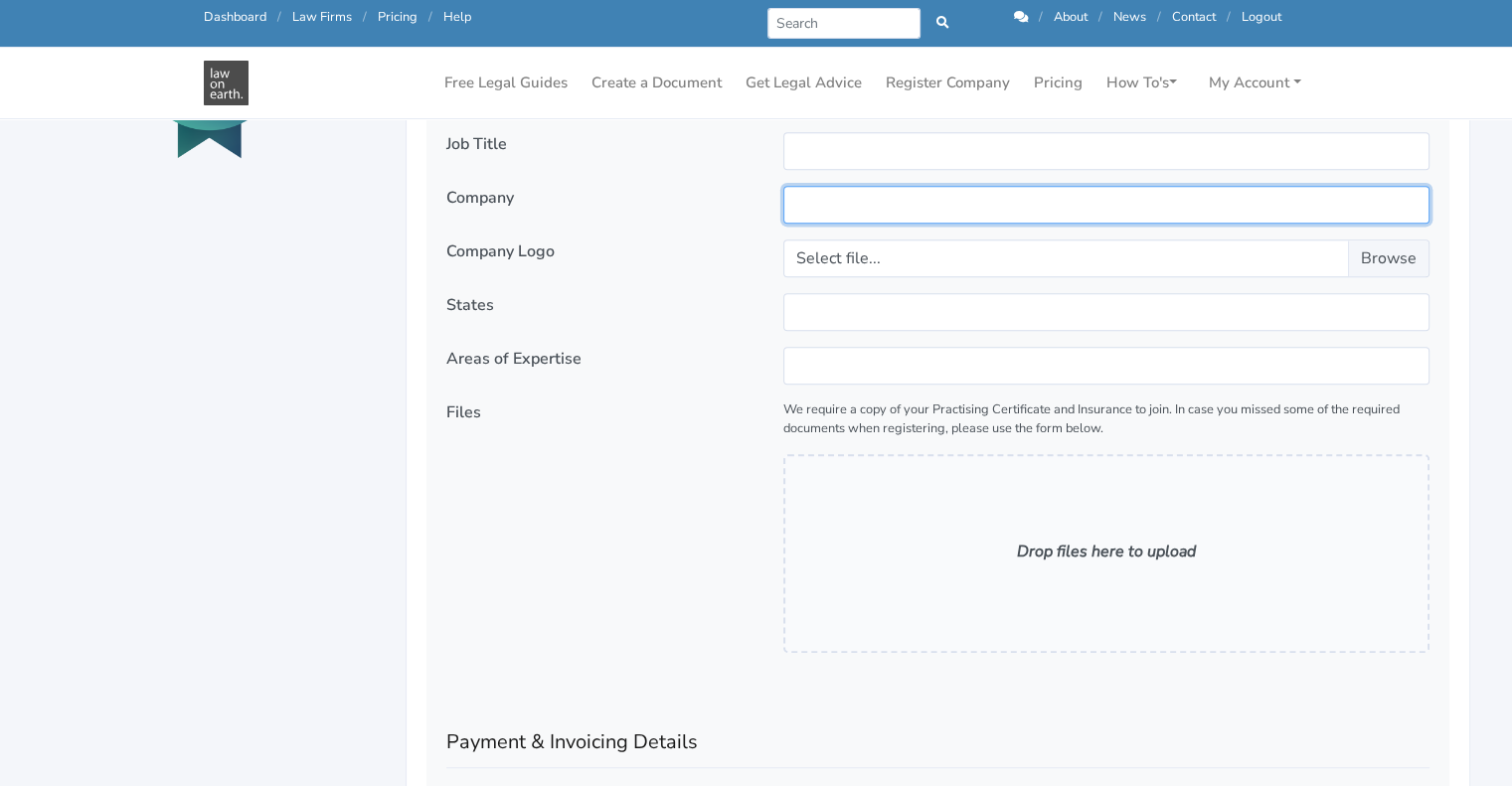click at bounding box center (1106, 205) 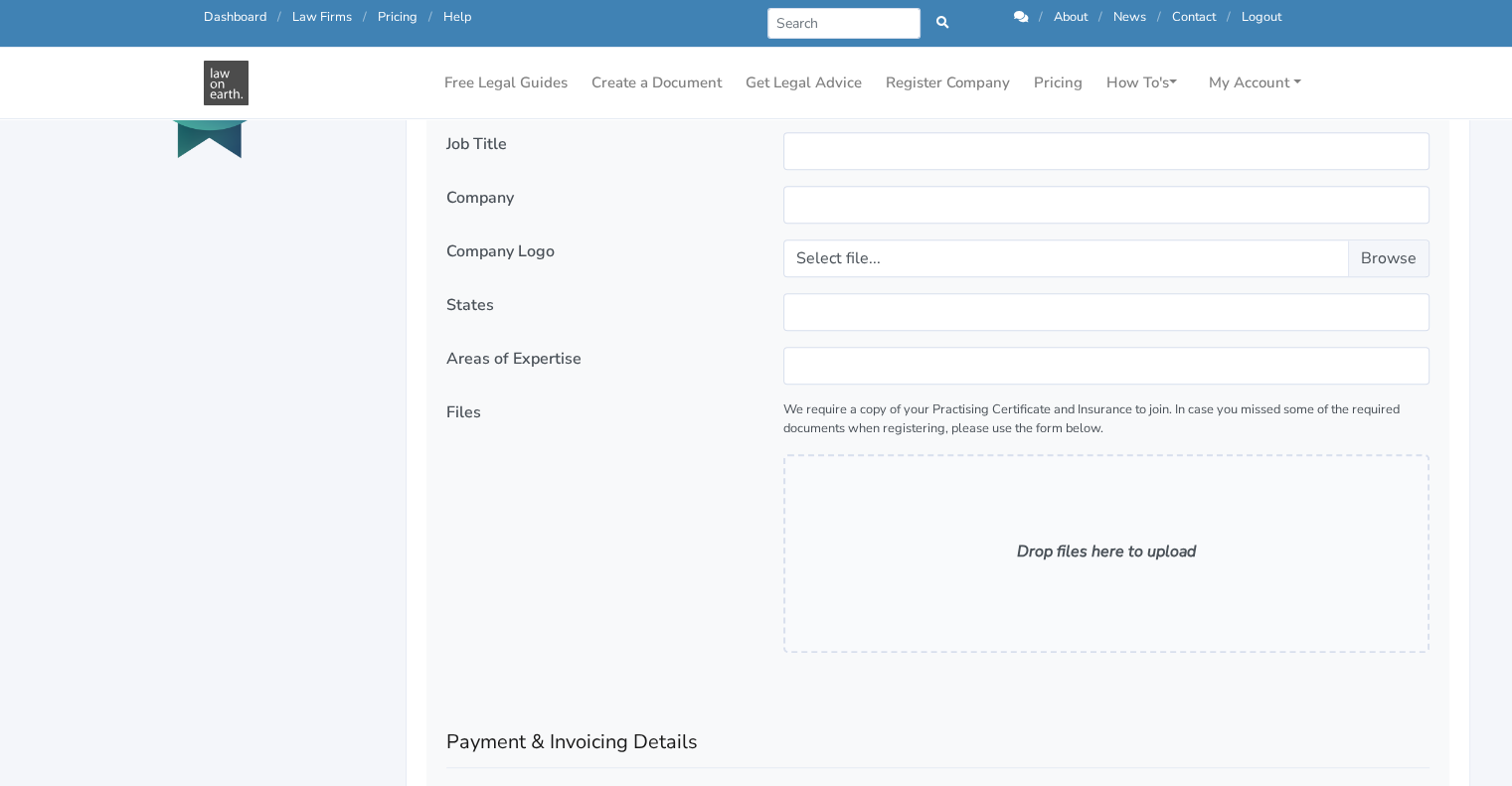 click on "Company" at bounding box center [480, 198] 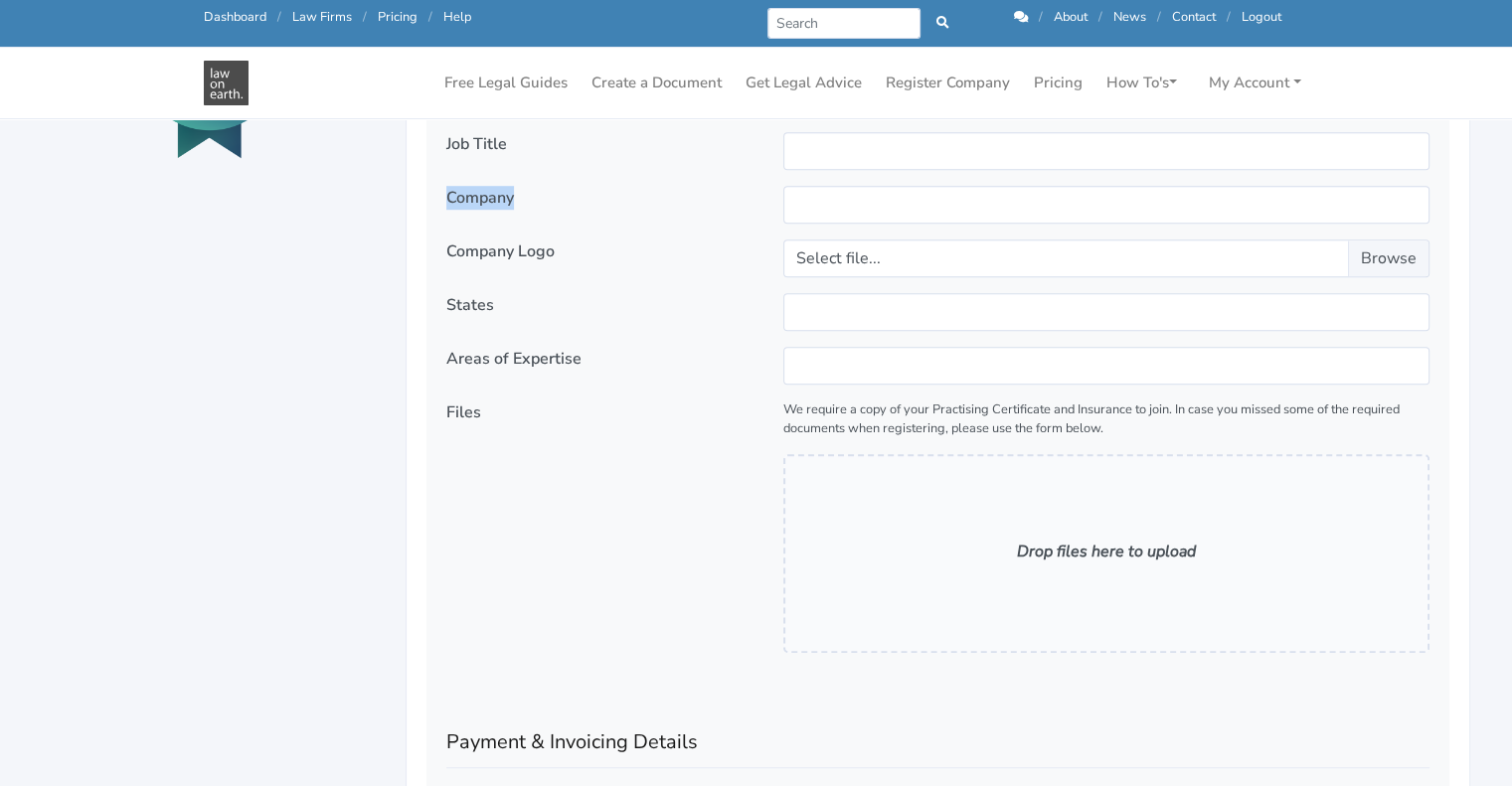 click on "Company" at bounding box center (480, 198) 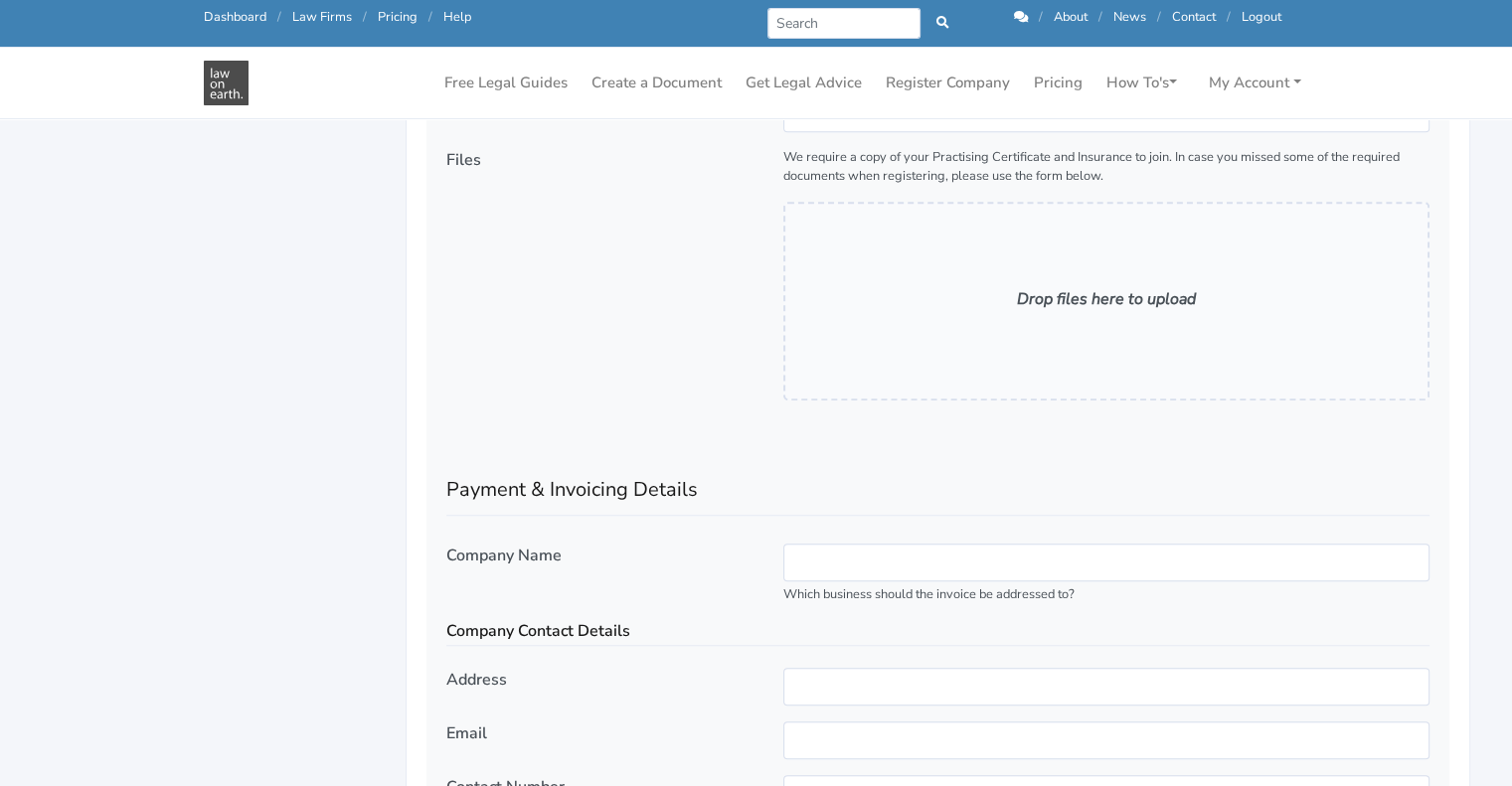 scroll, scrollTop: 1520, scrollLeft: 0, axis: vertical 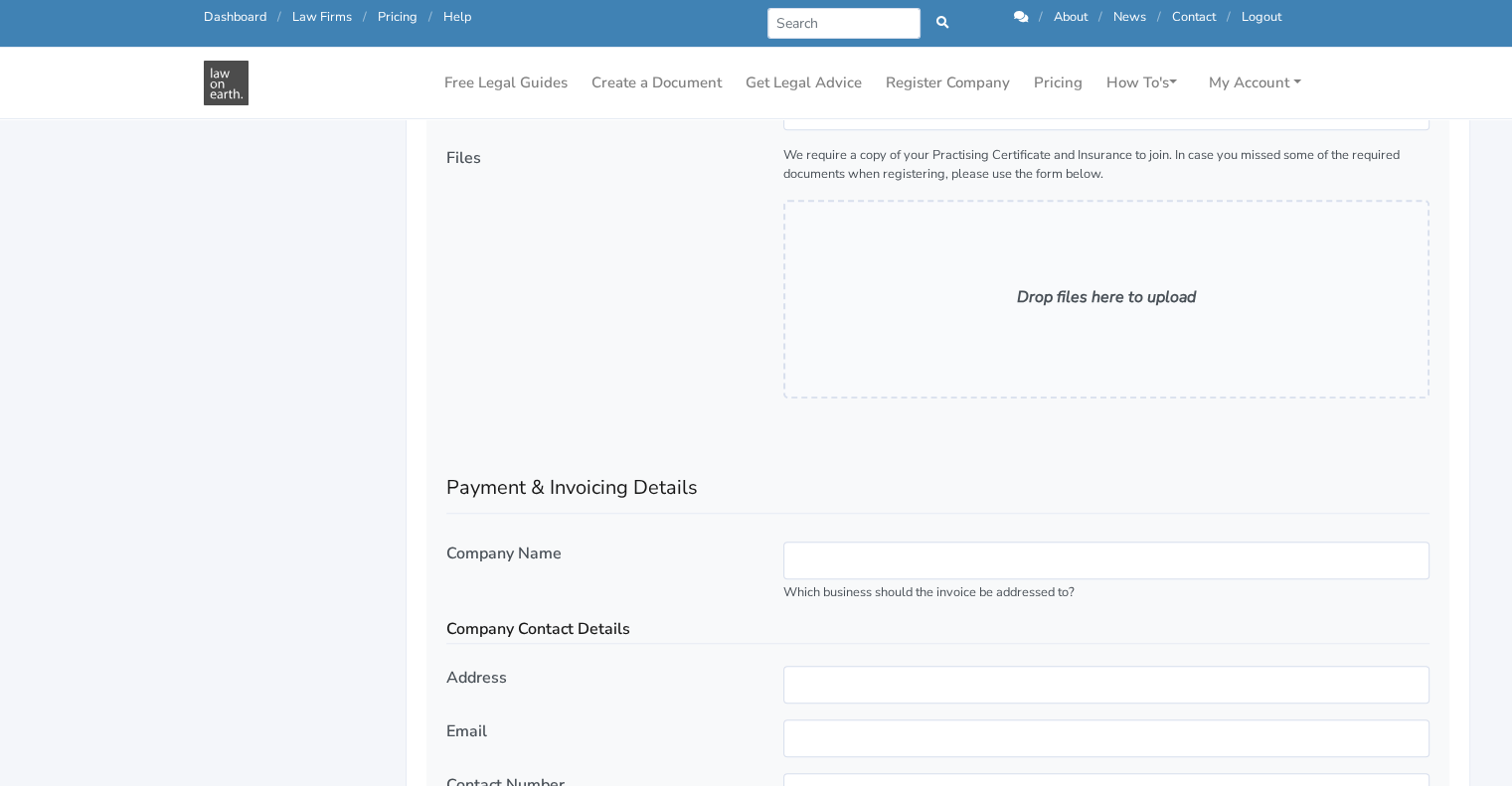 click on "Company Name" at bounding box center (504, 553) 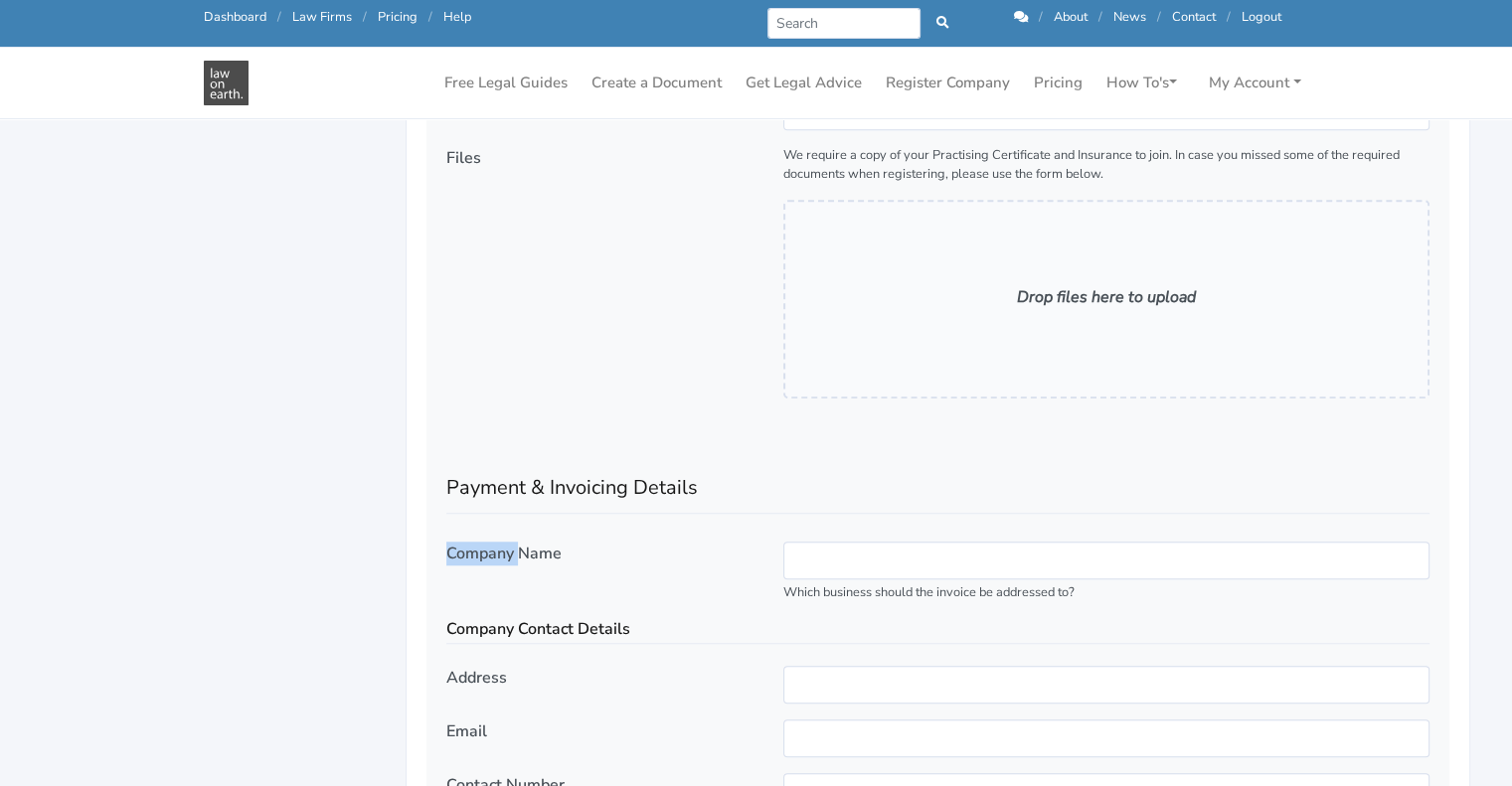 click on "Company Name" at bounding box center [504, 553] 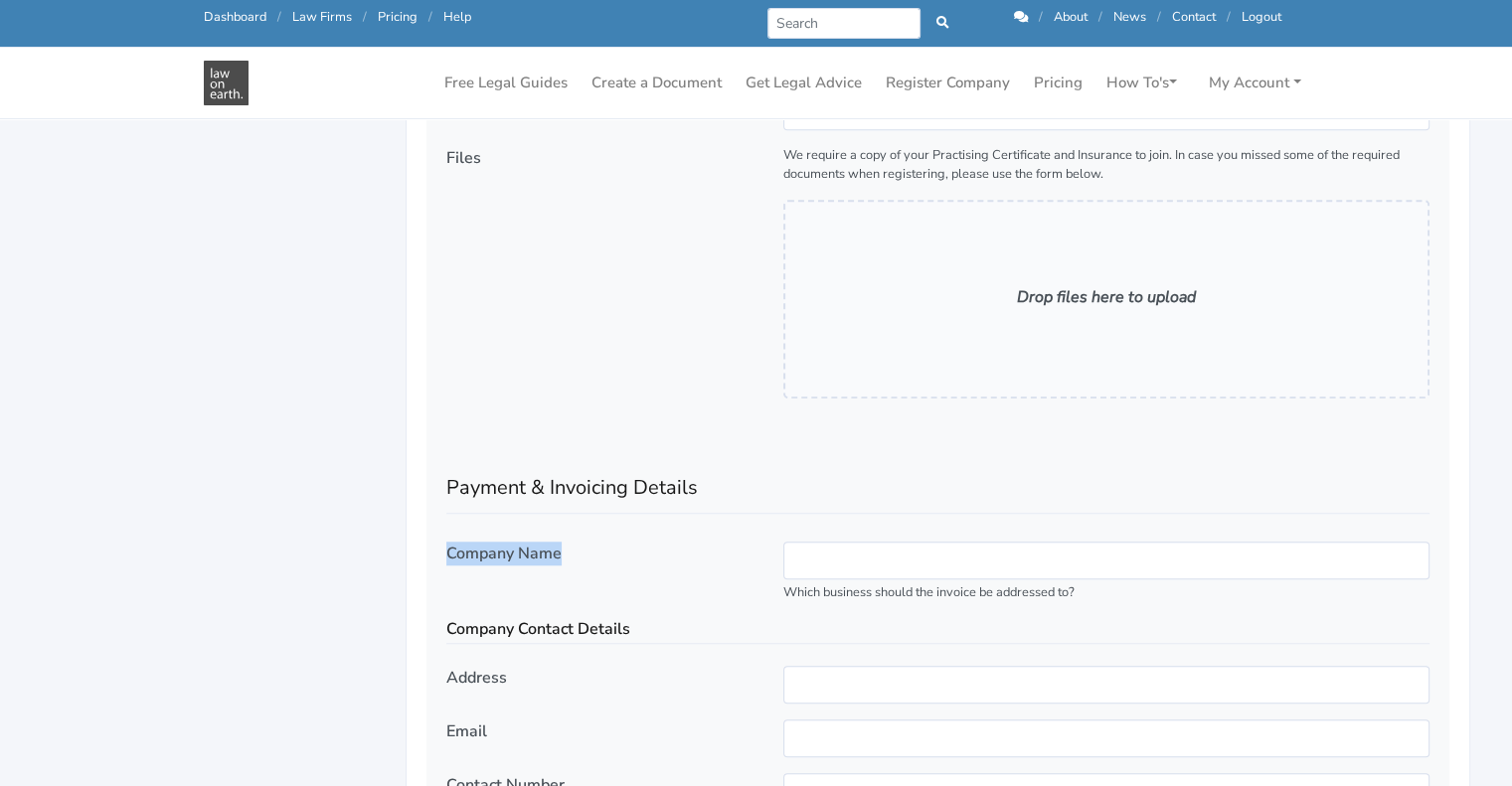click on "Company Name" at bounding box center (504, 553) 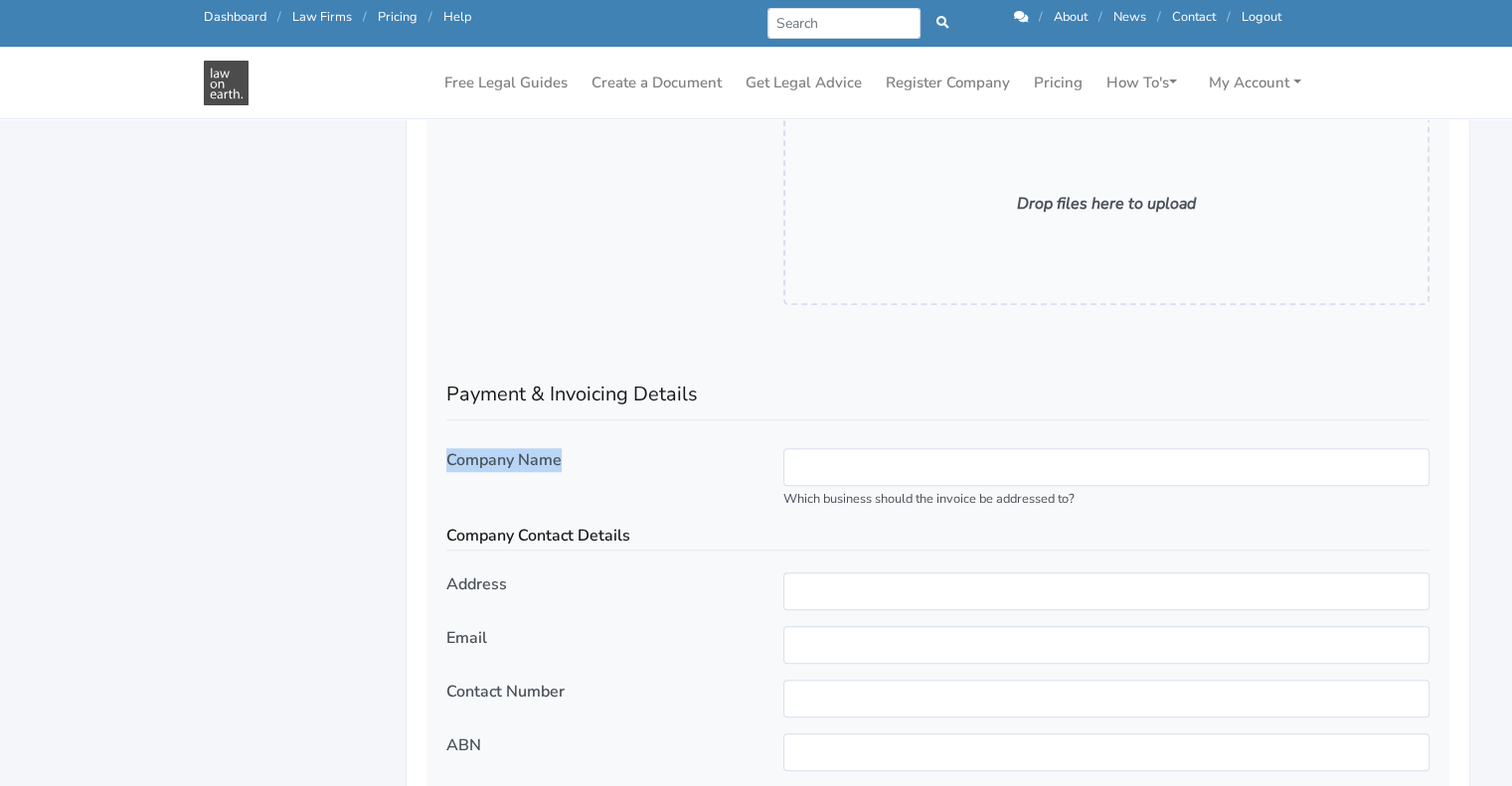 scroll, scrollTop: 1628, scrollLeft: 0, axis: vertical 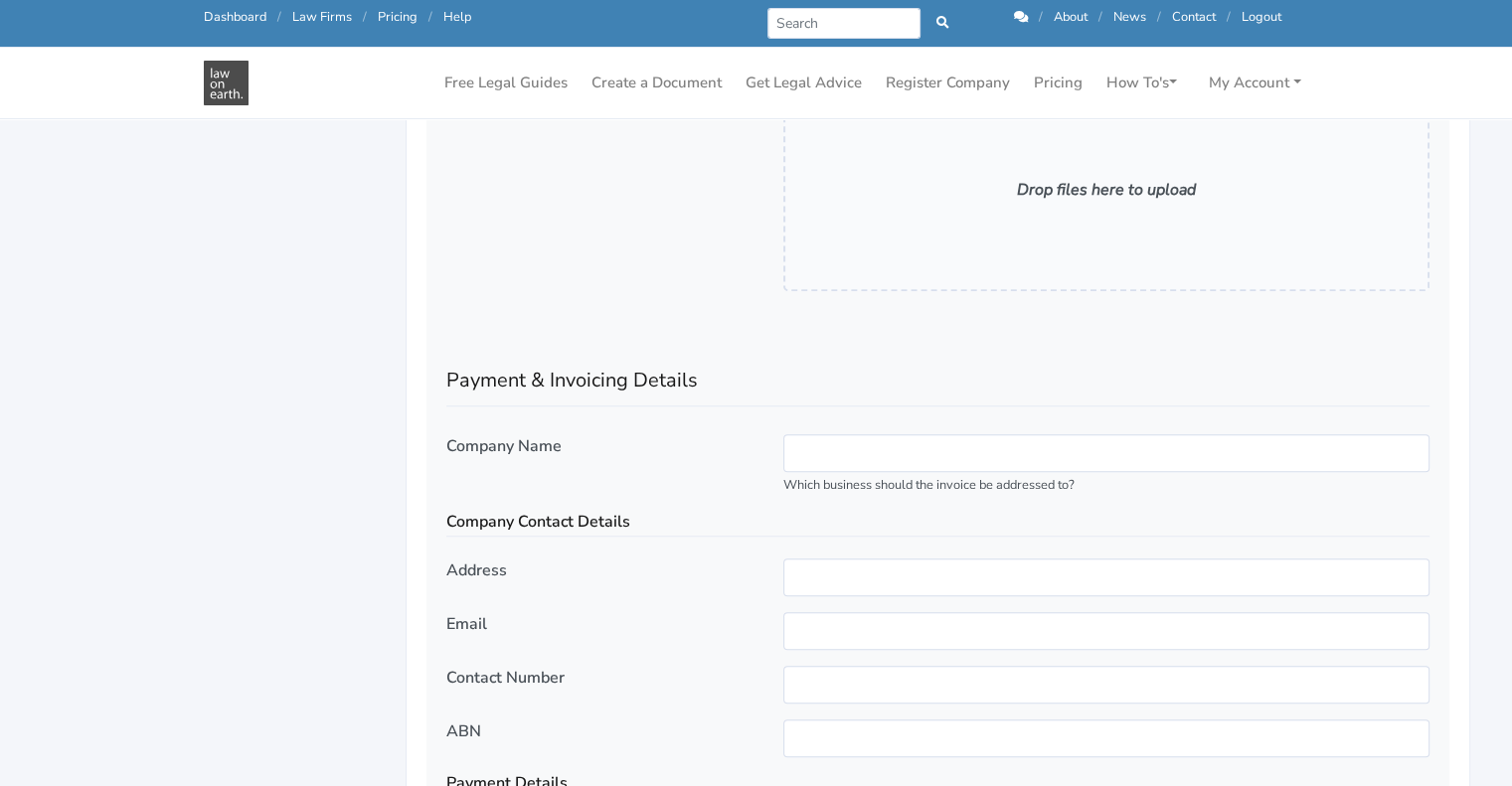 click on "Company Contact Details" at bounding box center [937, 524] 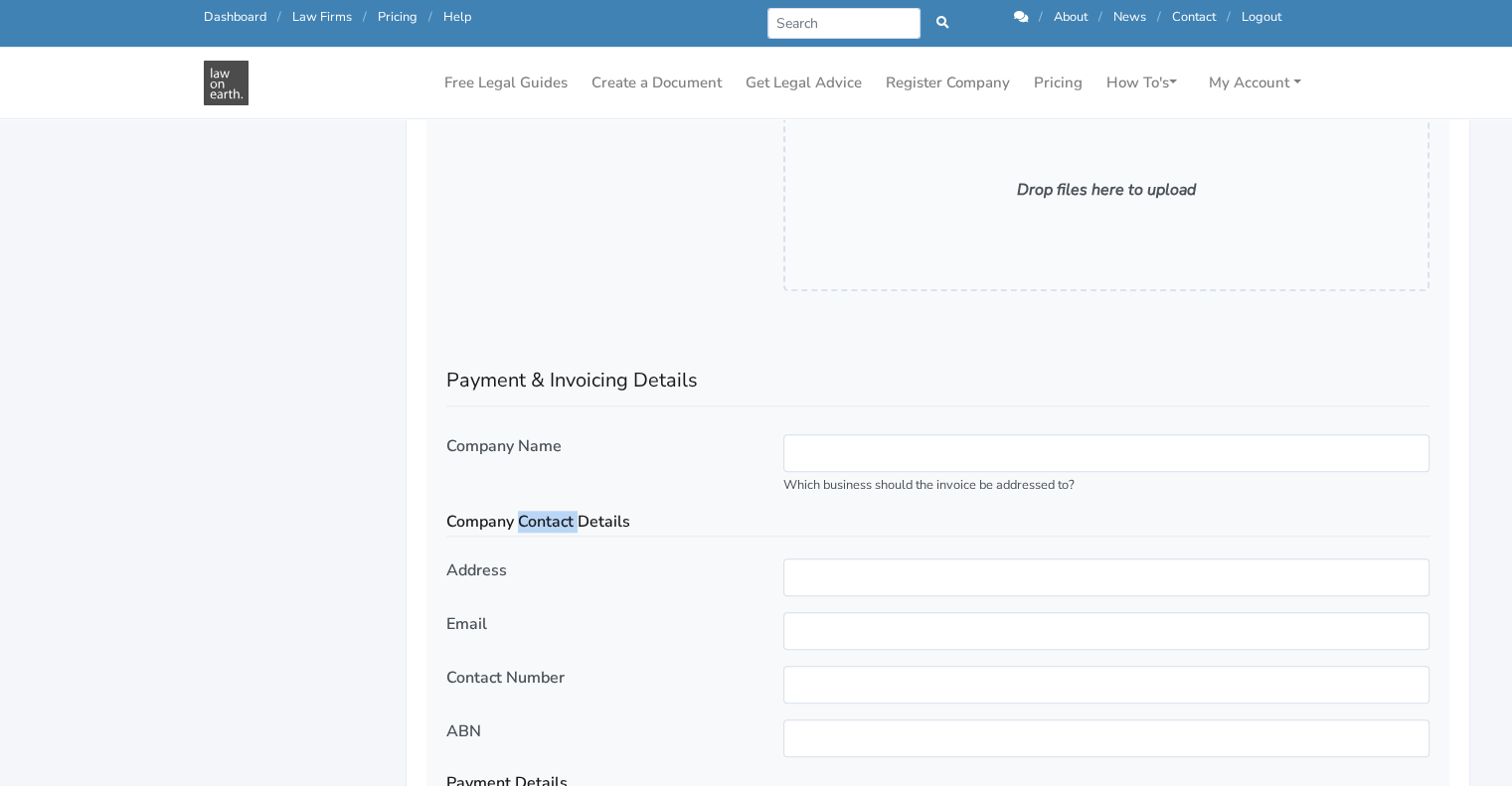 click on "Company Contact Details" at bounding box center [937, 524] 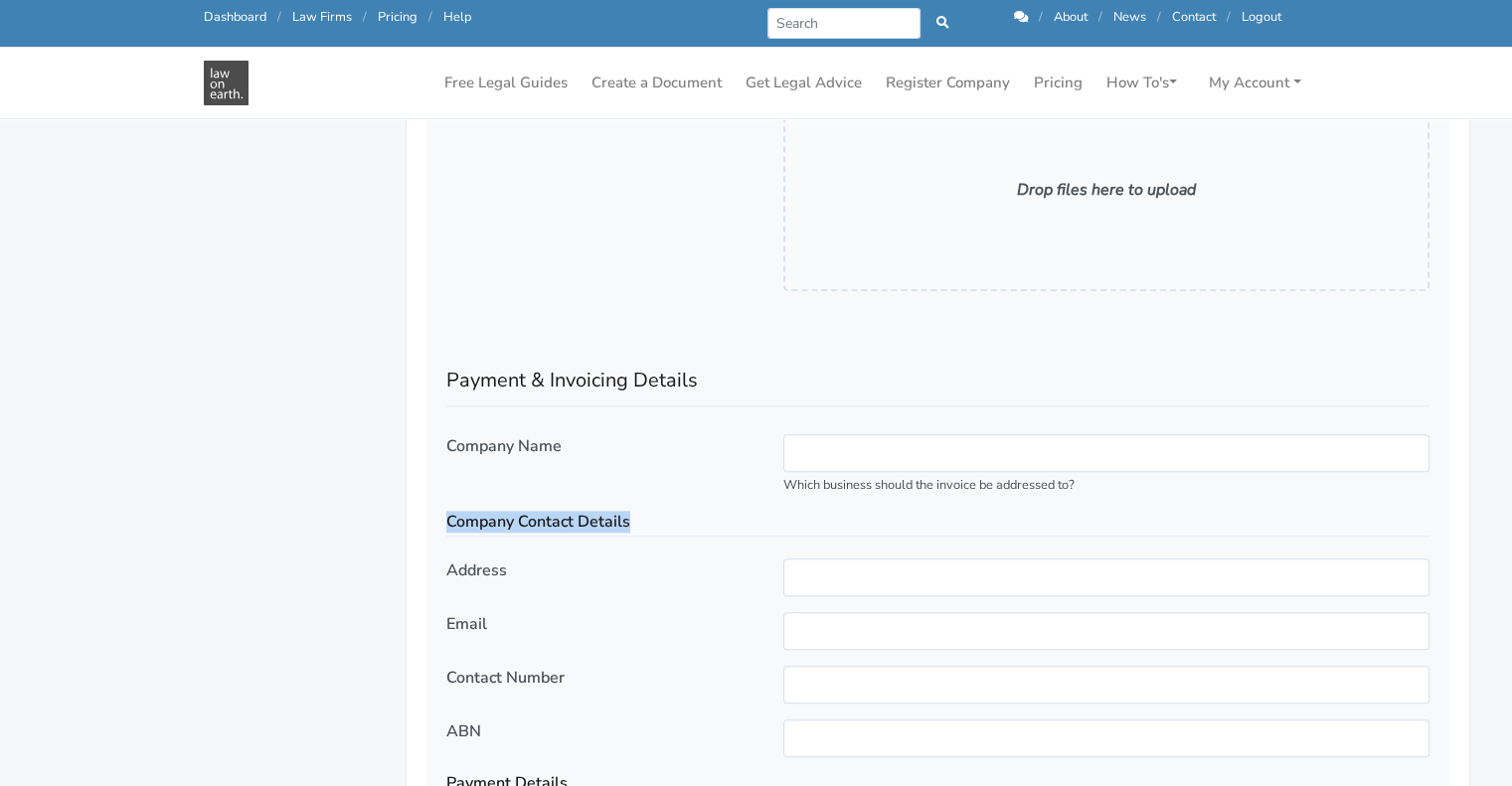 click on "Company Contact Details" at bounding box center (937, 524) 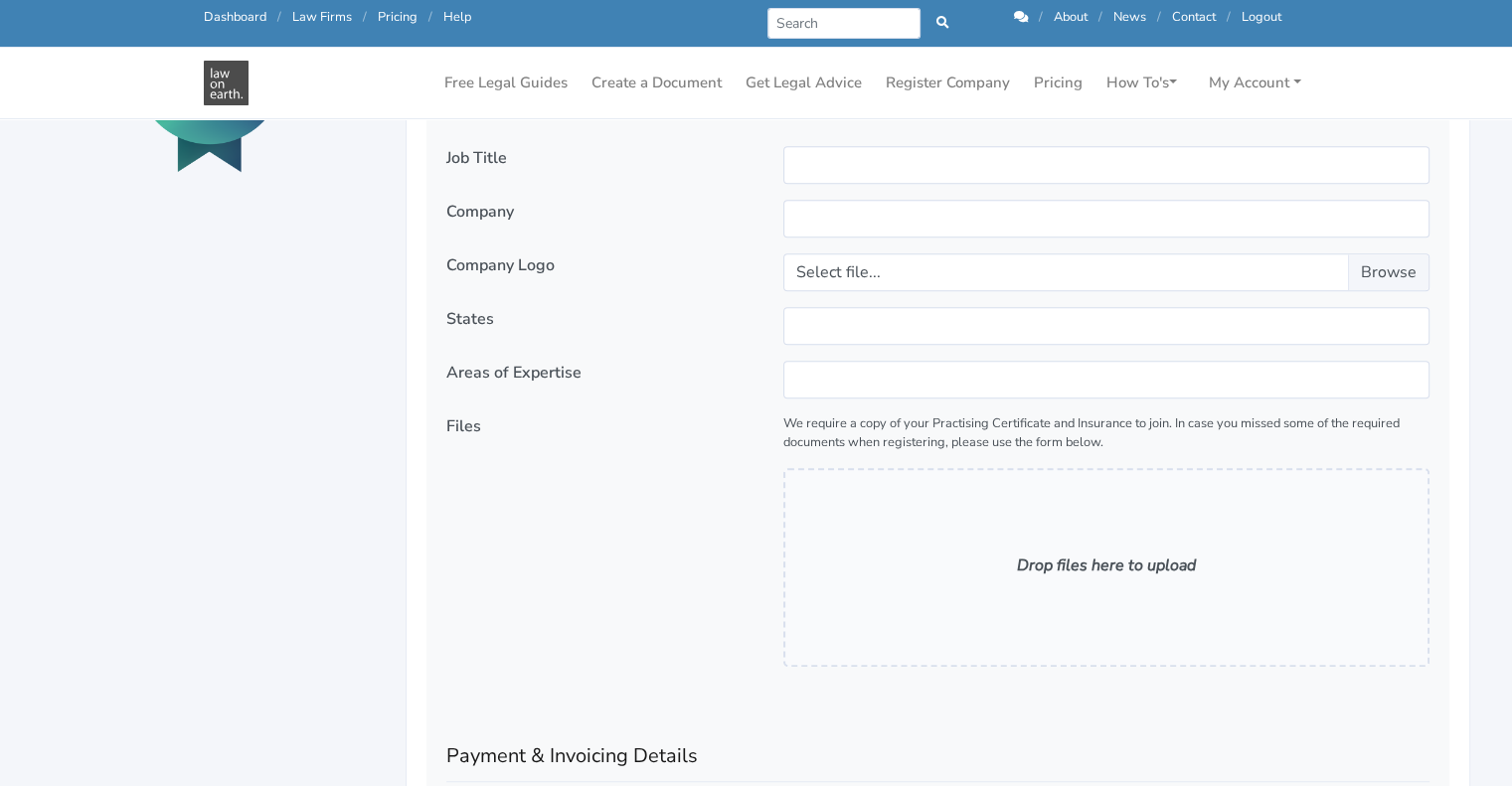 scroll, scrollTop: 1251, scrollLeft: 0, axis: vertical 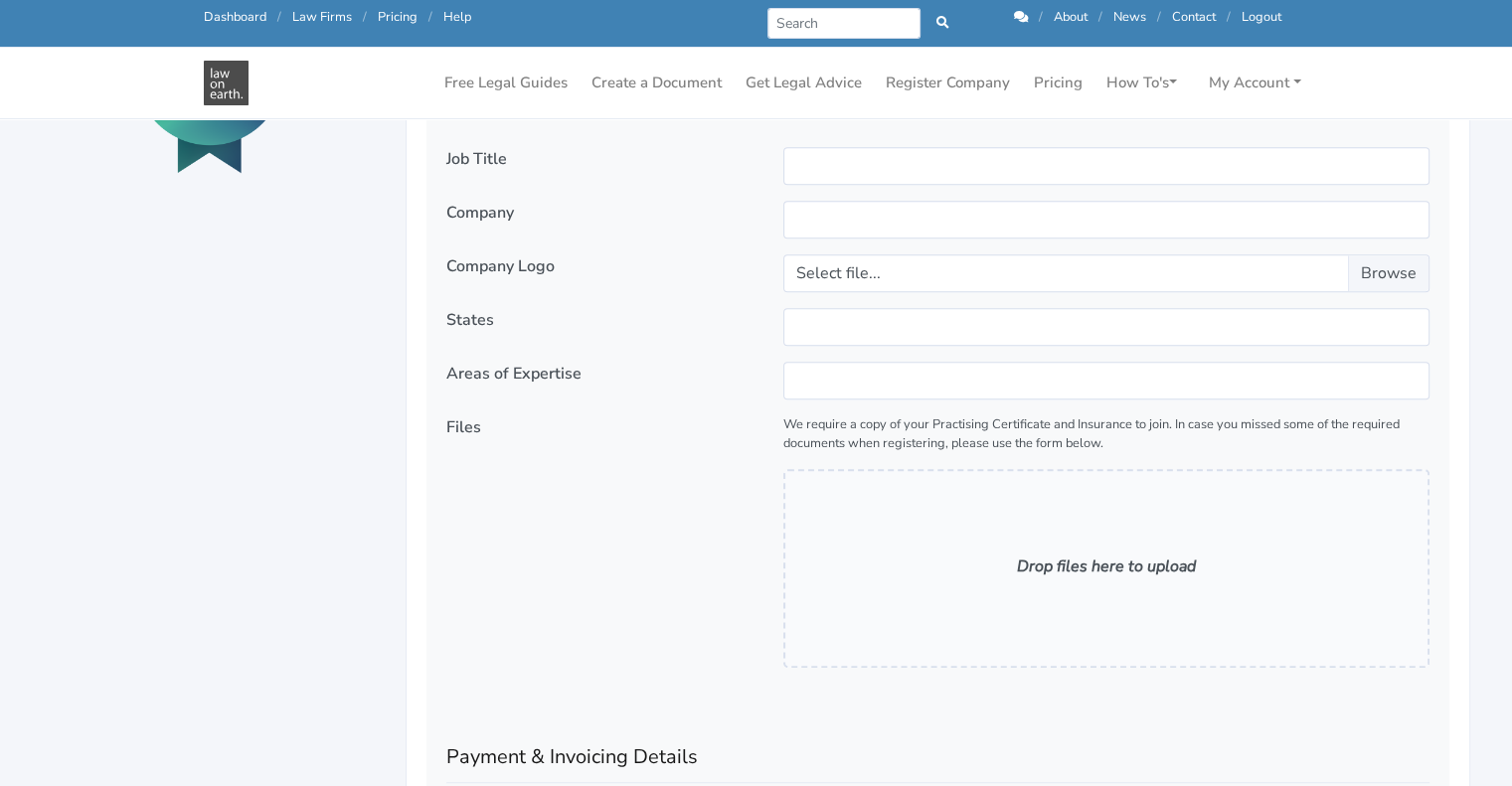 click on "Company" at bounding box center [480, 213] 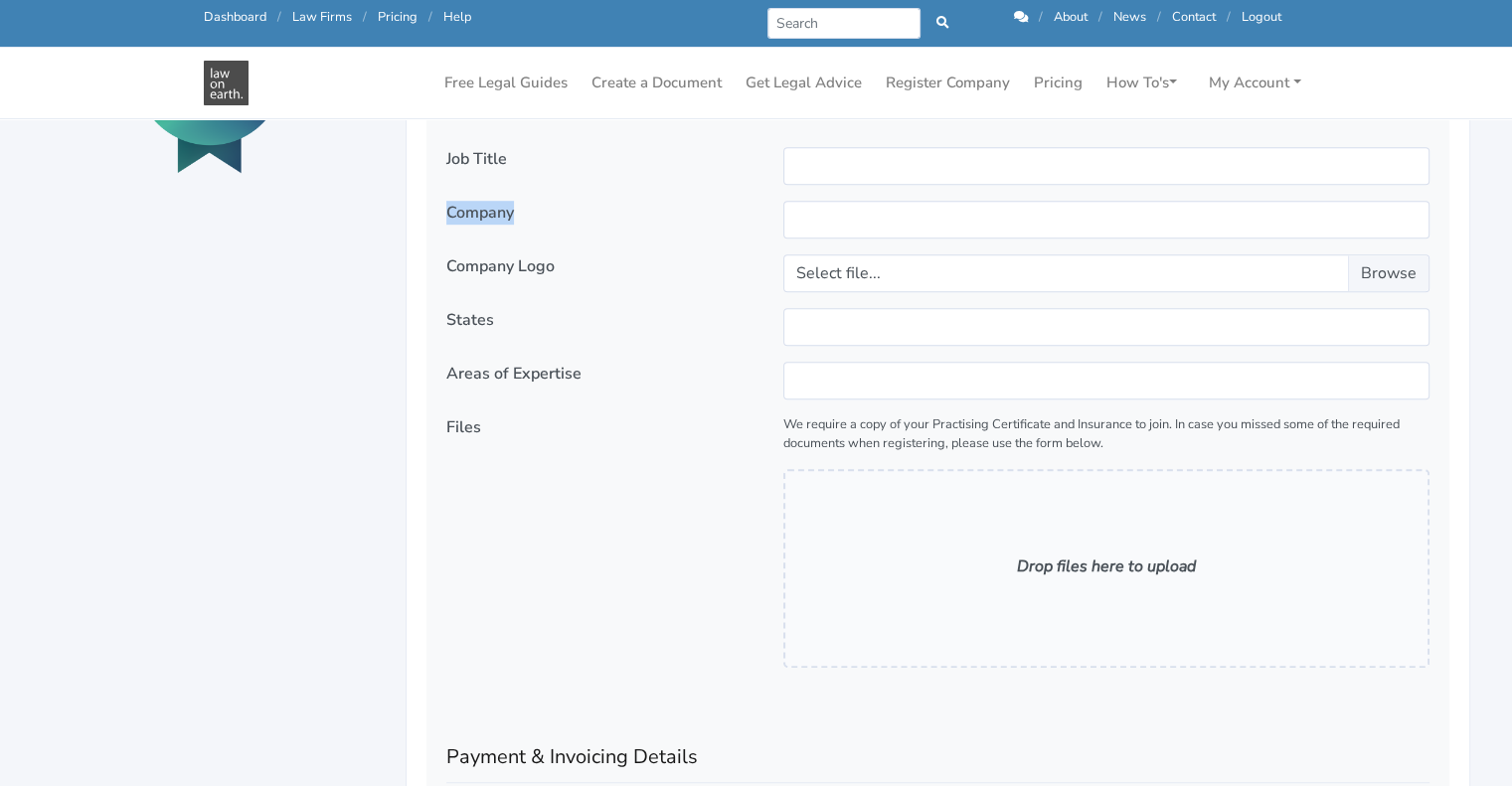 click on "Company" at bounding box center (480, 213) 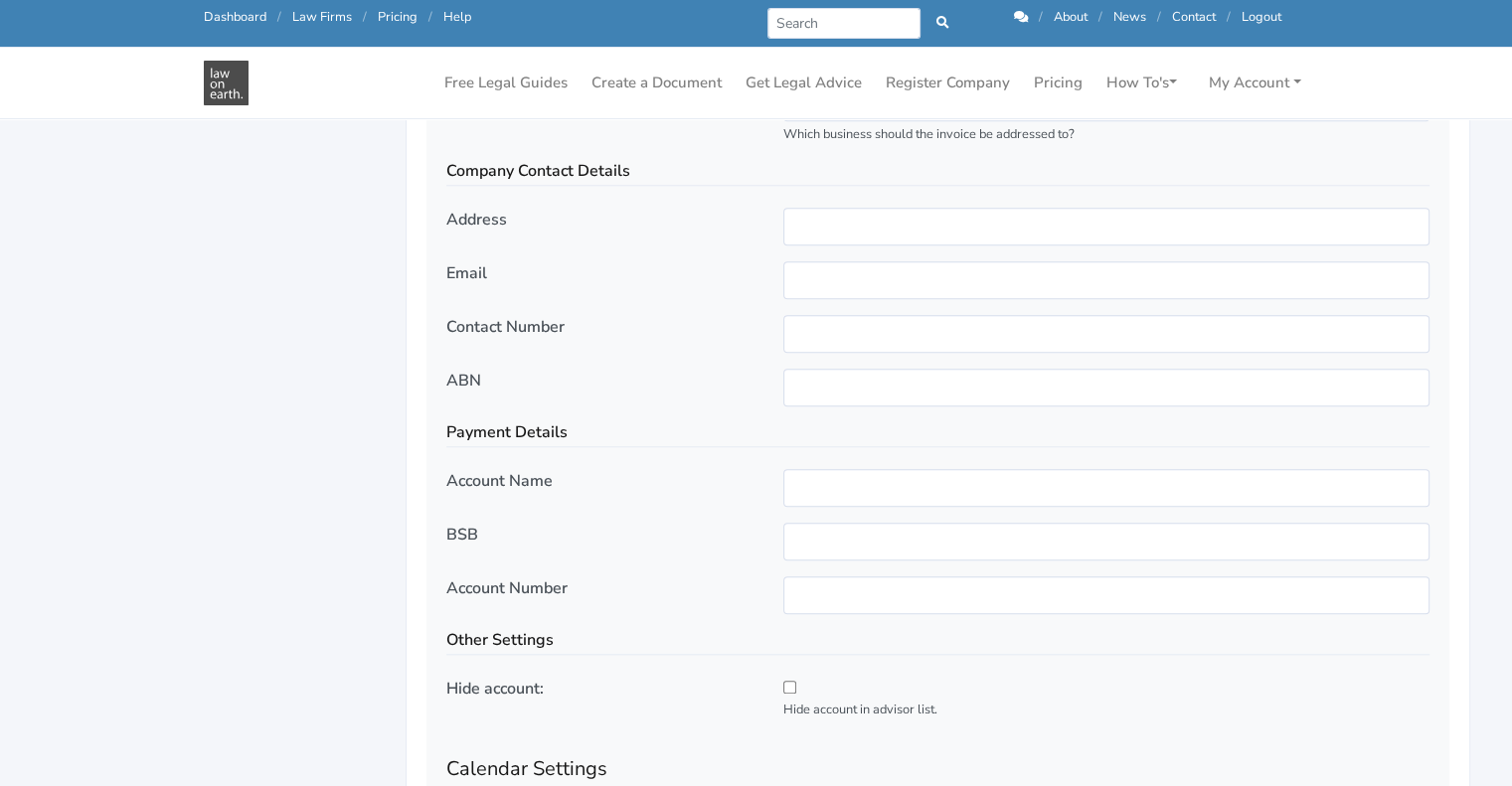 scroll, scrollTop: 1979, scrollLeft: 0, axis: vertical 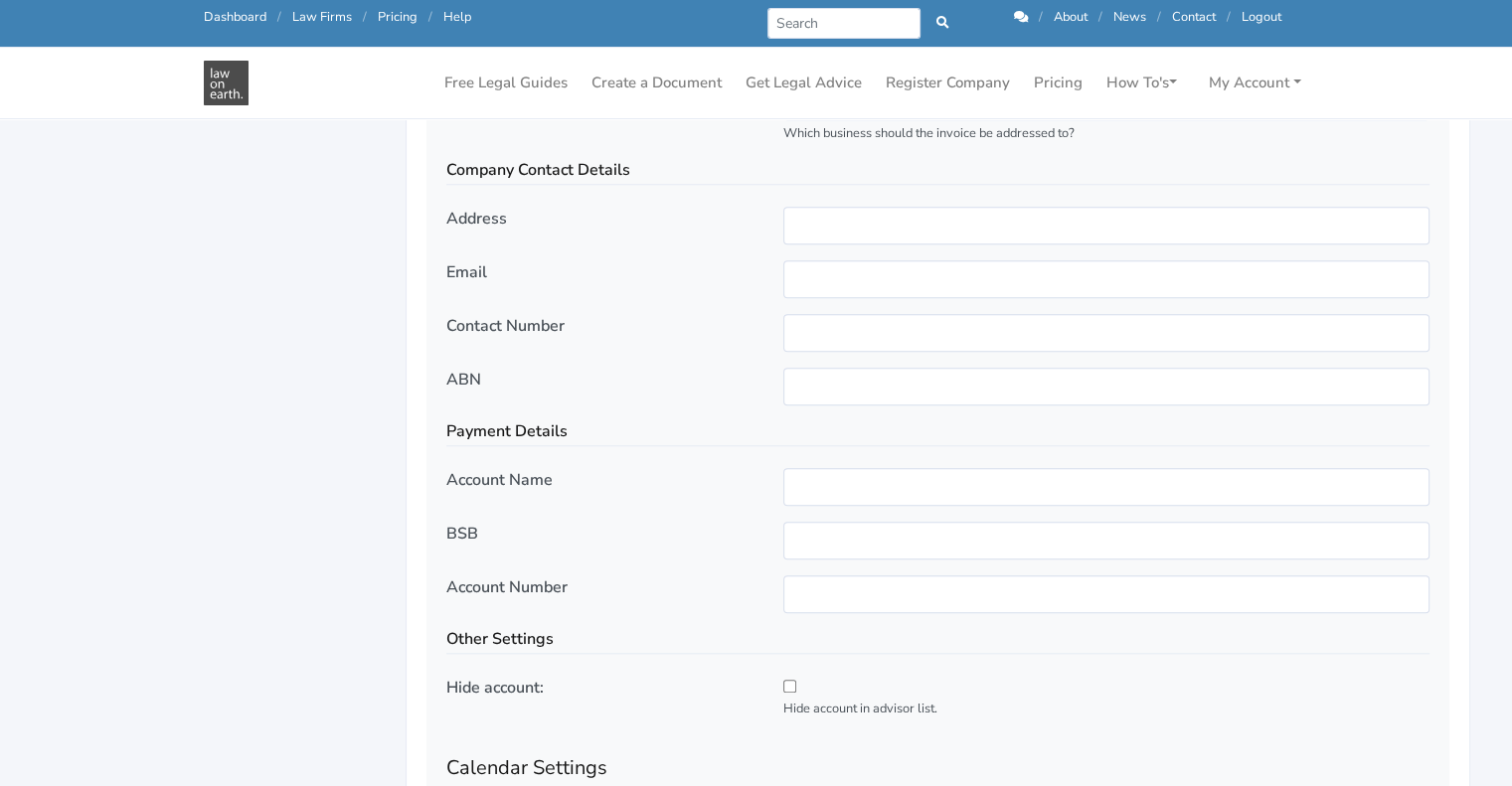 click on "Payment Details" at bounding box center (937, 433) 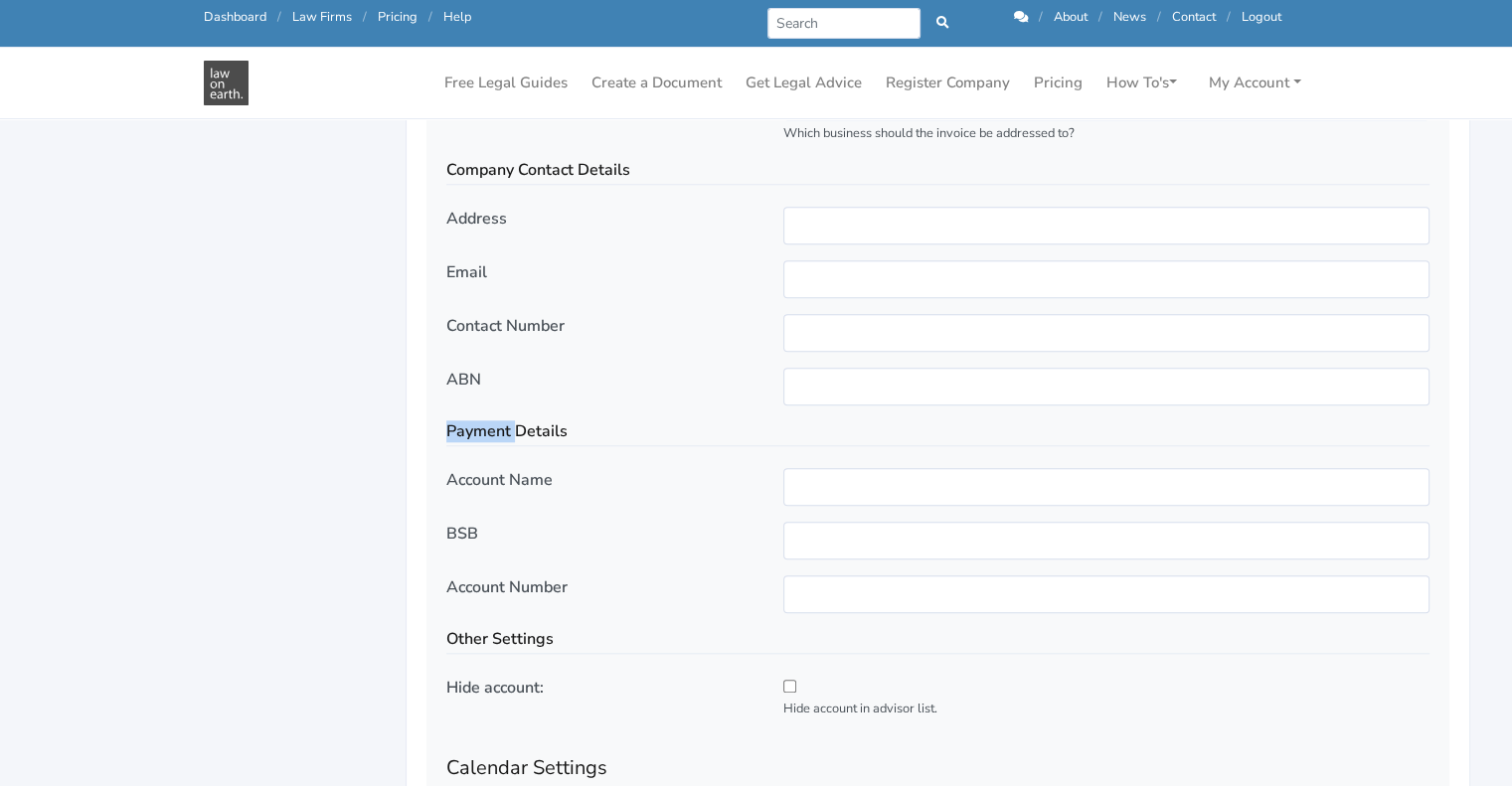 click on "Payment Details" at bounding box center (937, 433) 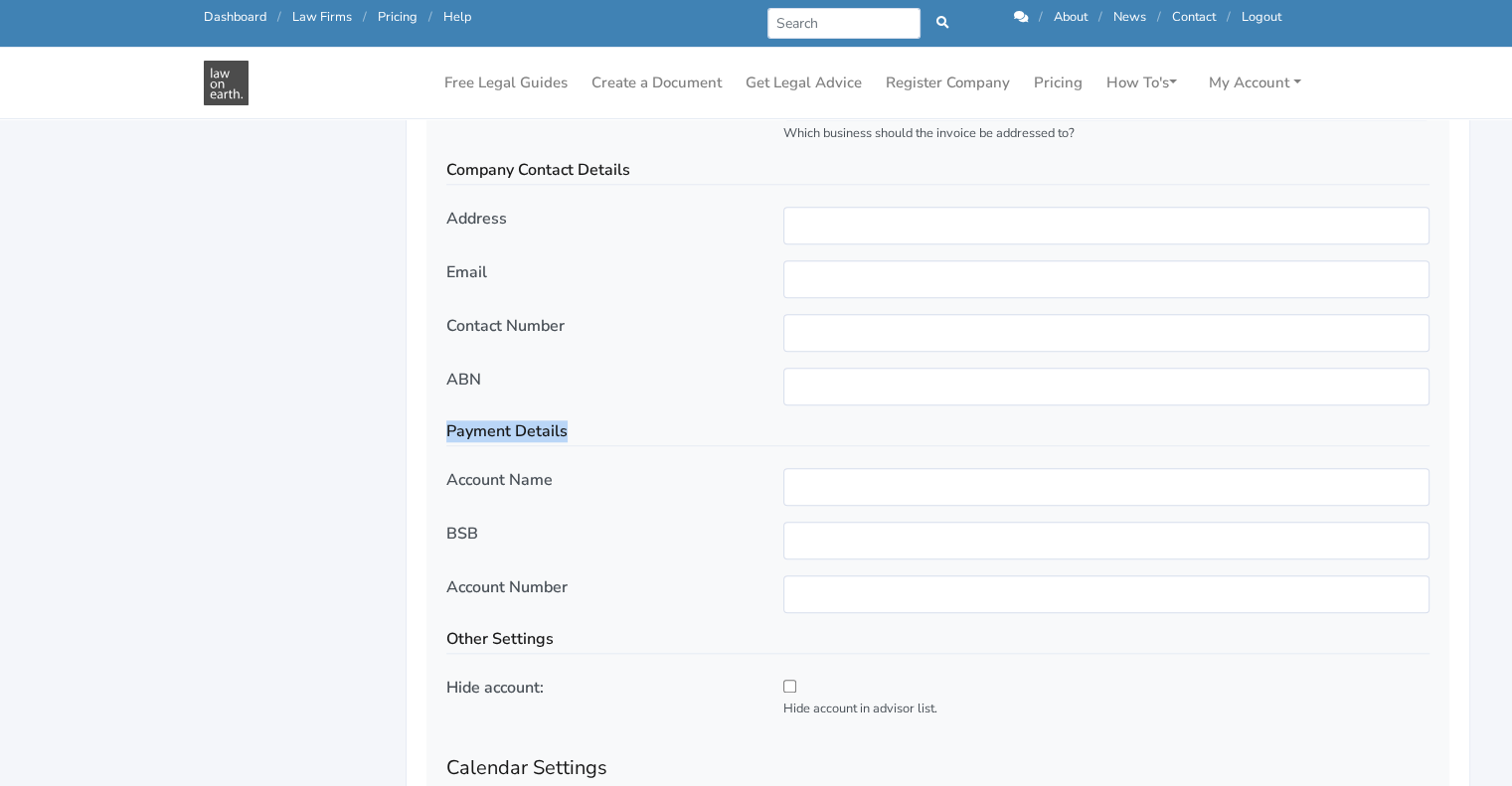 click on "Payment Details" at bounding box center (937, 433) 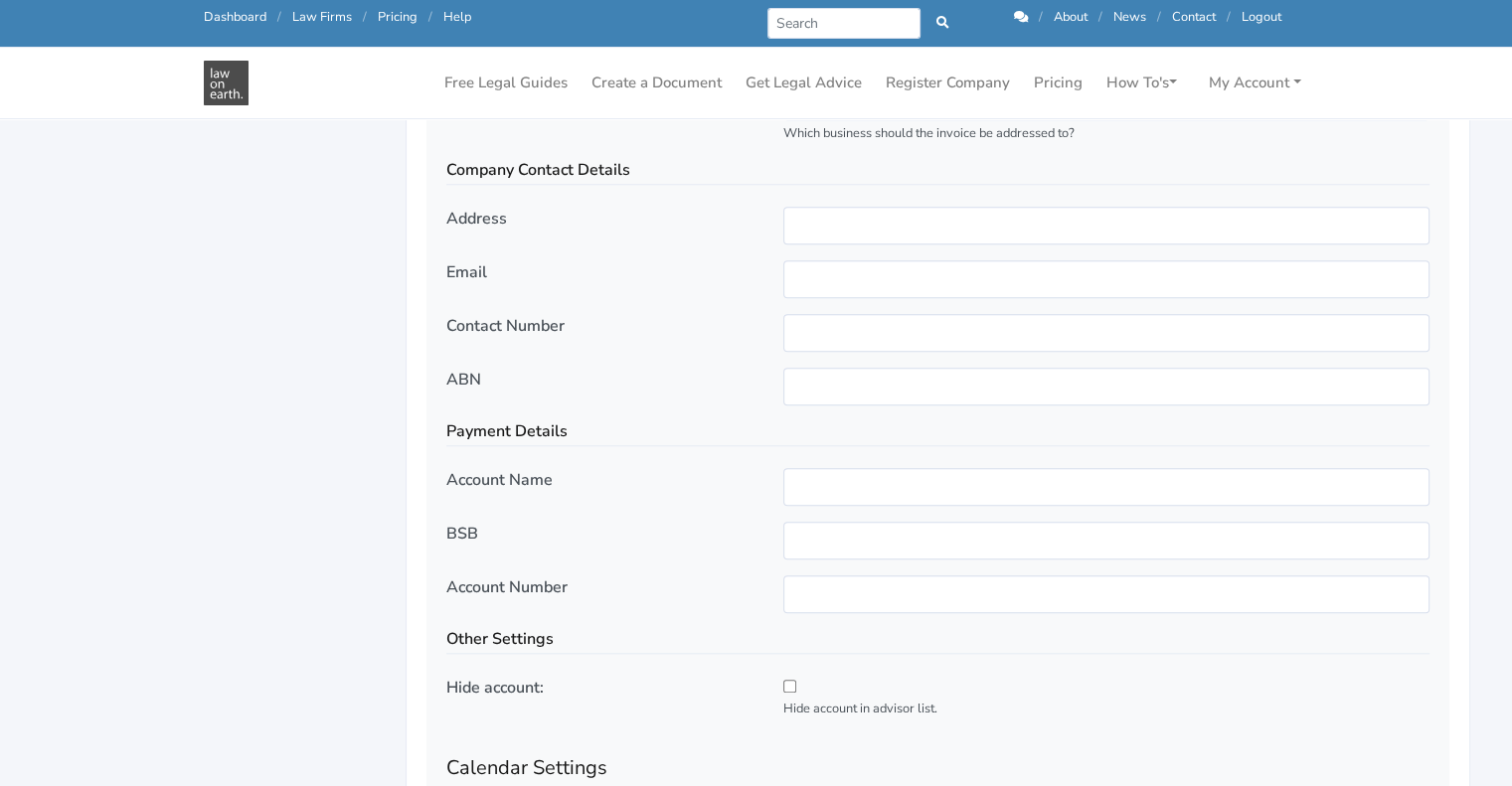 click on "Account Name" at bounding box center [499, 480] 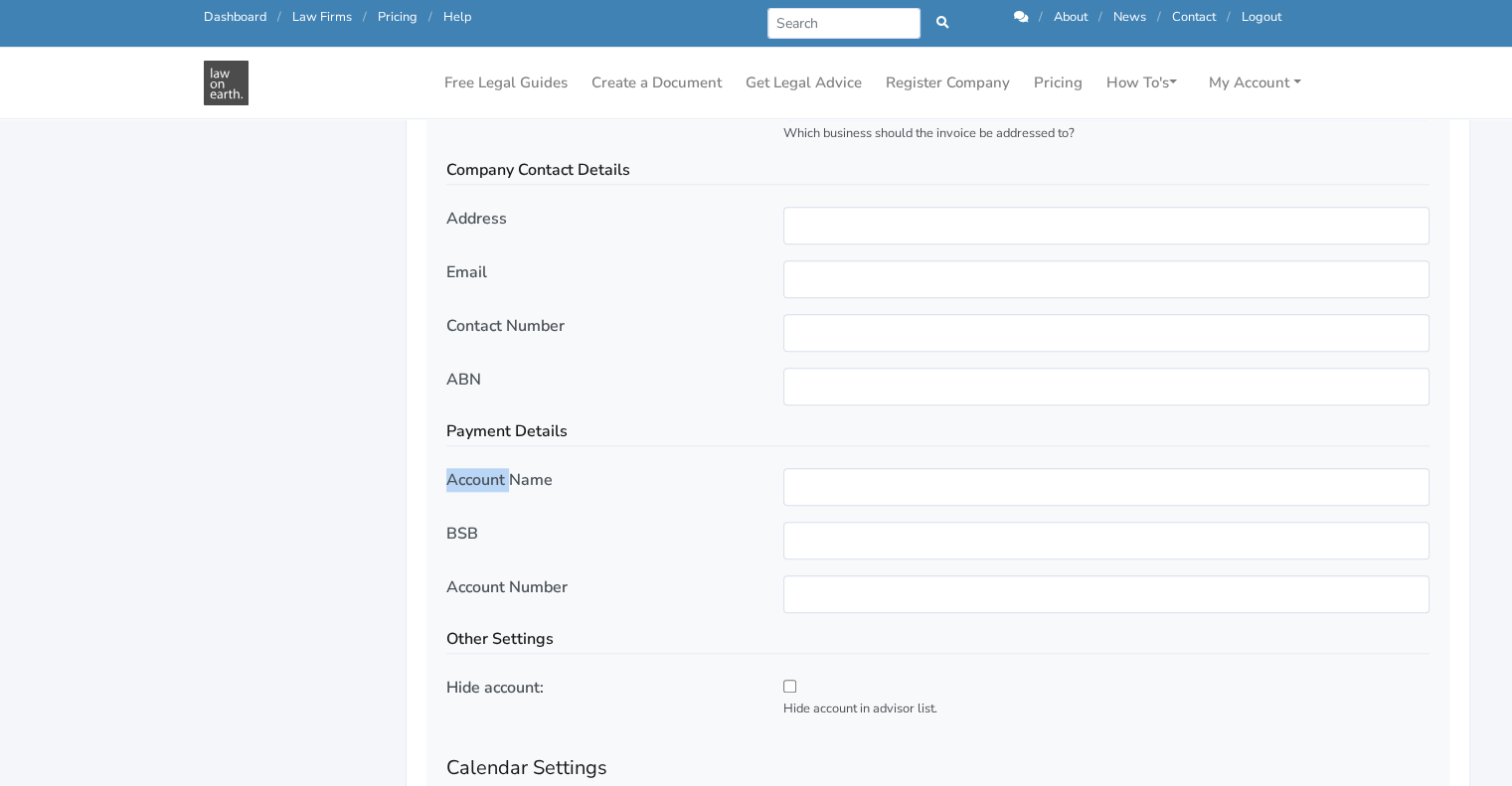 click on "Account Name" at bounding box center [499, 480] 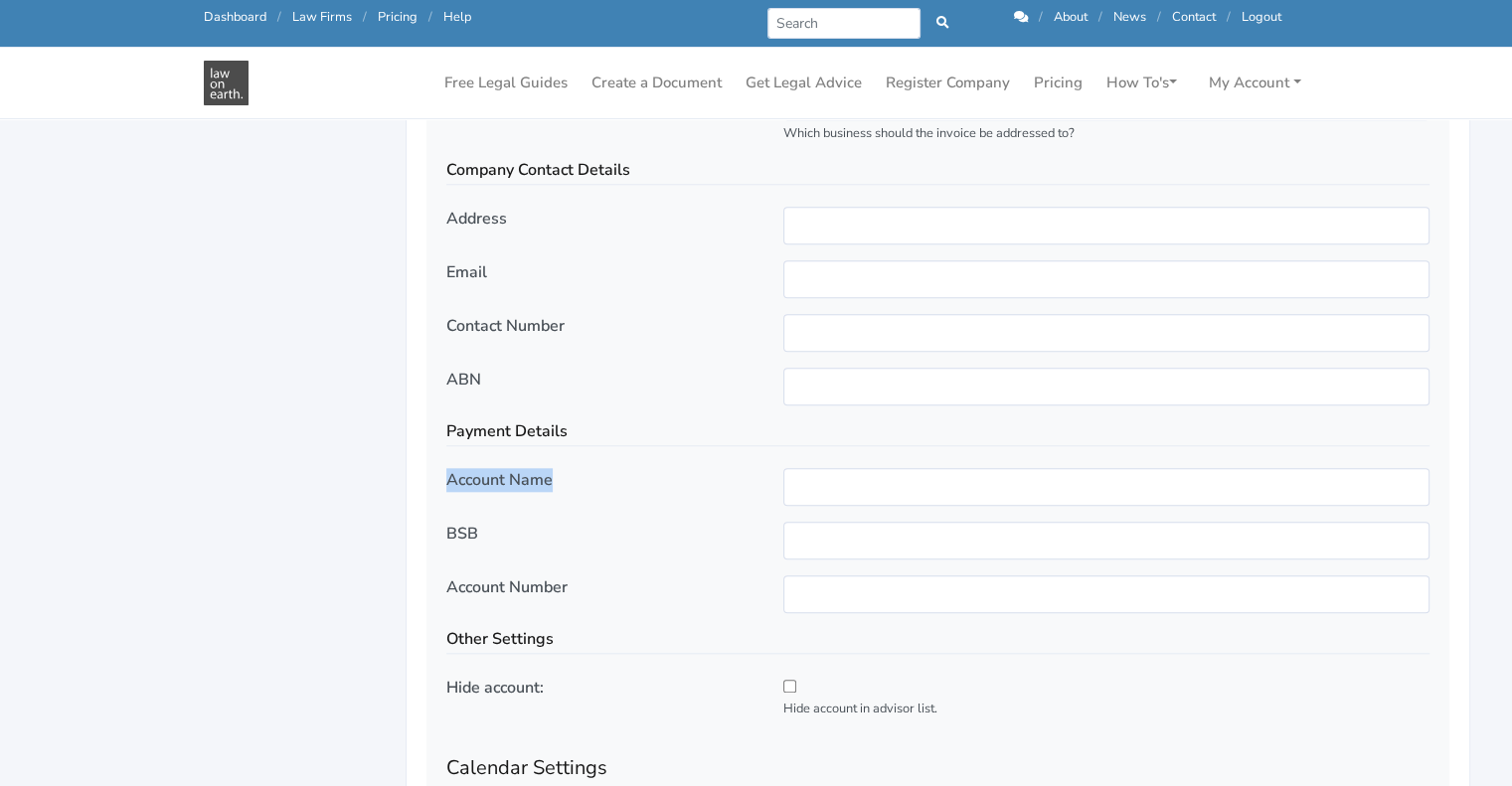 click on "Account Name" at bounding box center (499, 480) 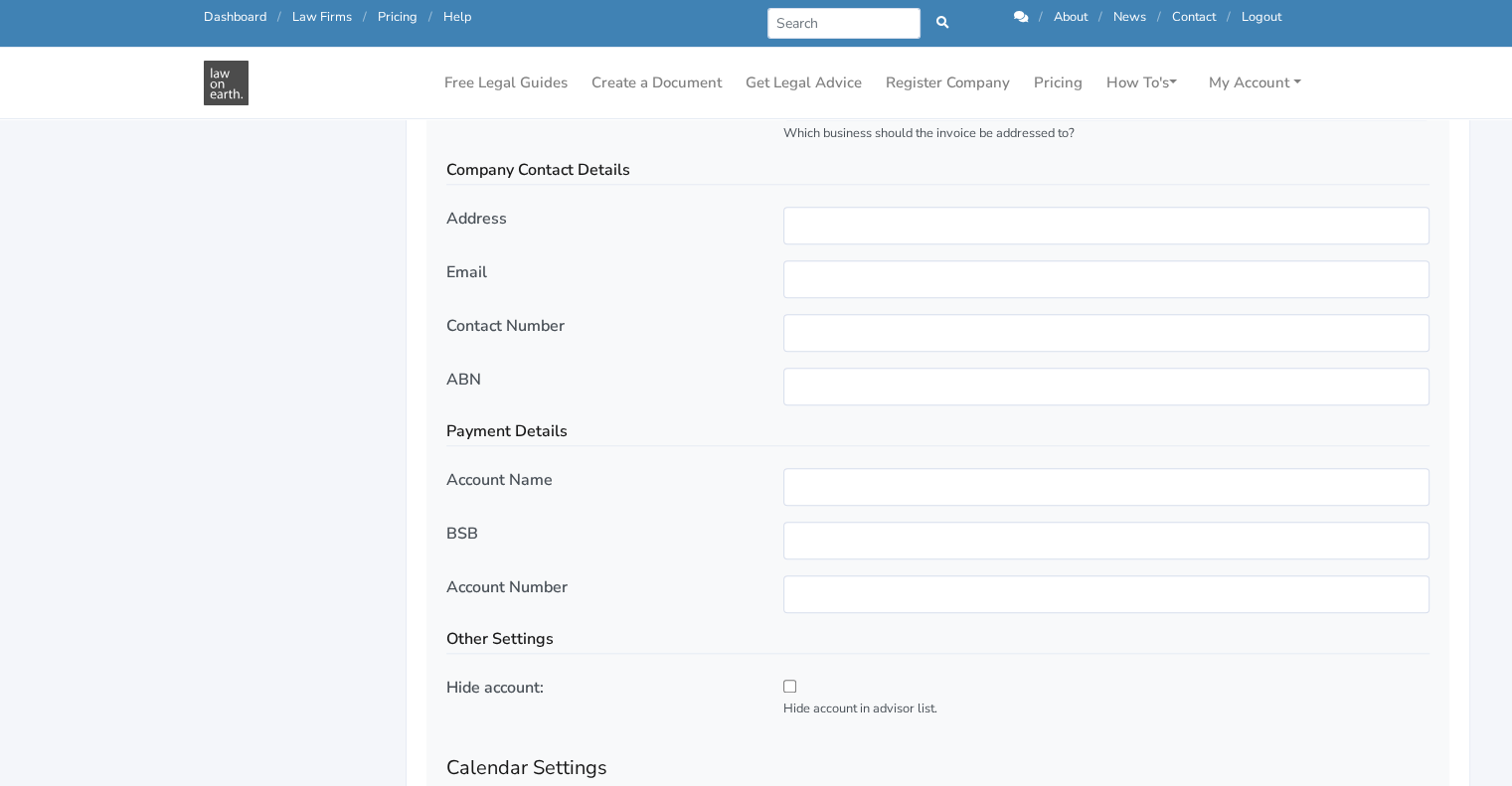 click on "BSB" at bounding box center (462, 534) 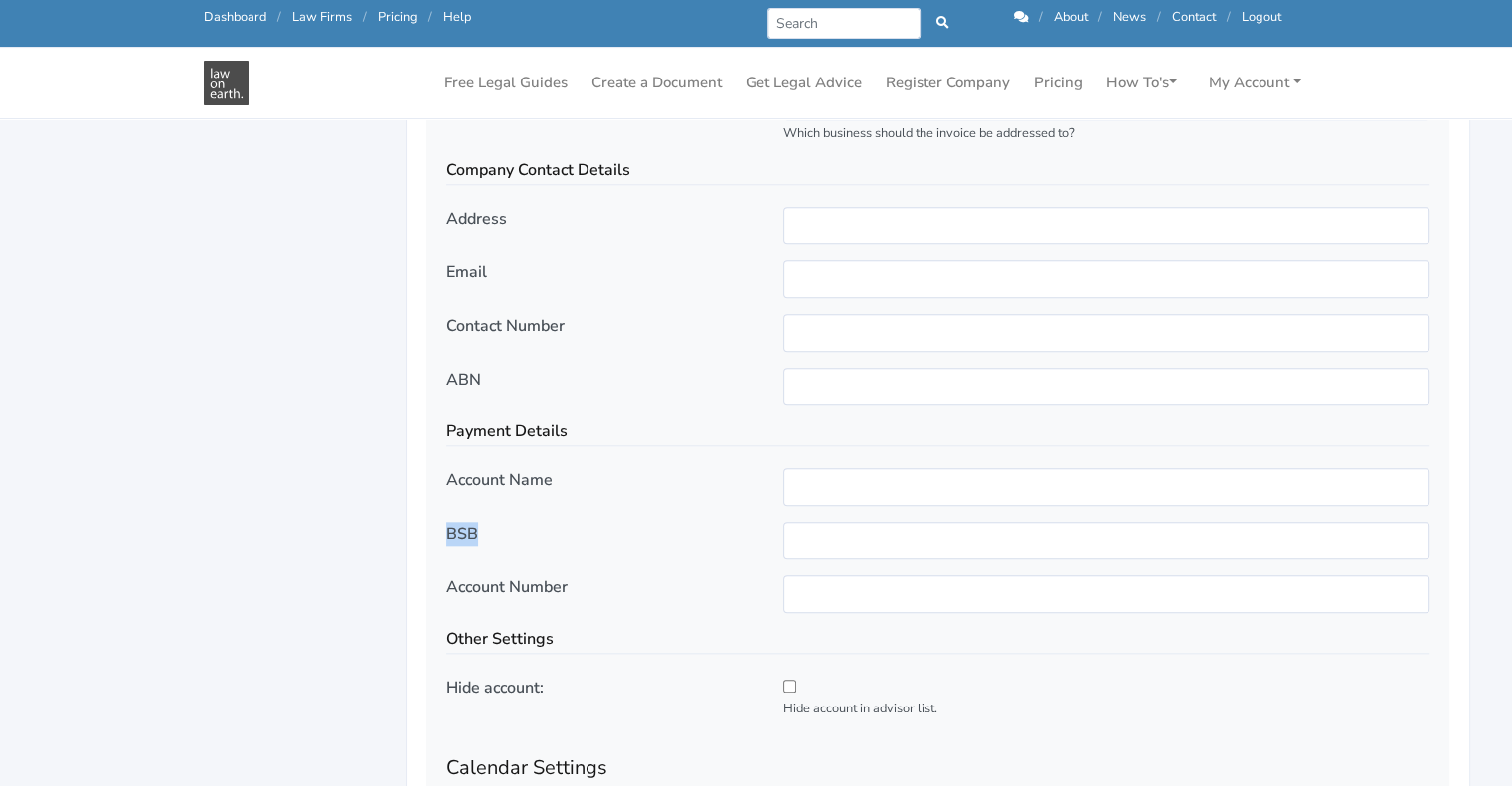 click on "BSB" at bounding box center [462, 534] 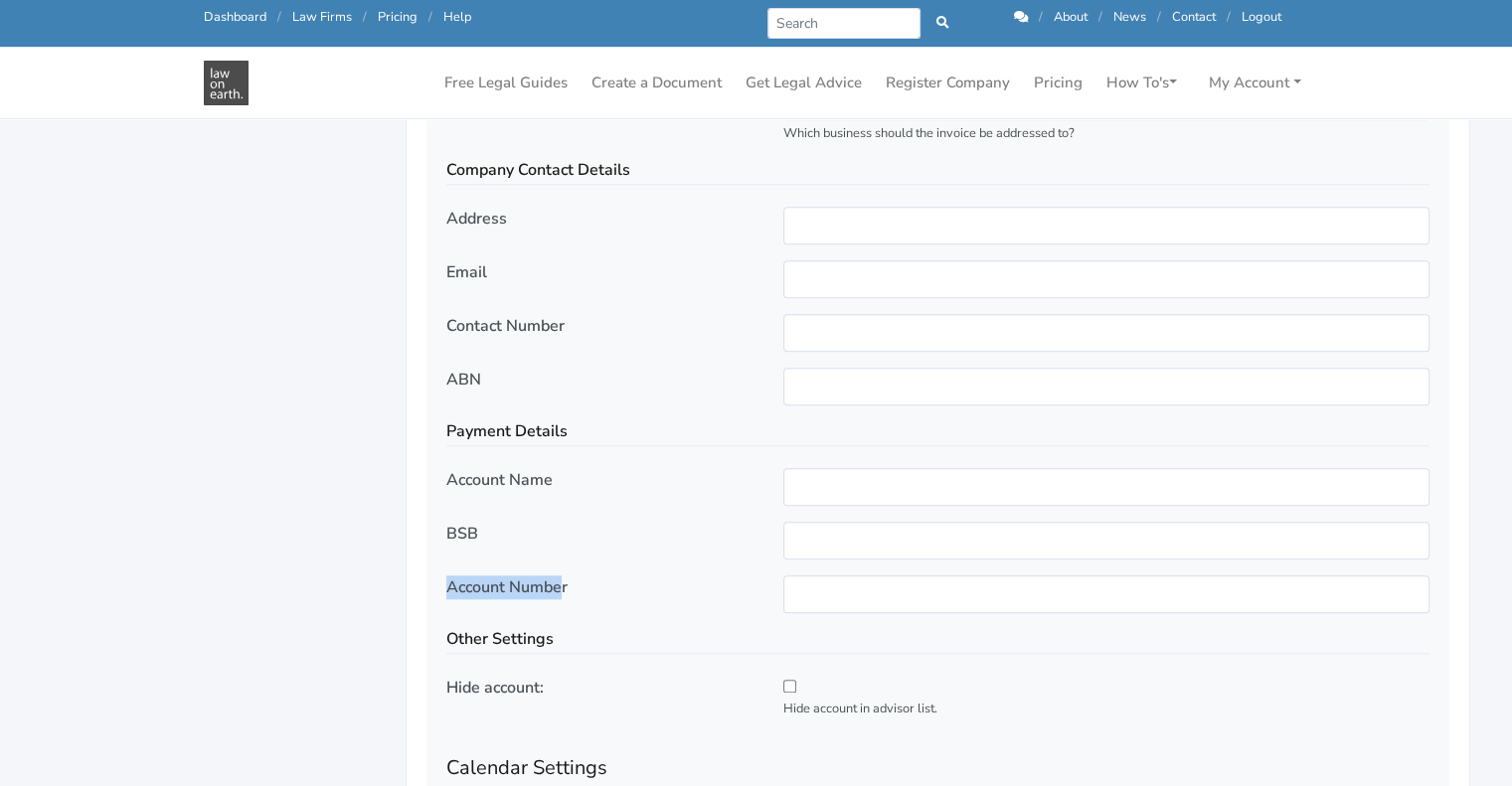 drag, startPoint x: 561, startPoint y: 583, endPoint x: 449, endPoint y: 579, distance: 112.0714 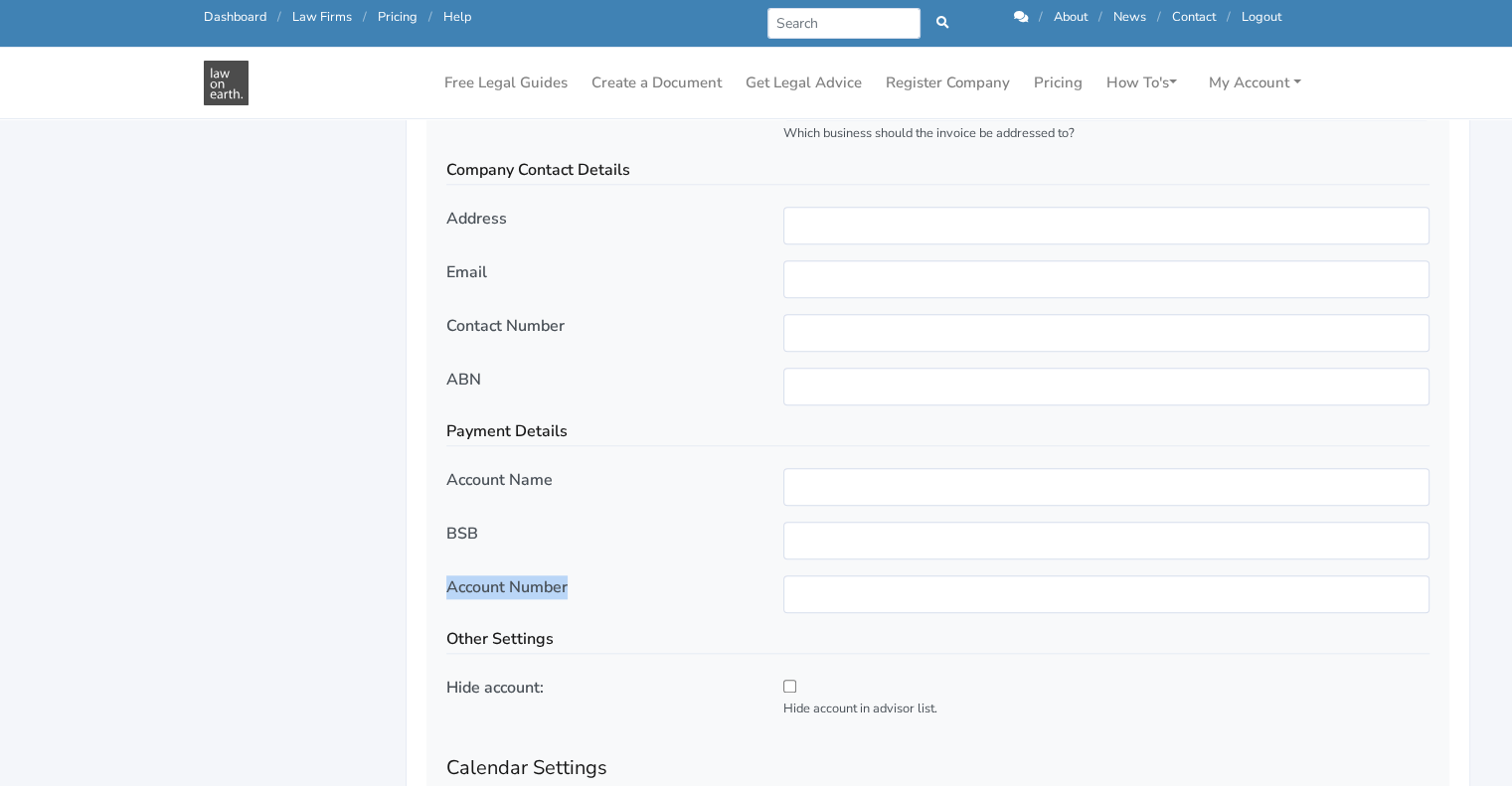 drag, startPoint x: 576, startPoint y: 584, endPoint x: 443, endPoint y: 577, distance: 133.18408 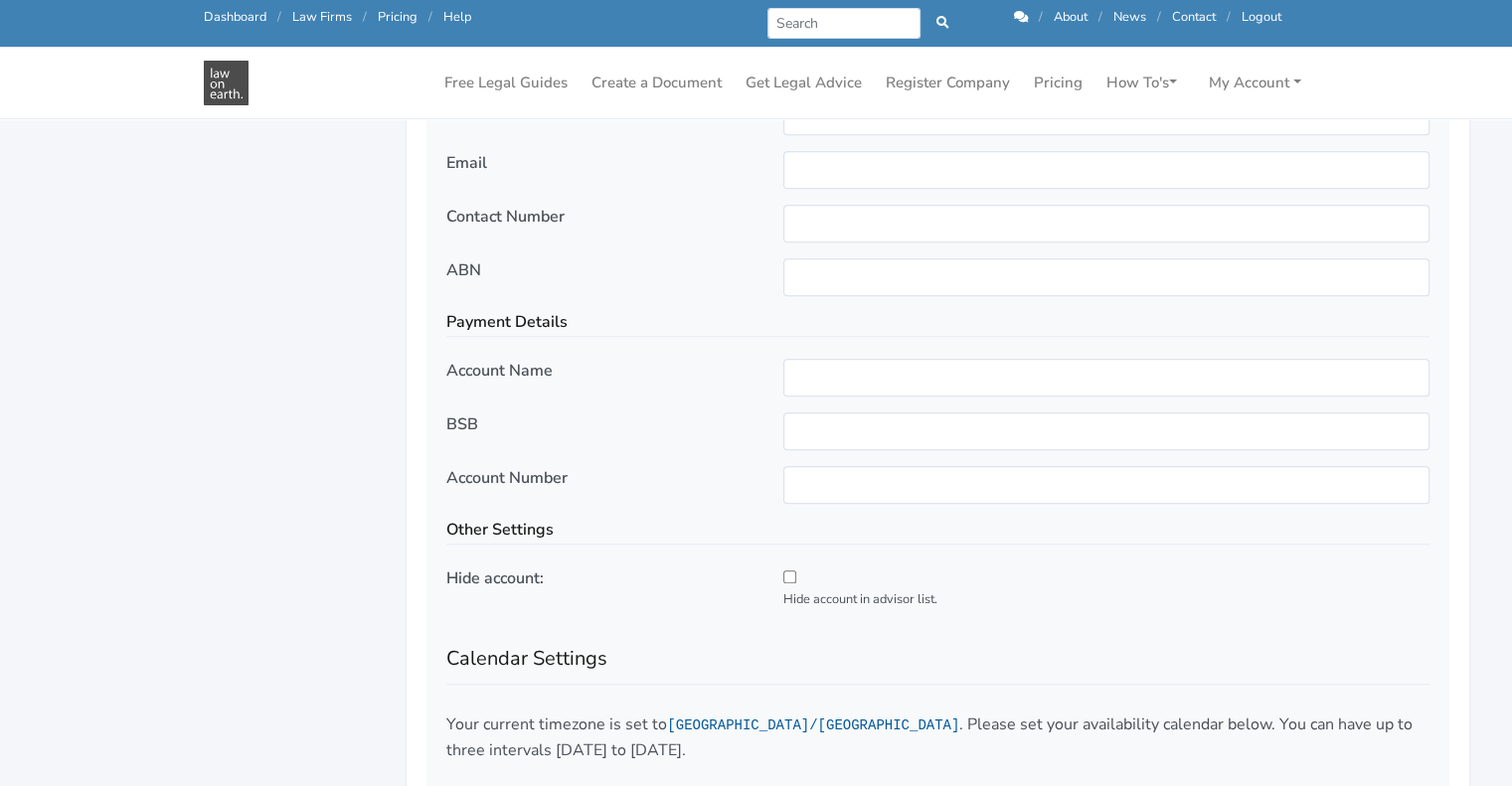 scroll, scrollTop: 2091, scrollLeft: 0, axis: vertical 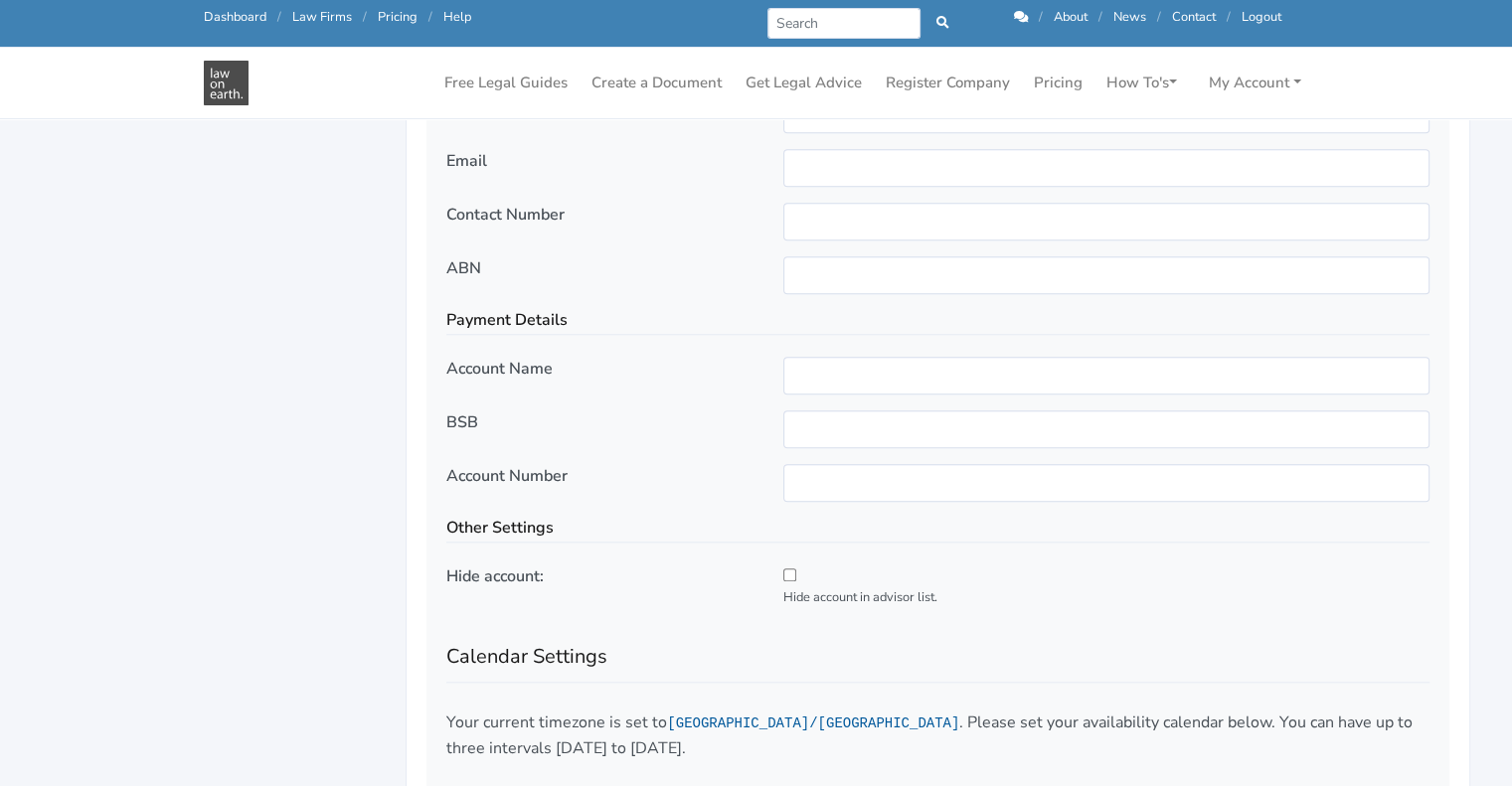click on "Hide account:" at bounding box center [495, 576] 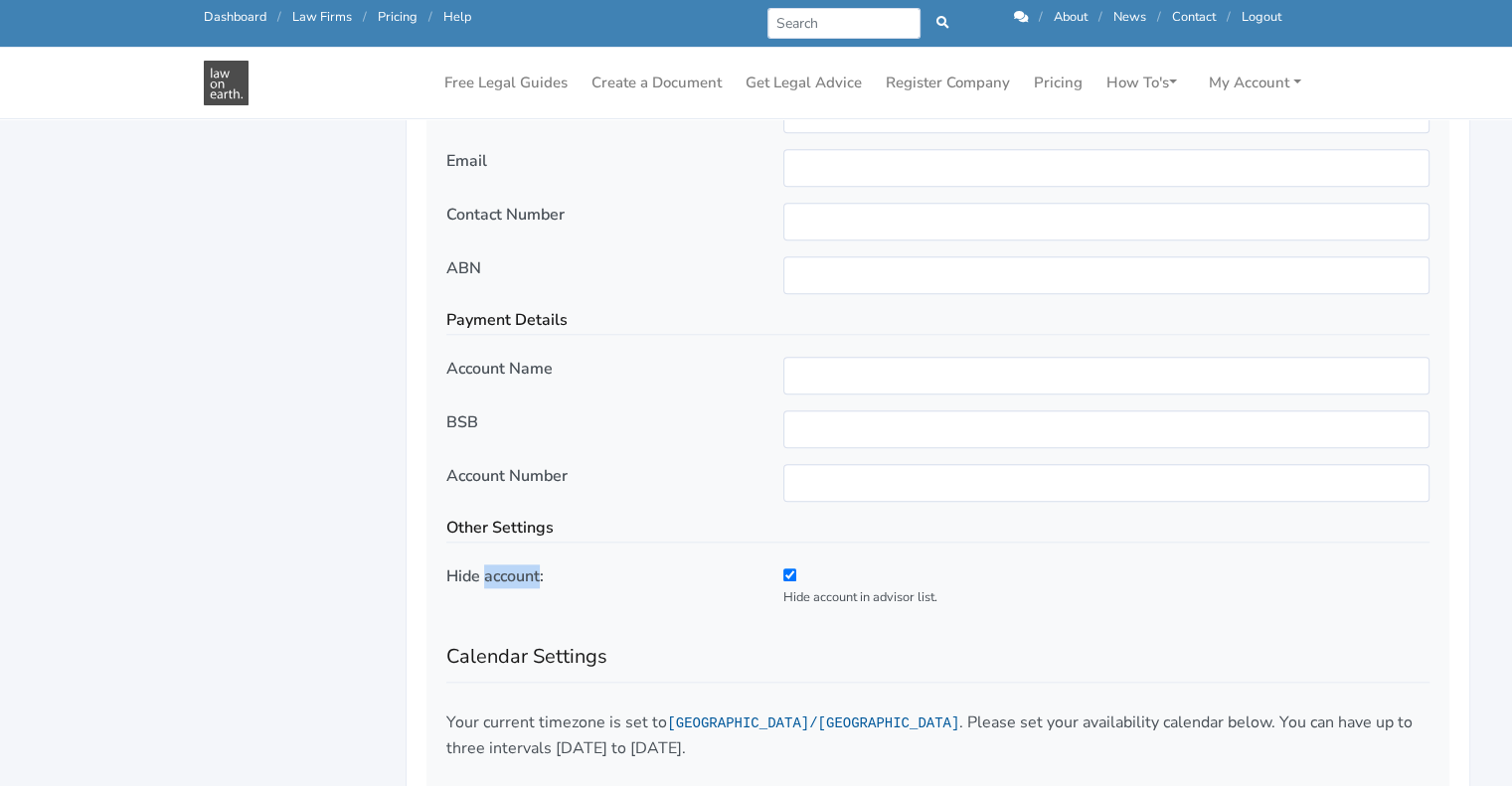 click on "Hide account:" at bounding box center (495, 576) 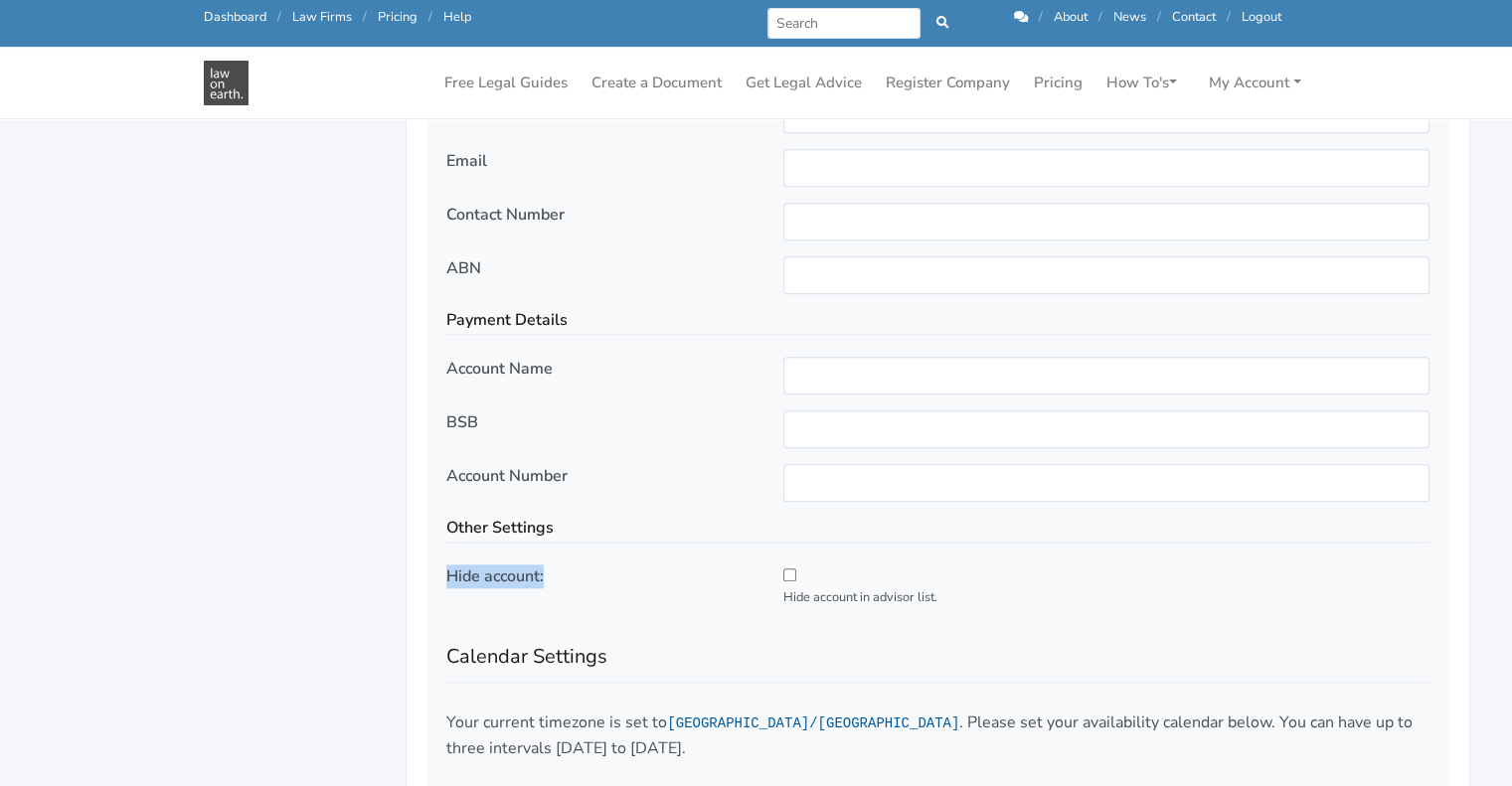 click on "Hide account:" at bounding box center [495, 576] 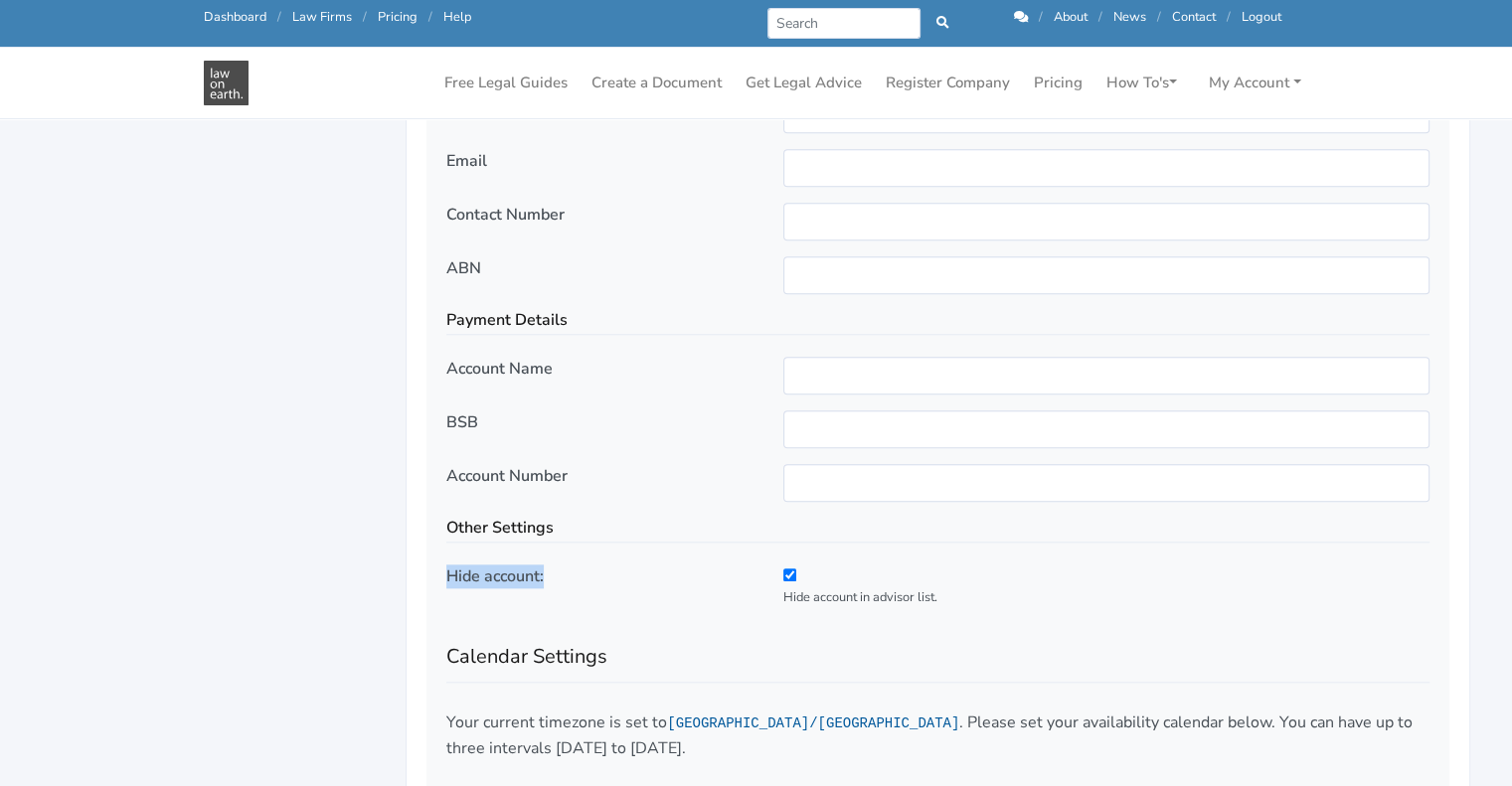 click on "Hide account:" at bounding box center [600, 593] 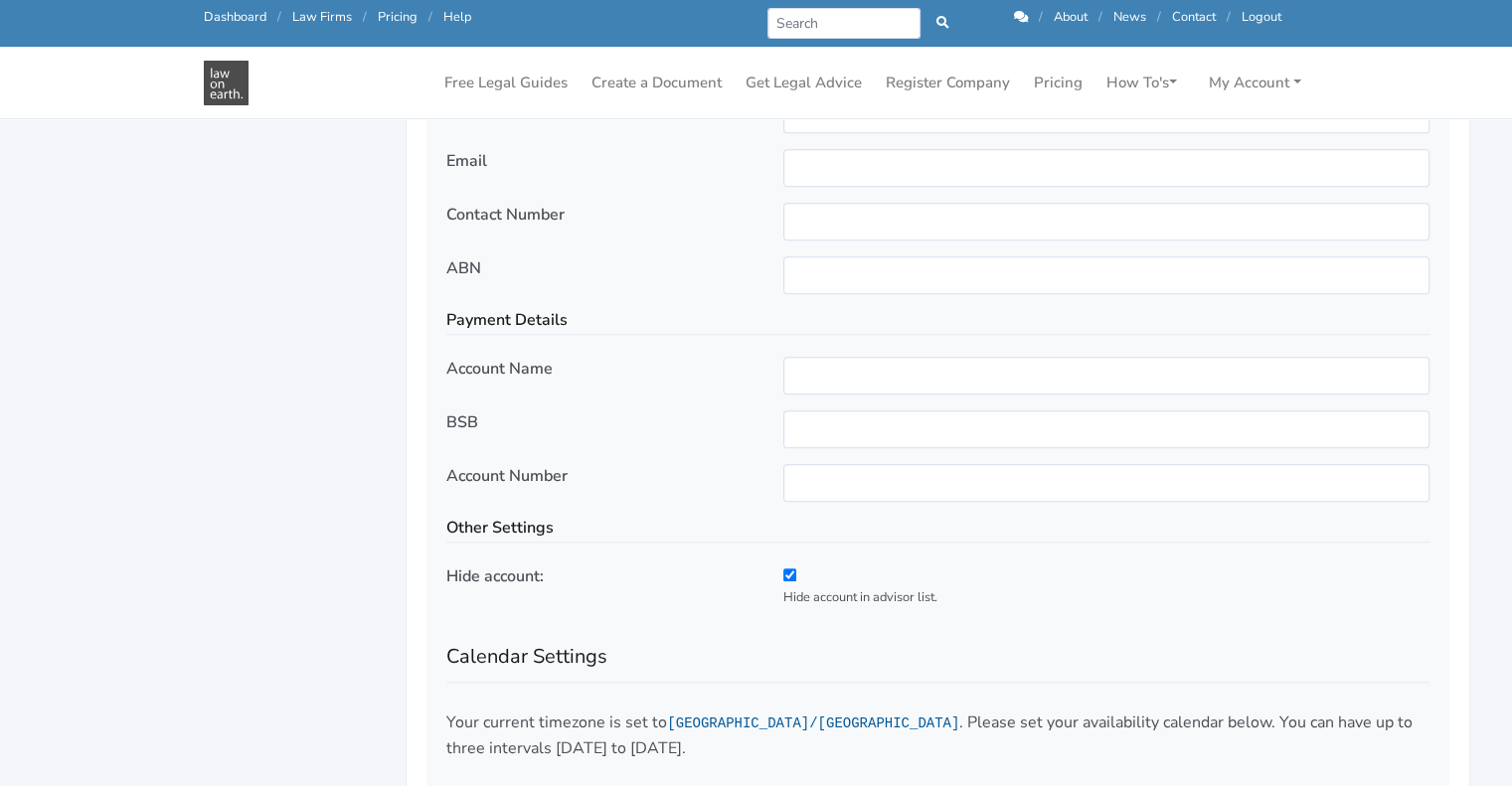 click on "Hide account:" at bounding box center [789, 574] 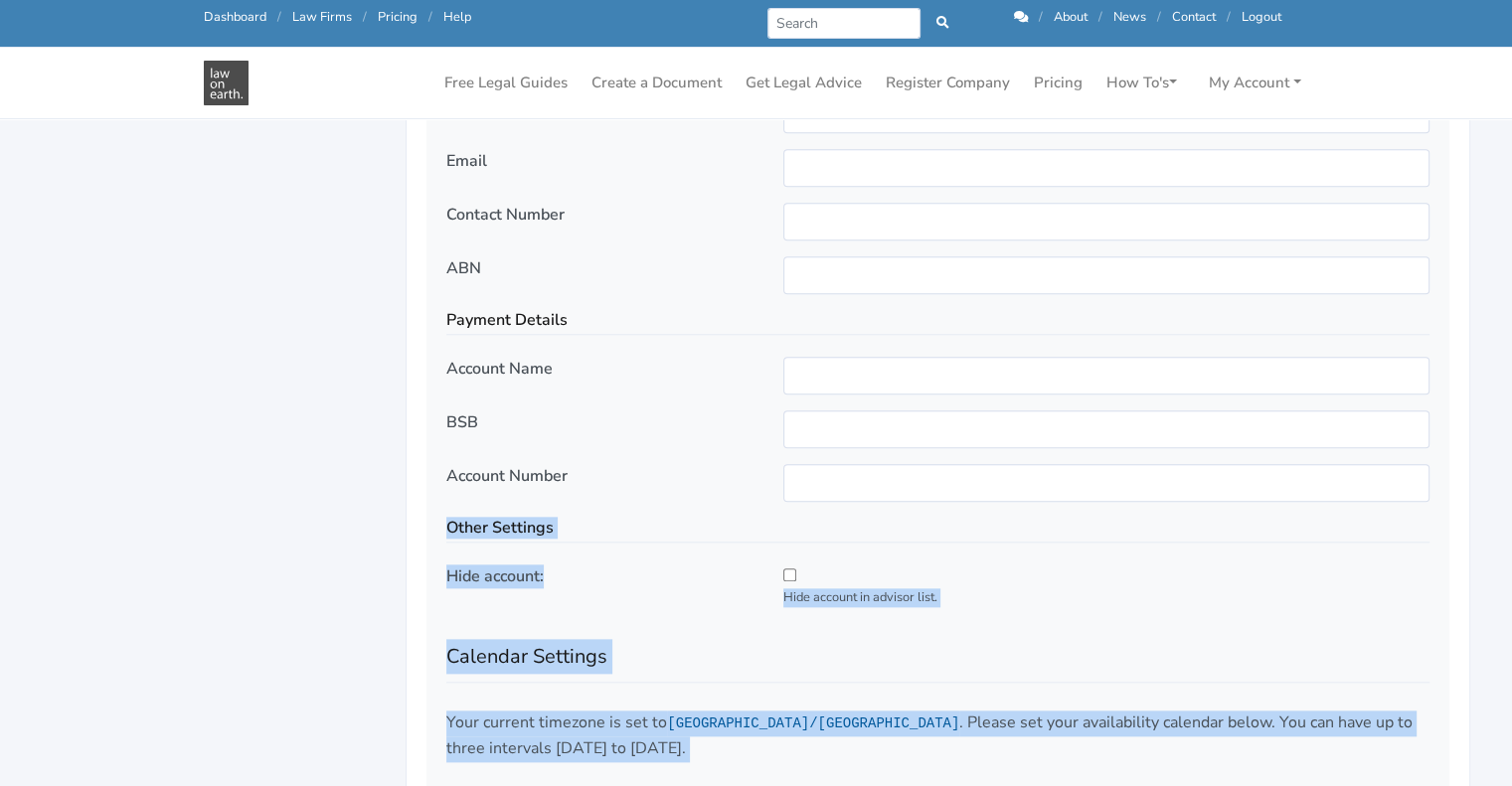 drag, startPoint x: 568, startPoint y: 475, endPoint x: 385, endPoint y: 480, distance: 183.06829 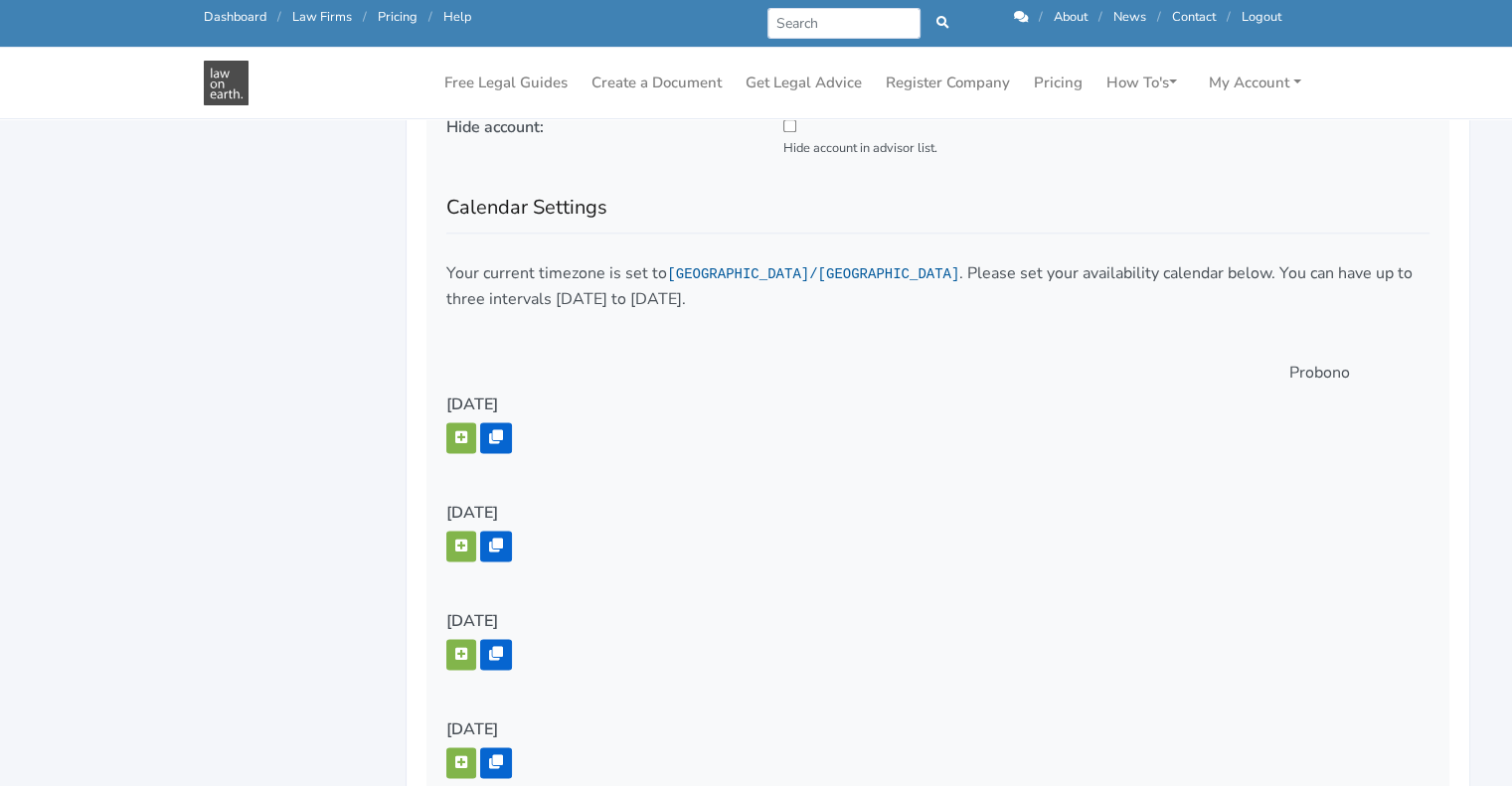 scroll, scrollTop: 2539, scrollLeft: 0, axis: vertical 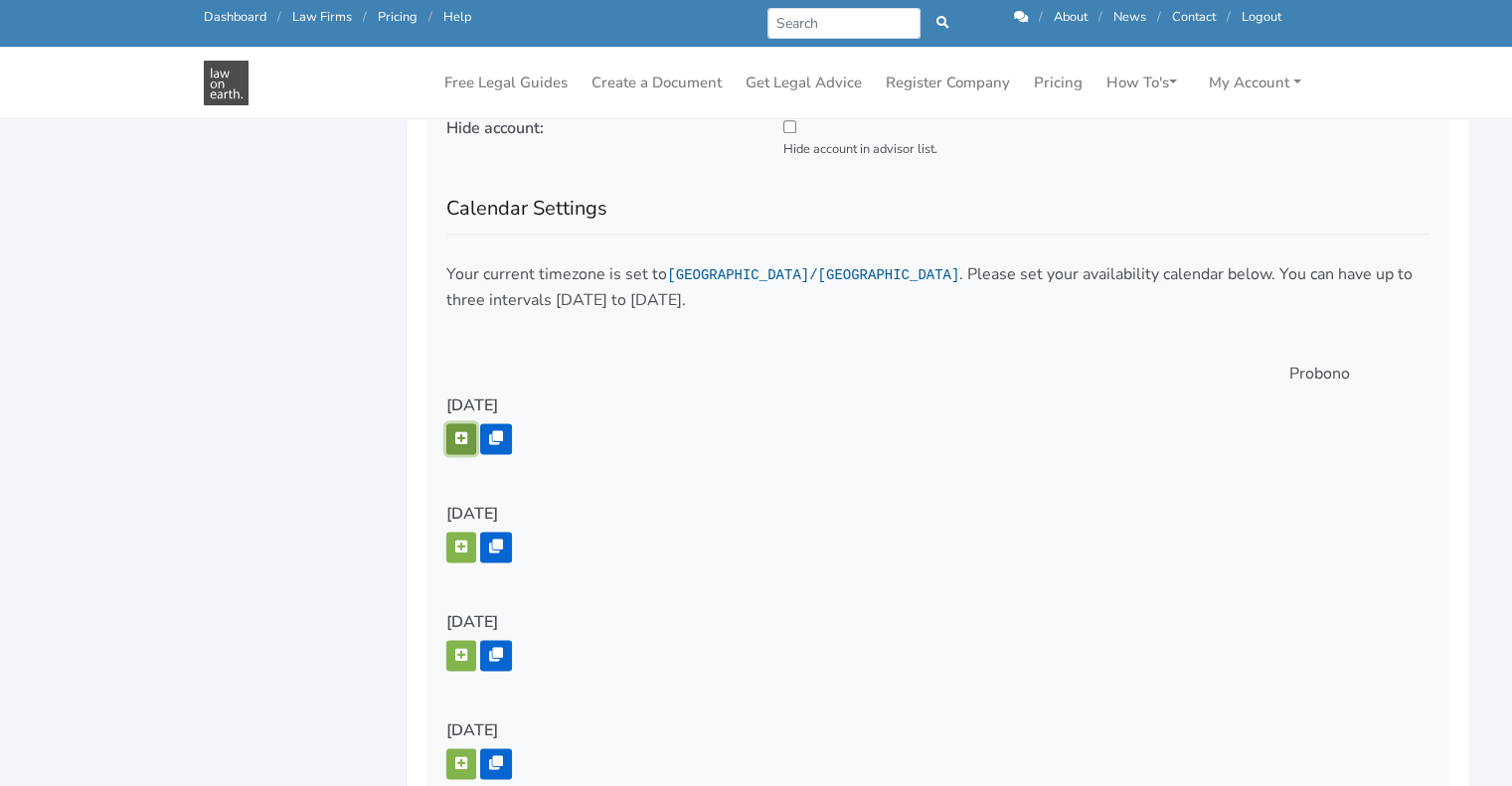 click at bounding box center (461, 438) 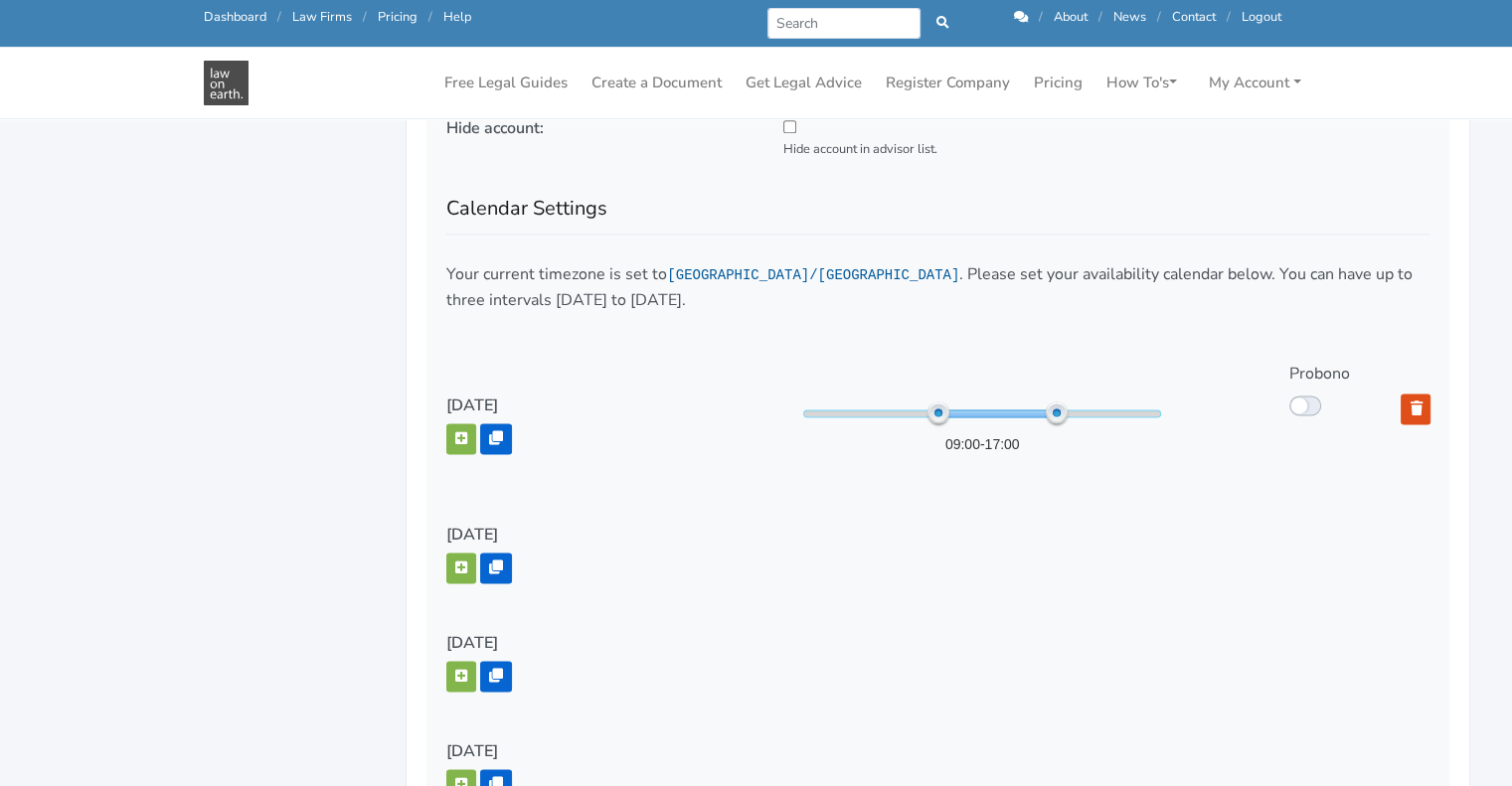 click on "Probono" at bounding box center [1331, 374] 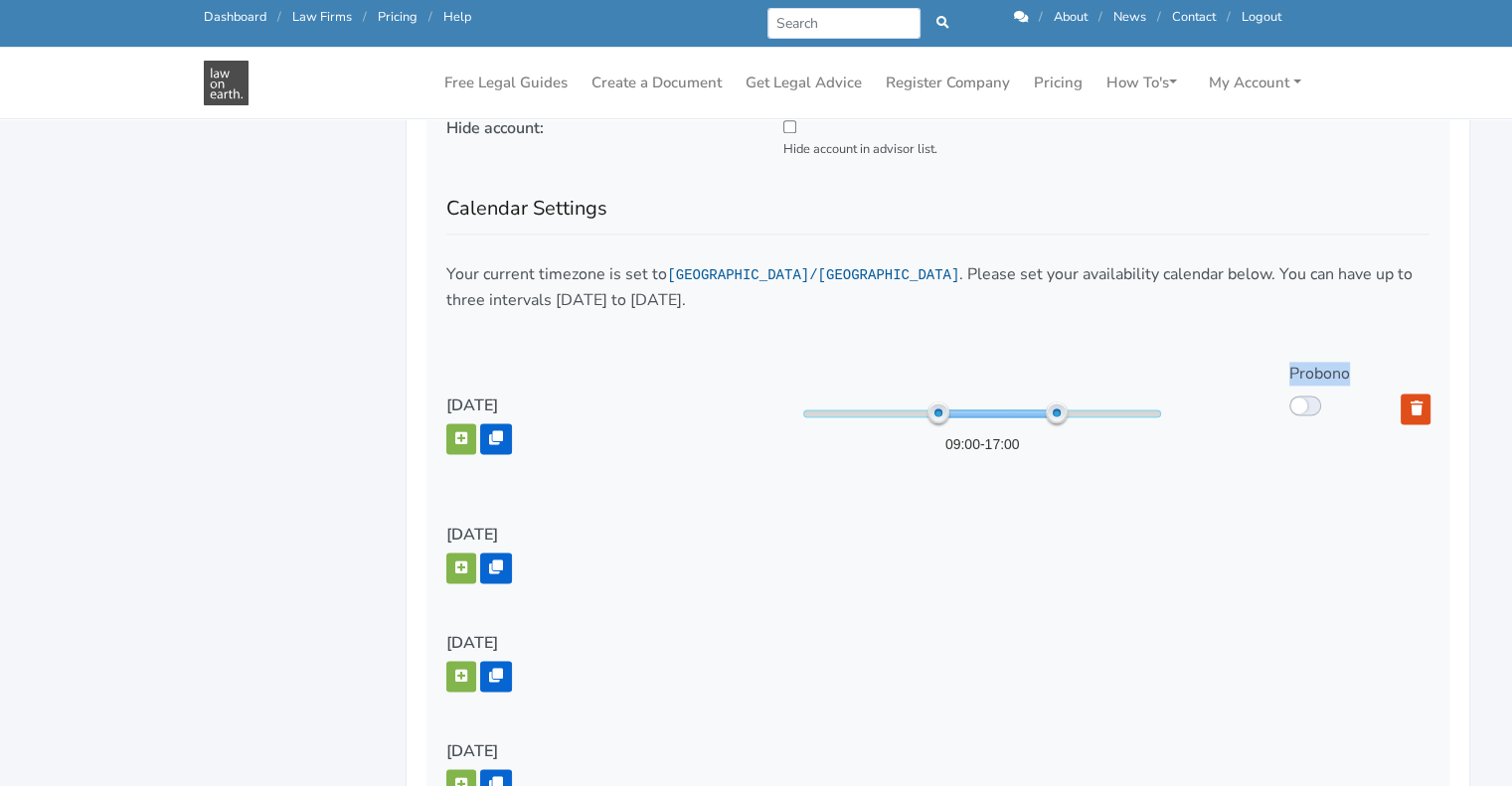 click on "Probono" at bounding box center [1331, 374] 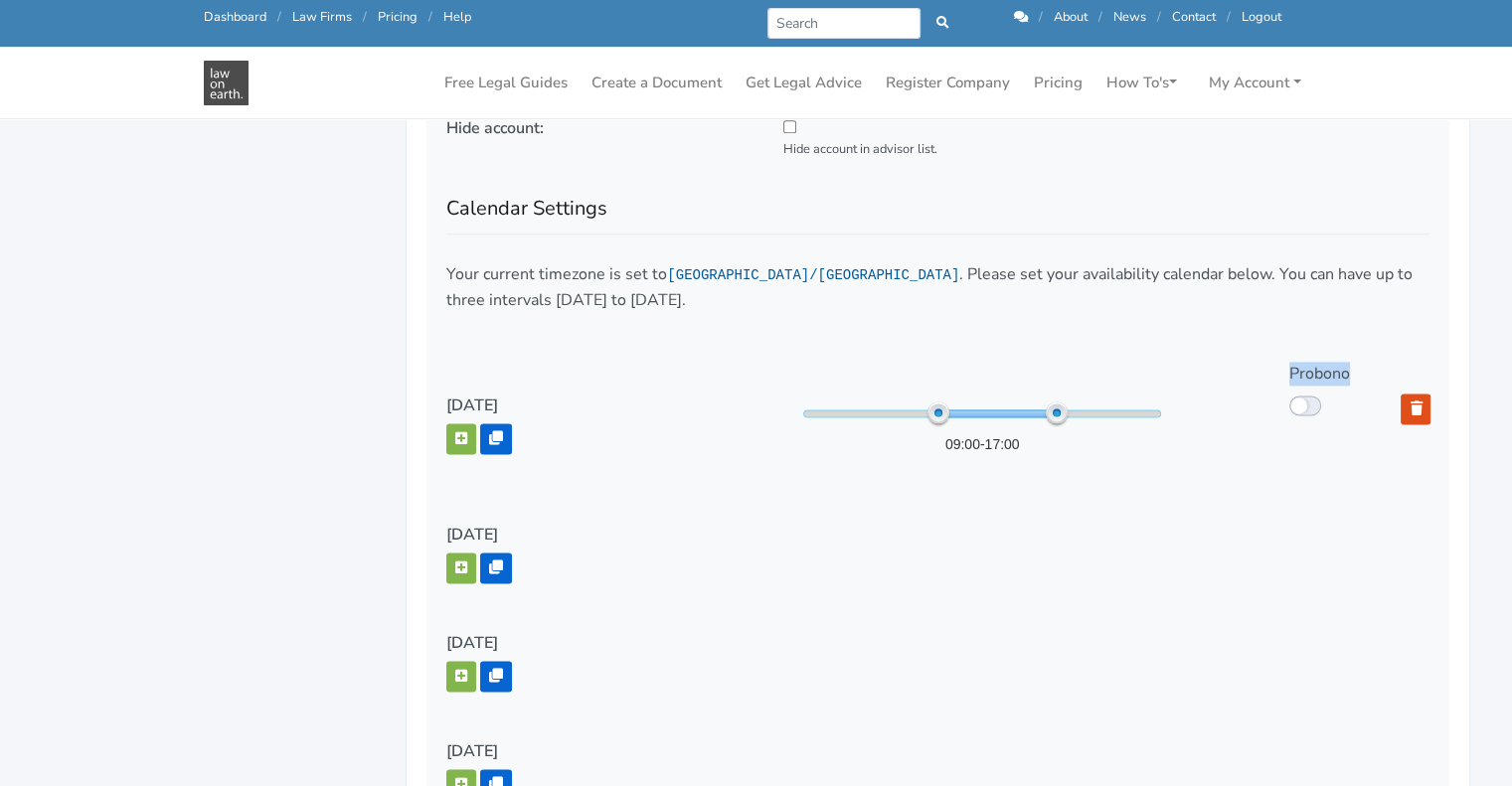 click at bounding box center (1285, 383) 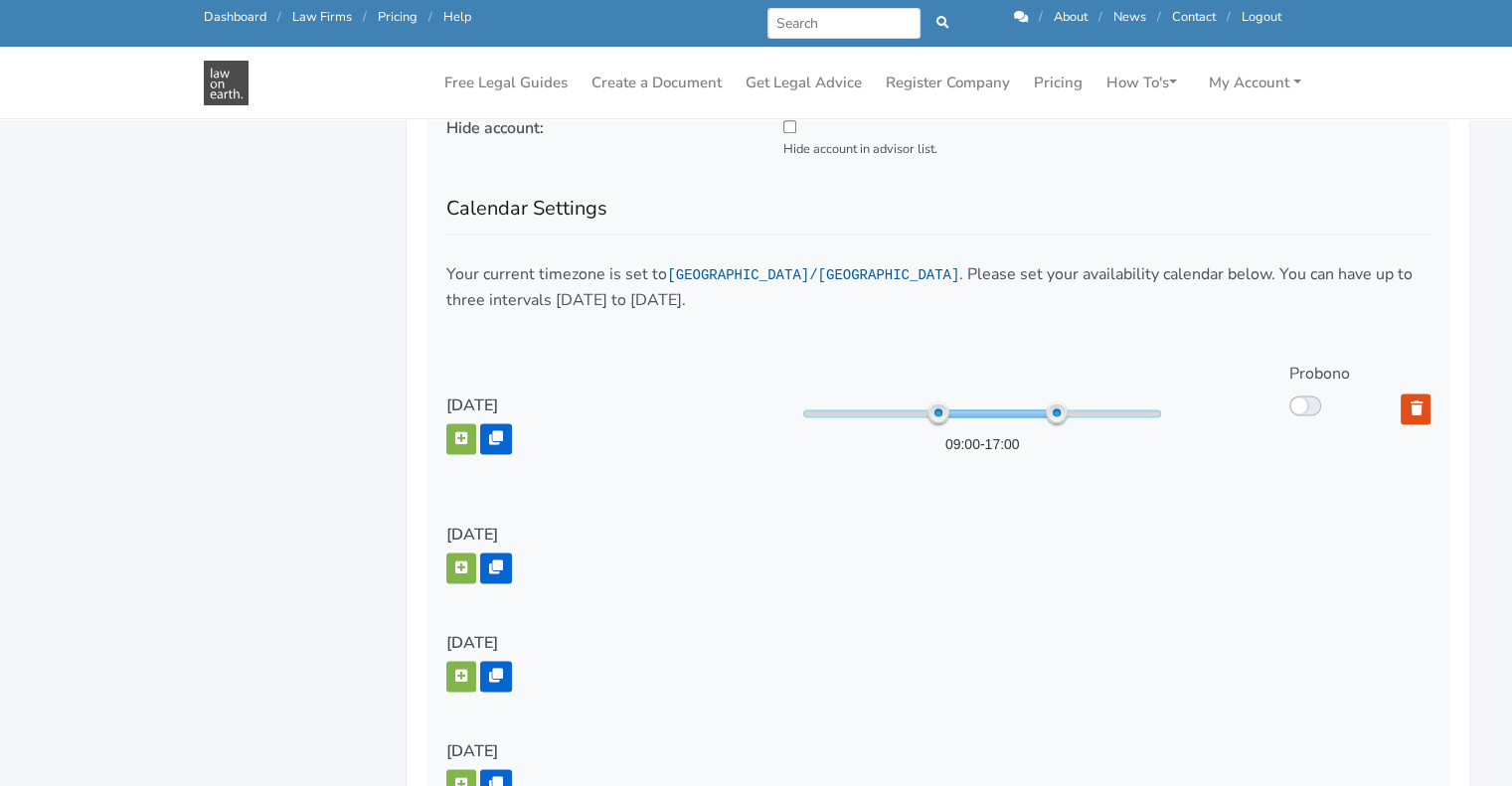 click on "Your current timezone is set to
Australia/Brisbane . Please set your availability calendar below. You can have up to three intervals Monday to Friday." at bounding box center (937, 287) 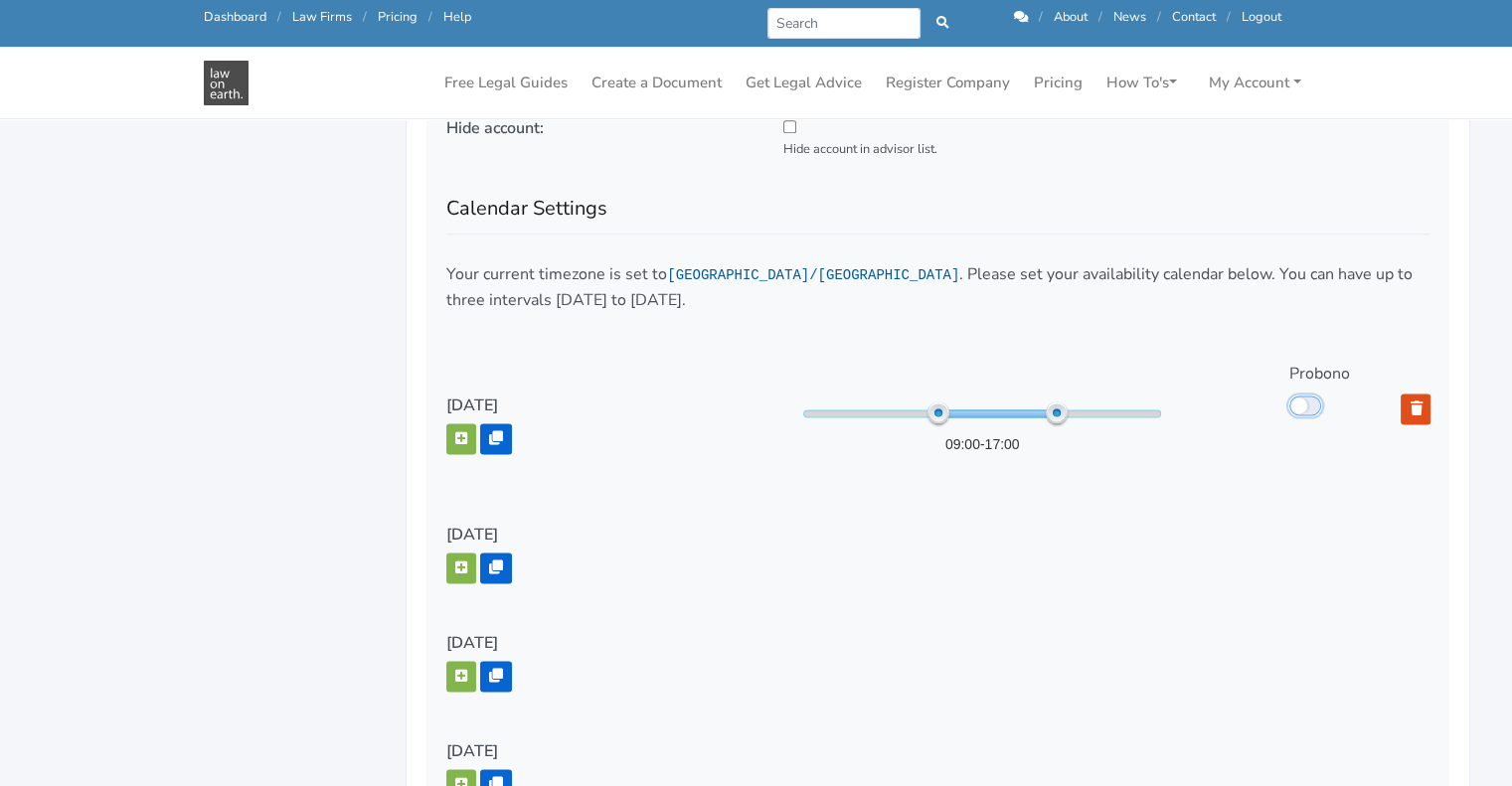 click at bounding box center [1283, 403] 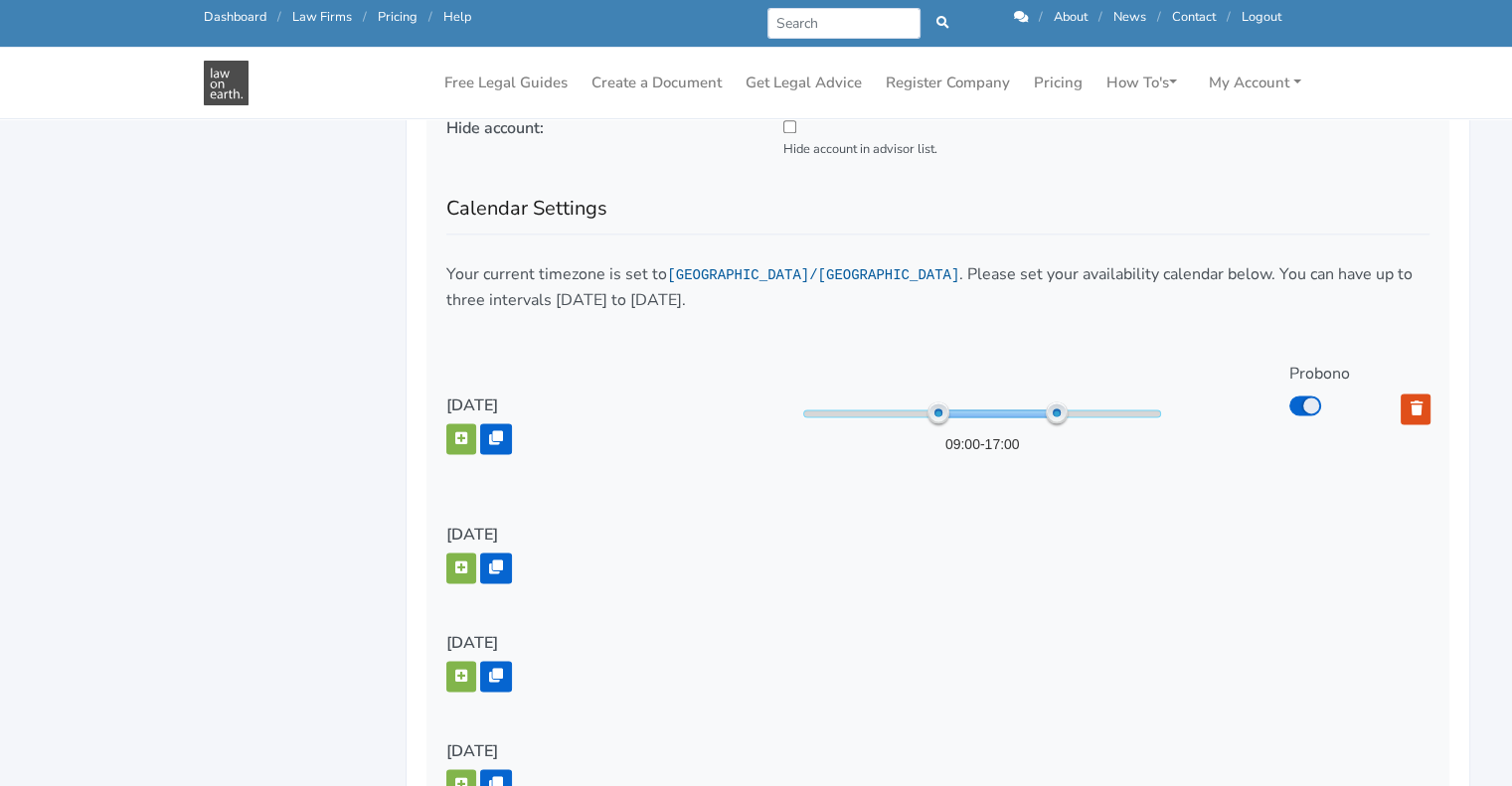 click at bounding box center (1309, 393) 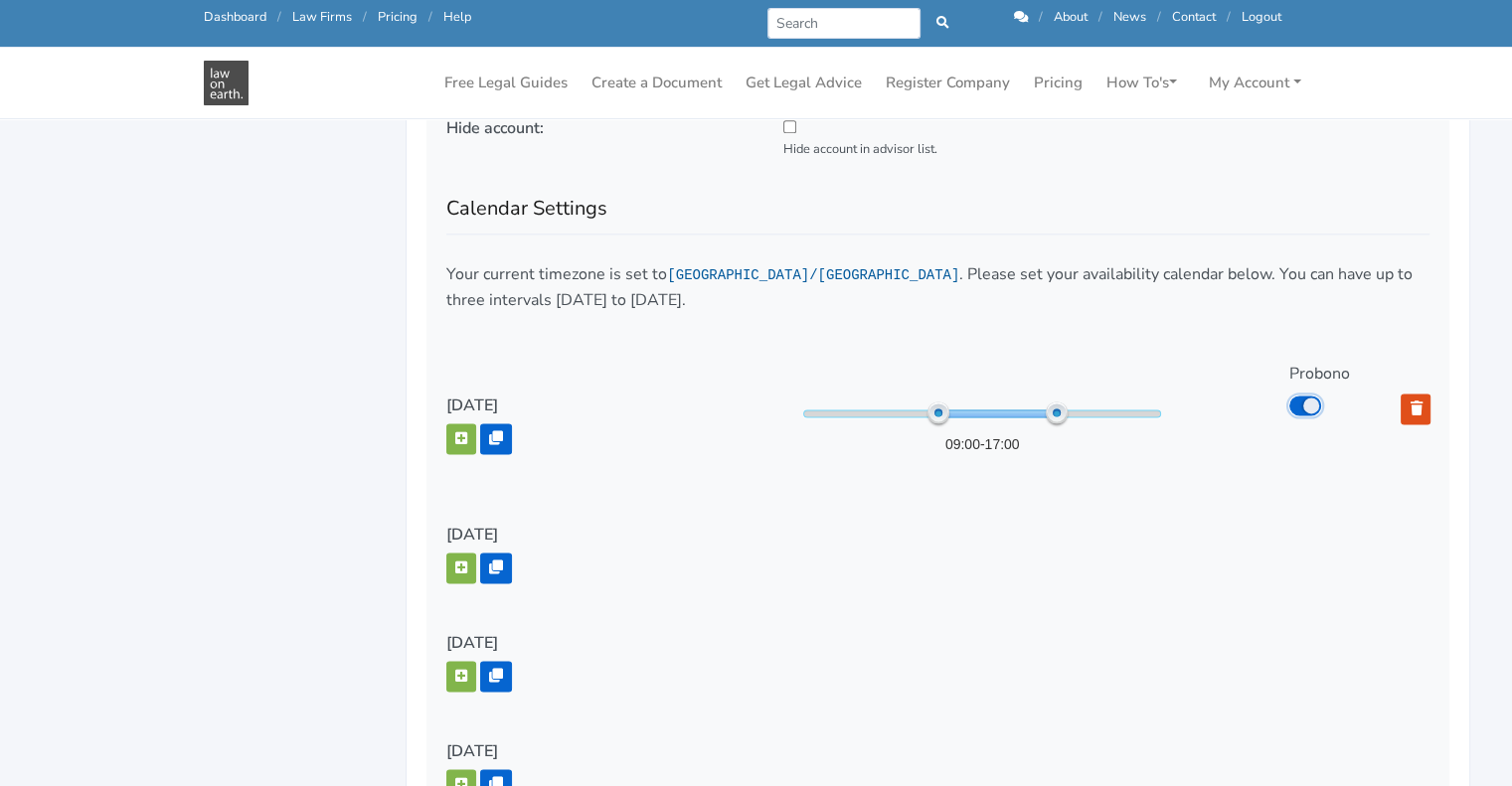 click at bounding box center (1283, 403) 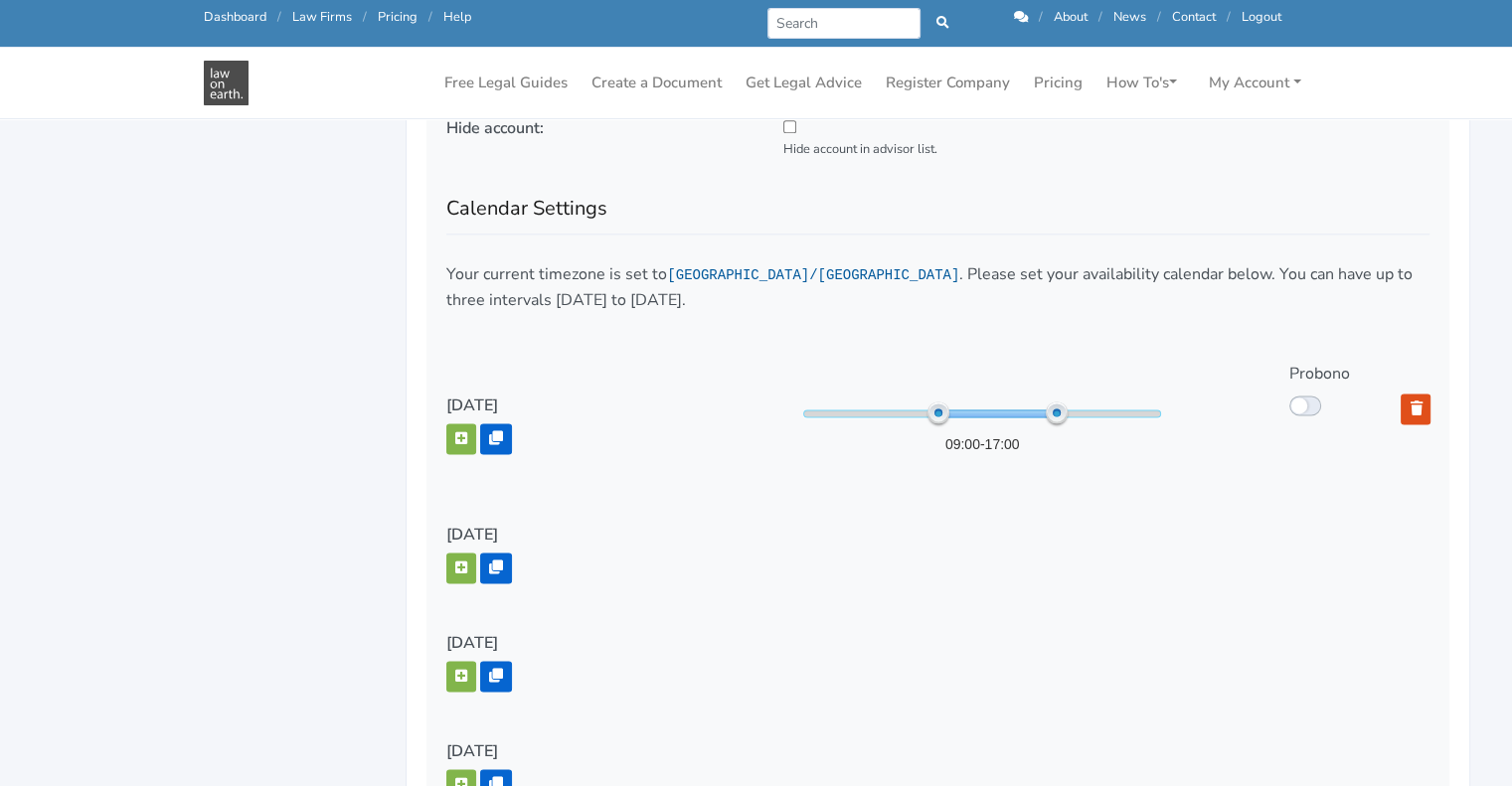click on "Probono" at bounding box center [1331, 374] 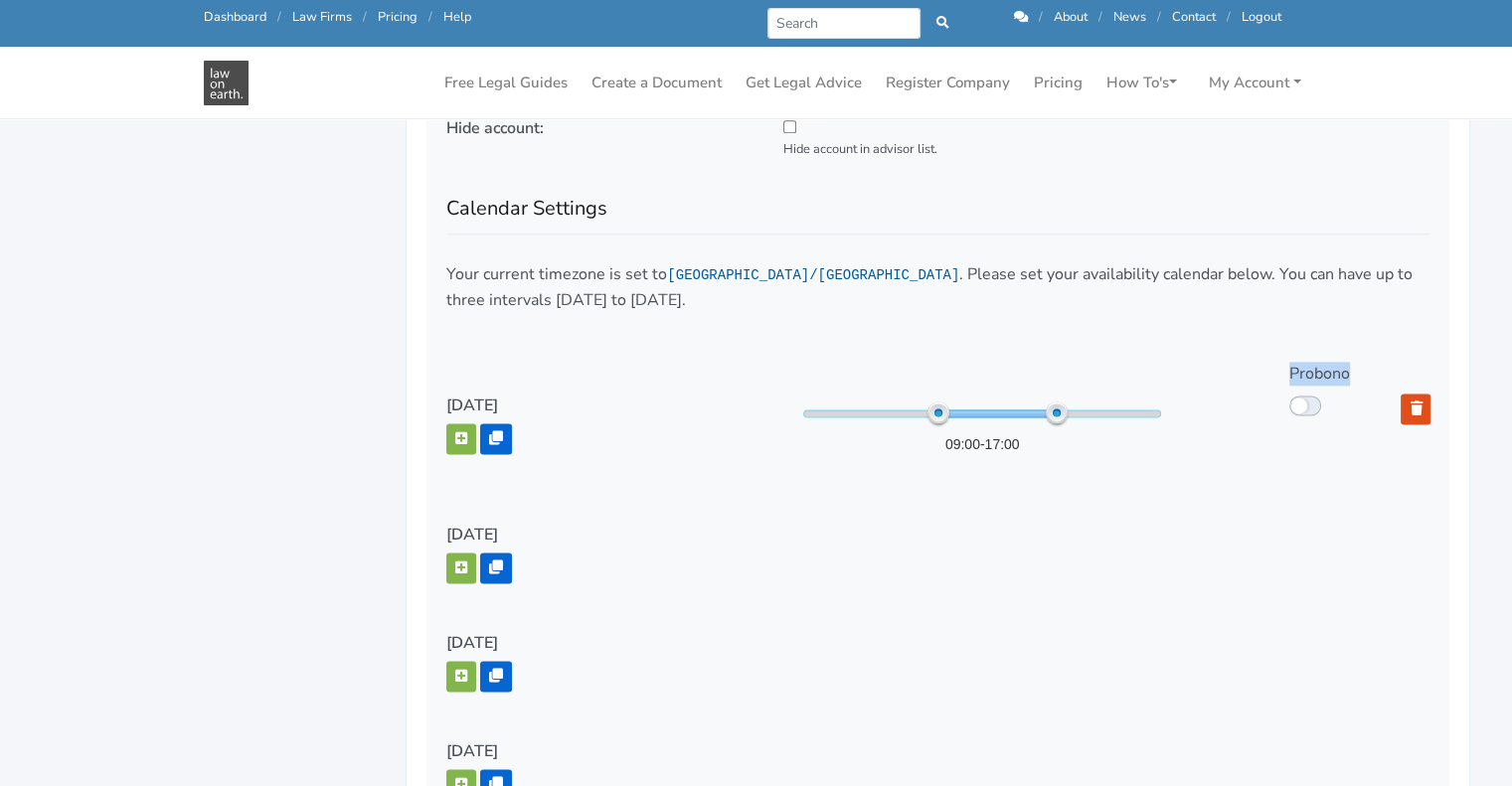 click on "Probono" at bounding box center [1331, 374] 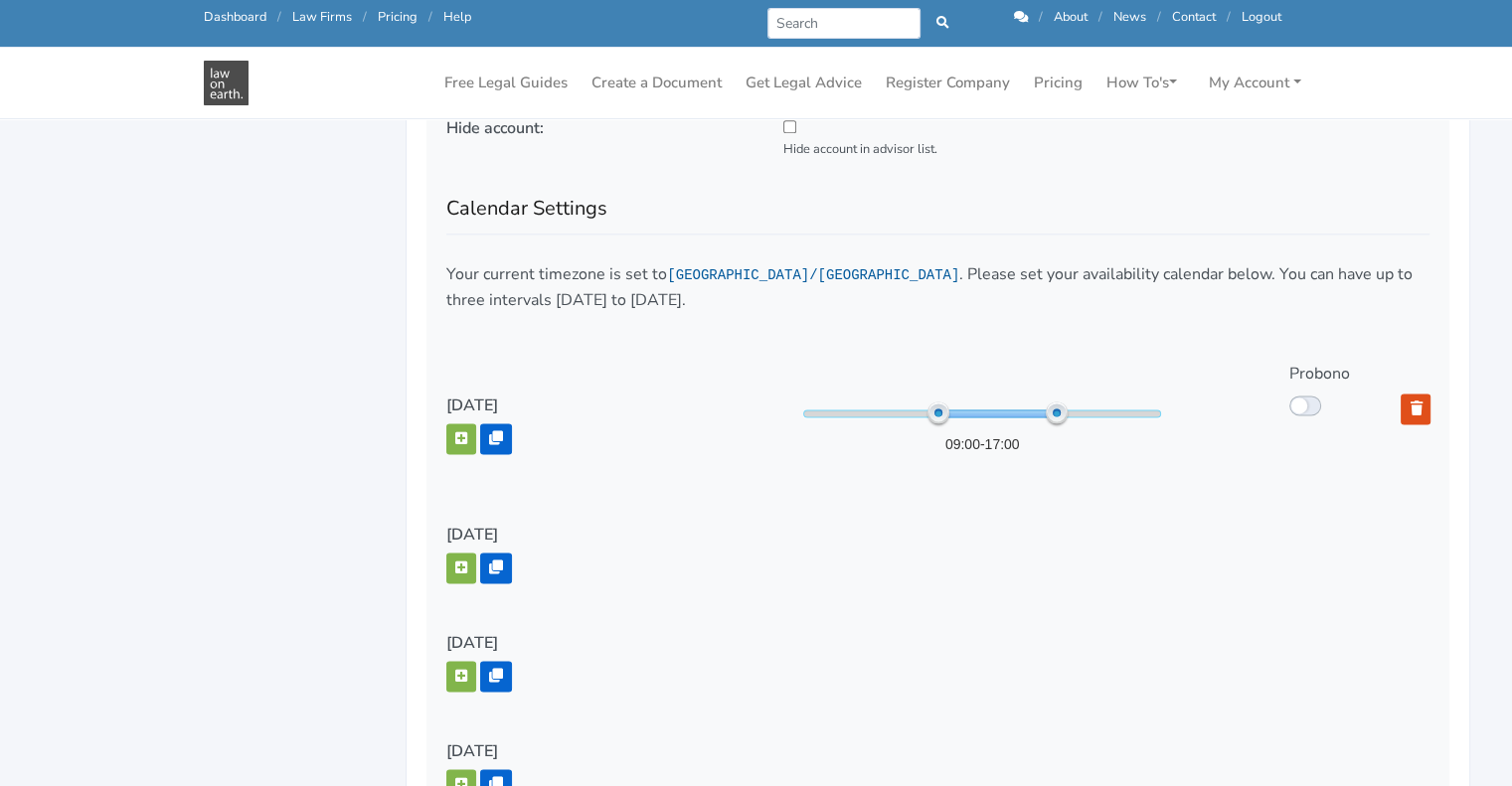 click at bounding box center [1106, 552] 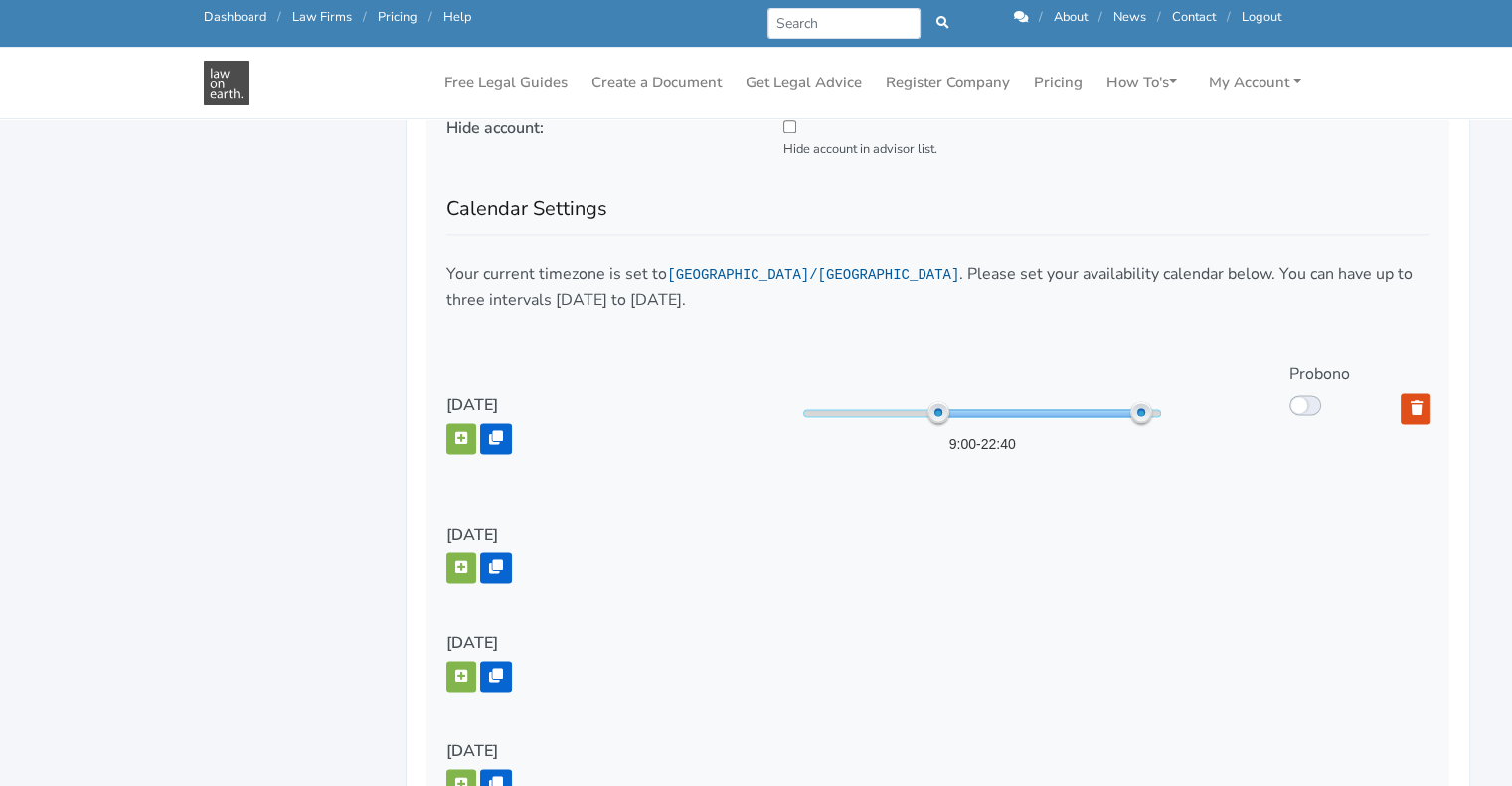 drag, startPoint x: 1050, startPoint y: 408, endPoint x: 1145, endPoint y: 399, distance: 95.42536 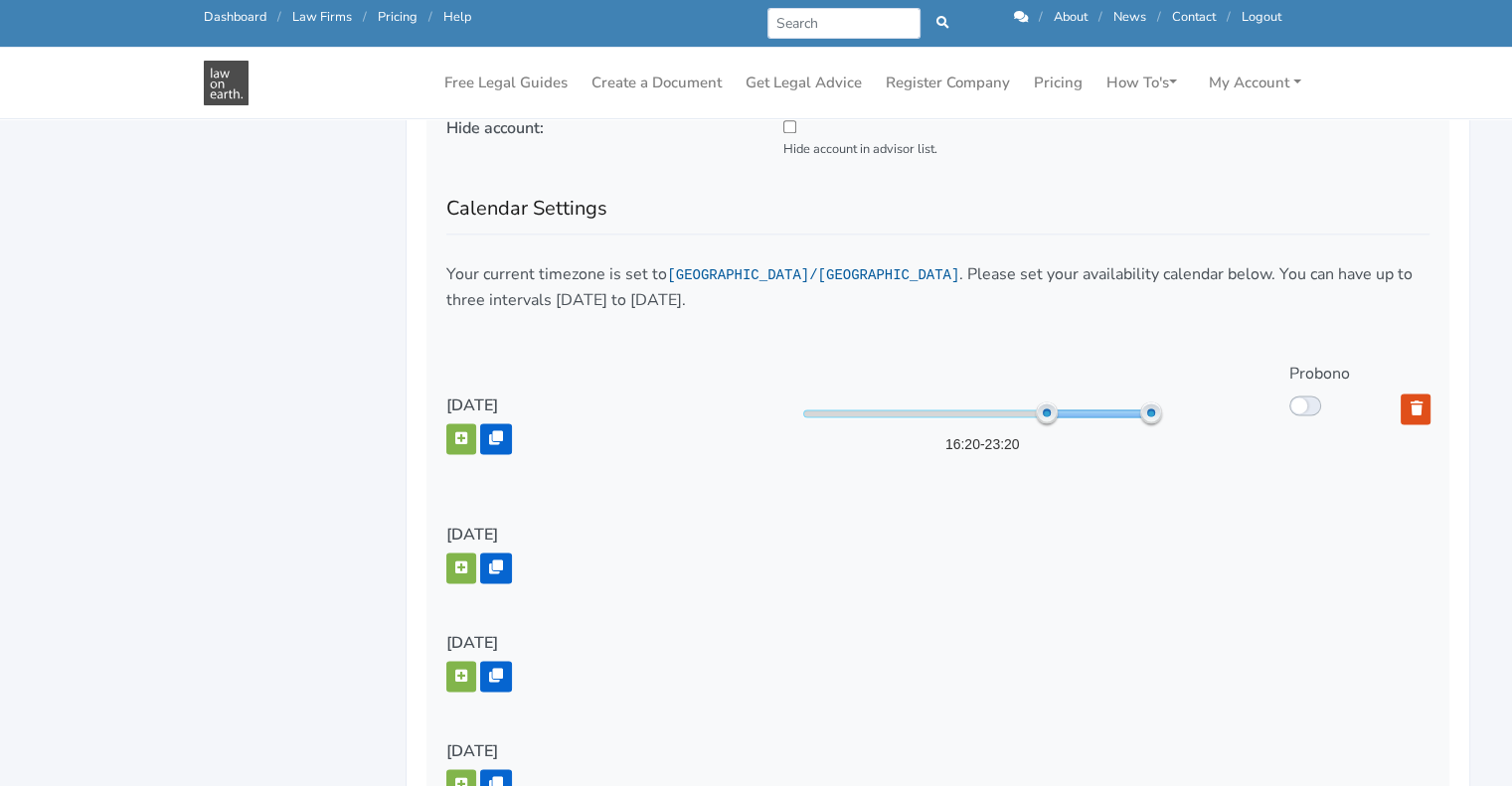 drag, startPoint x: 943, startPoint y: 416, endPoint x: 1059, endPoint y: 415, distance: 116.00431 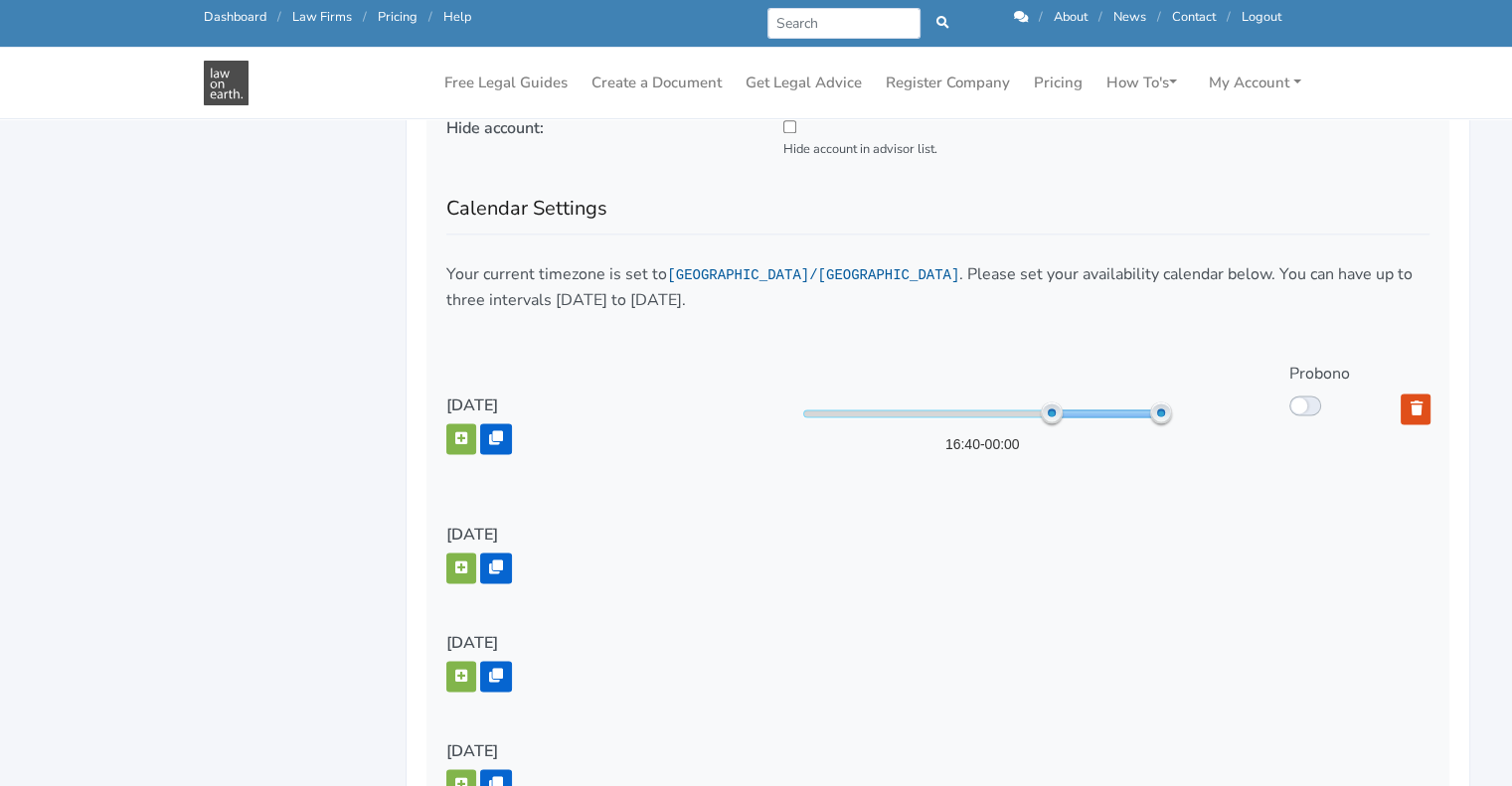 drag, startPoint x: 1148, startPoint y: 405, endPoint x: 1258, endPoint y: 408, distance: 110.0409 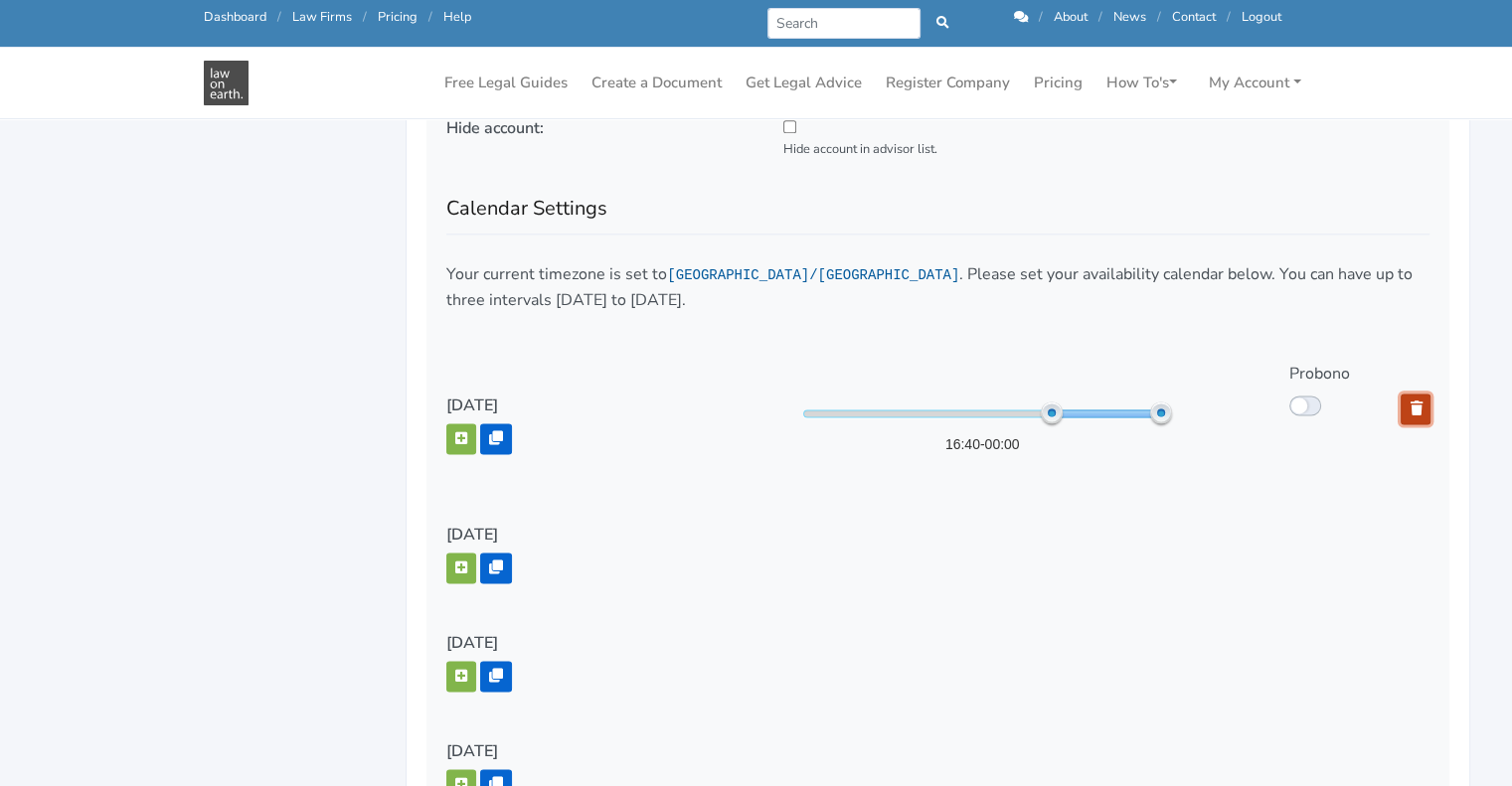 click at bounding box center (1416, 408) 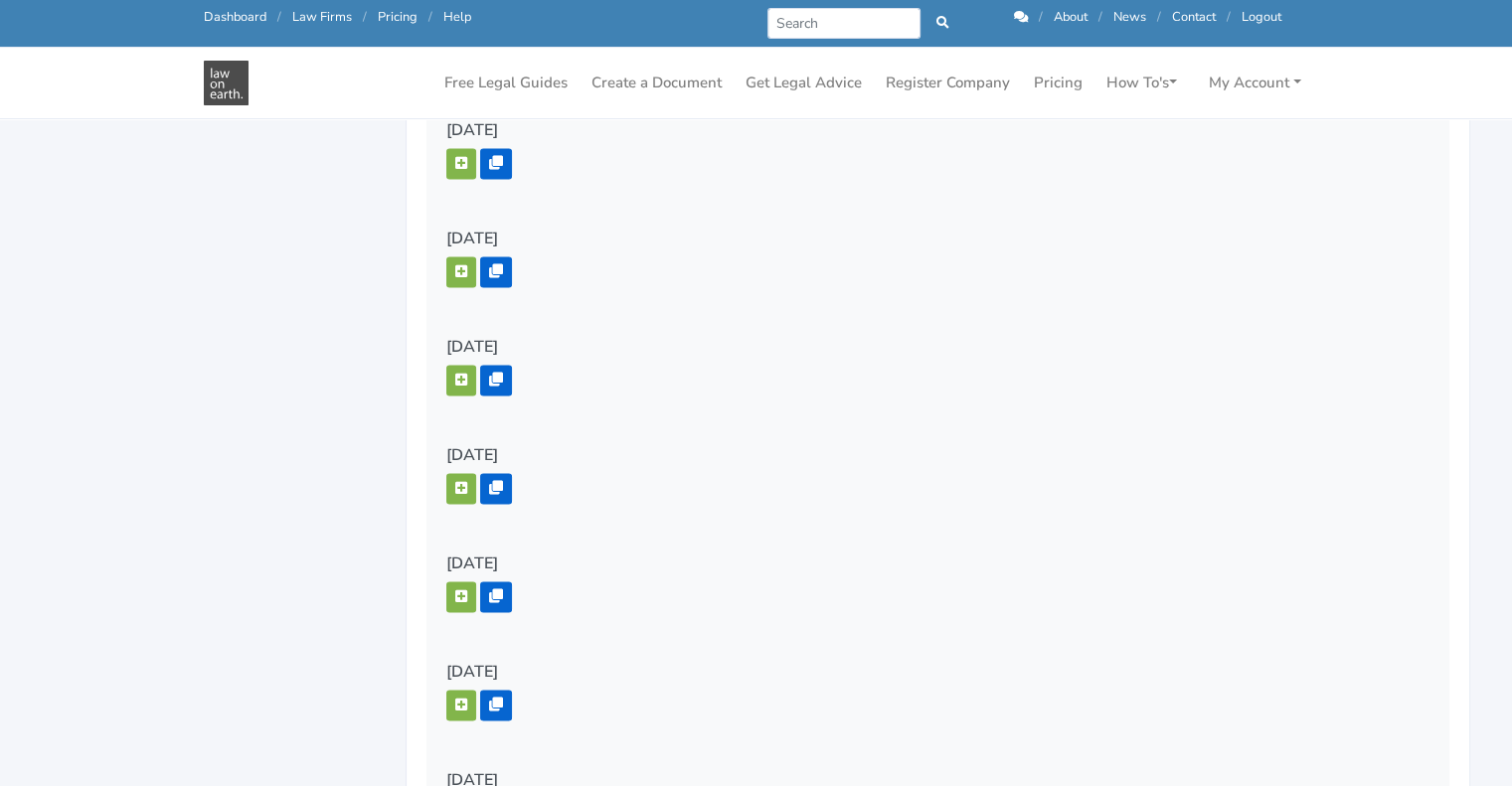 scroll, scrollTop: 2813, scrollLeft: 0, axis: vertical 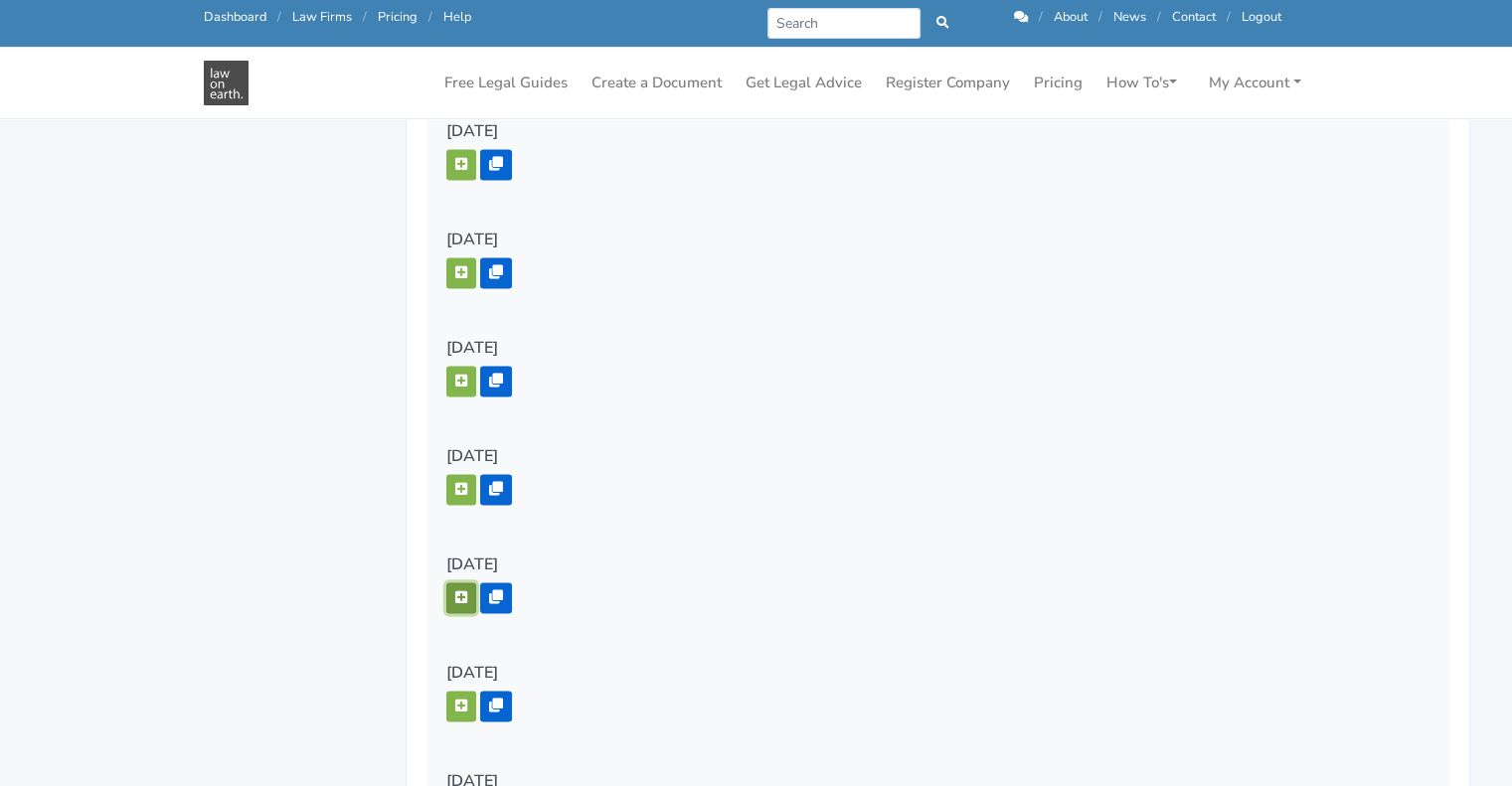 click at bounding box center (461, 597) 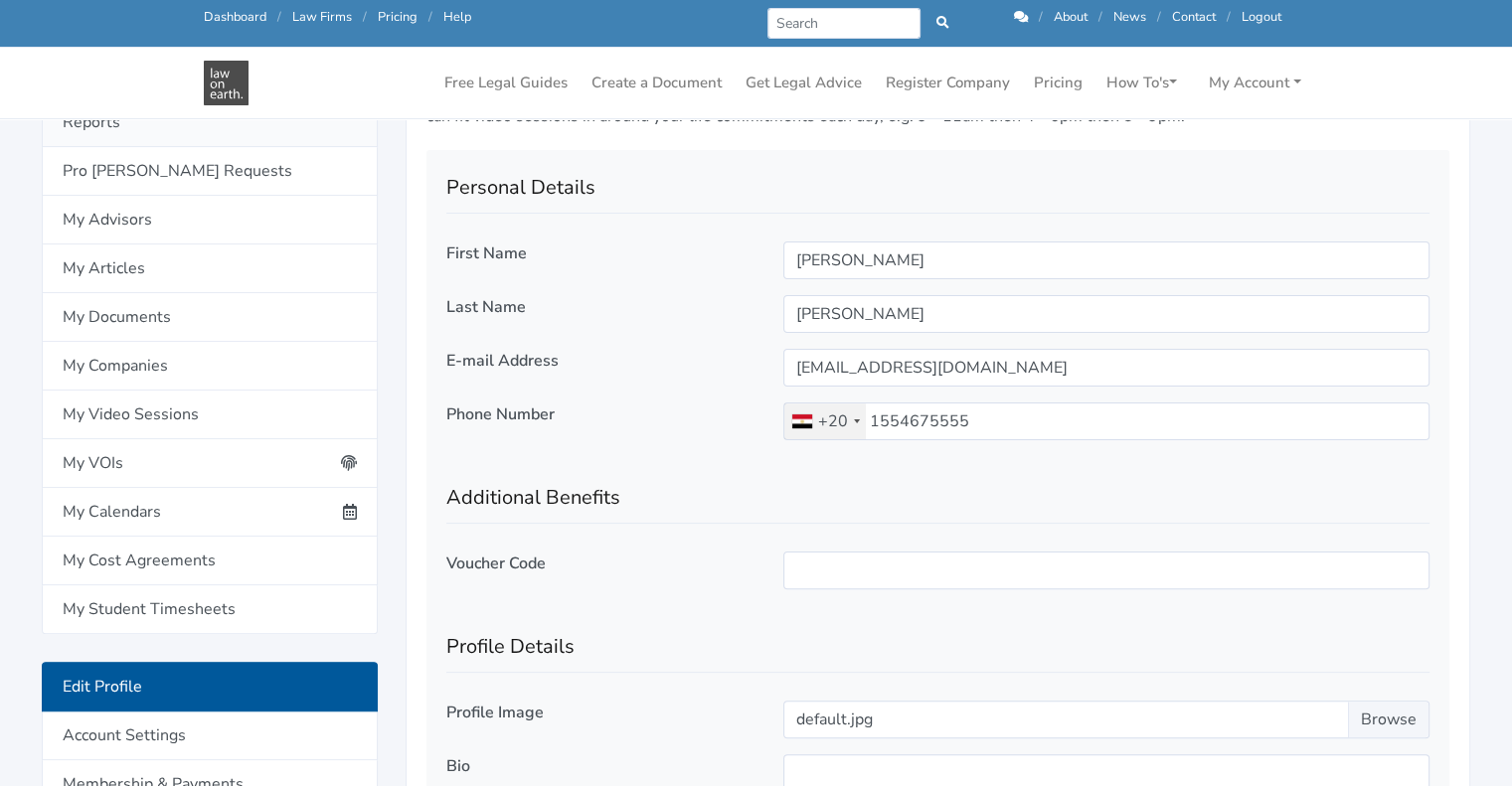 scroll, scrollTop: 489, scrollLeft: 0, axis: vertical 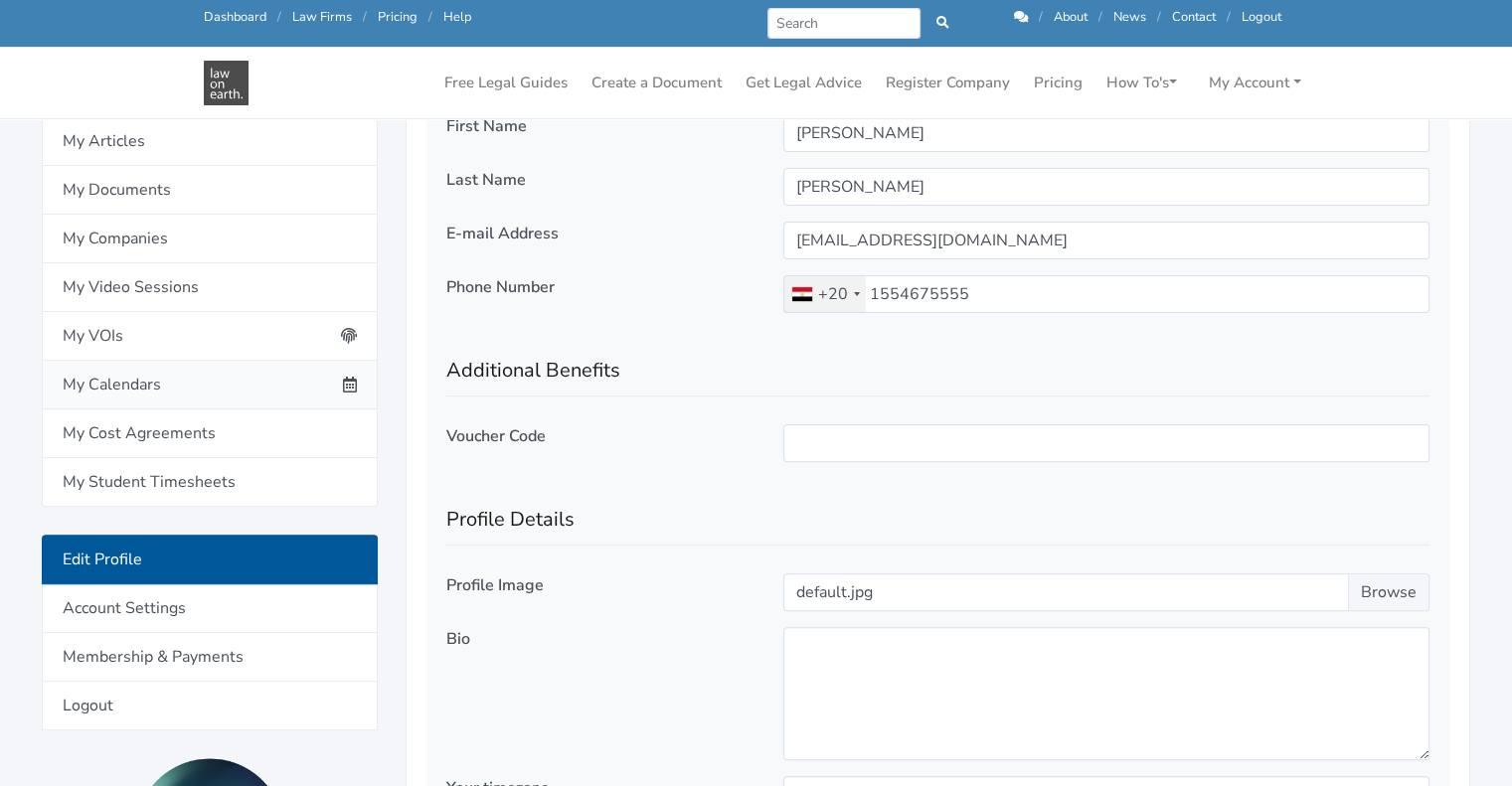 click on "My Calendars" at bounding box center (210, 385) 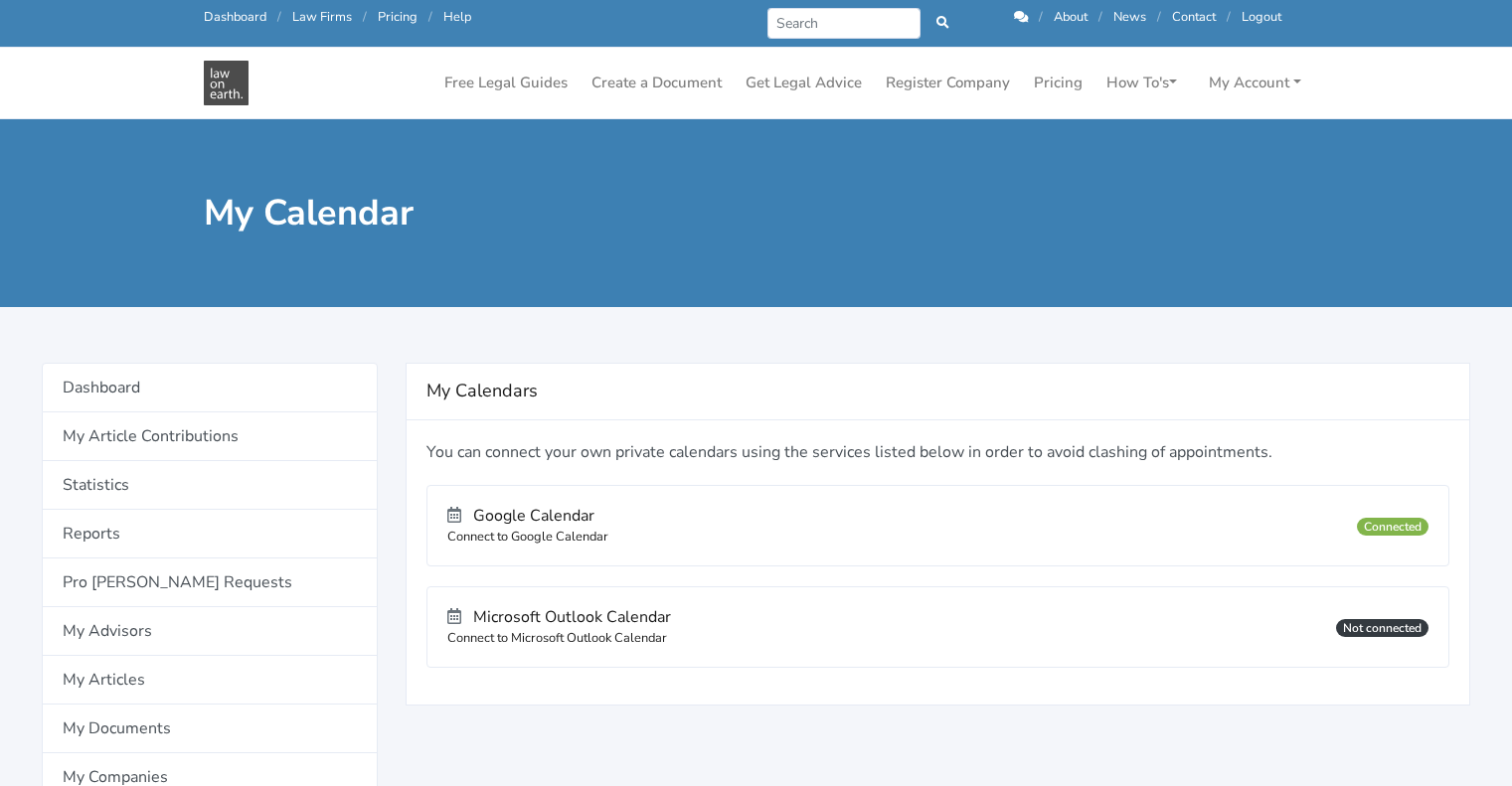 scroll, scrollTop: 0, scrollLeft: 0, axis: both 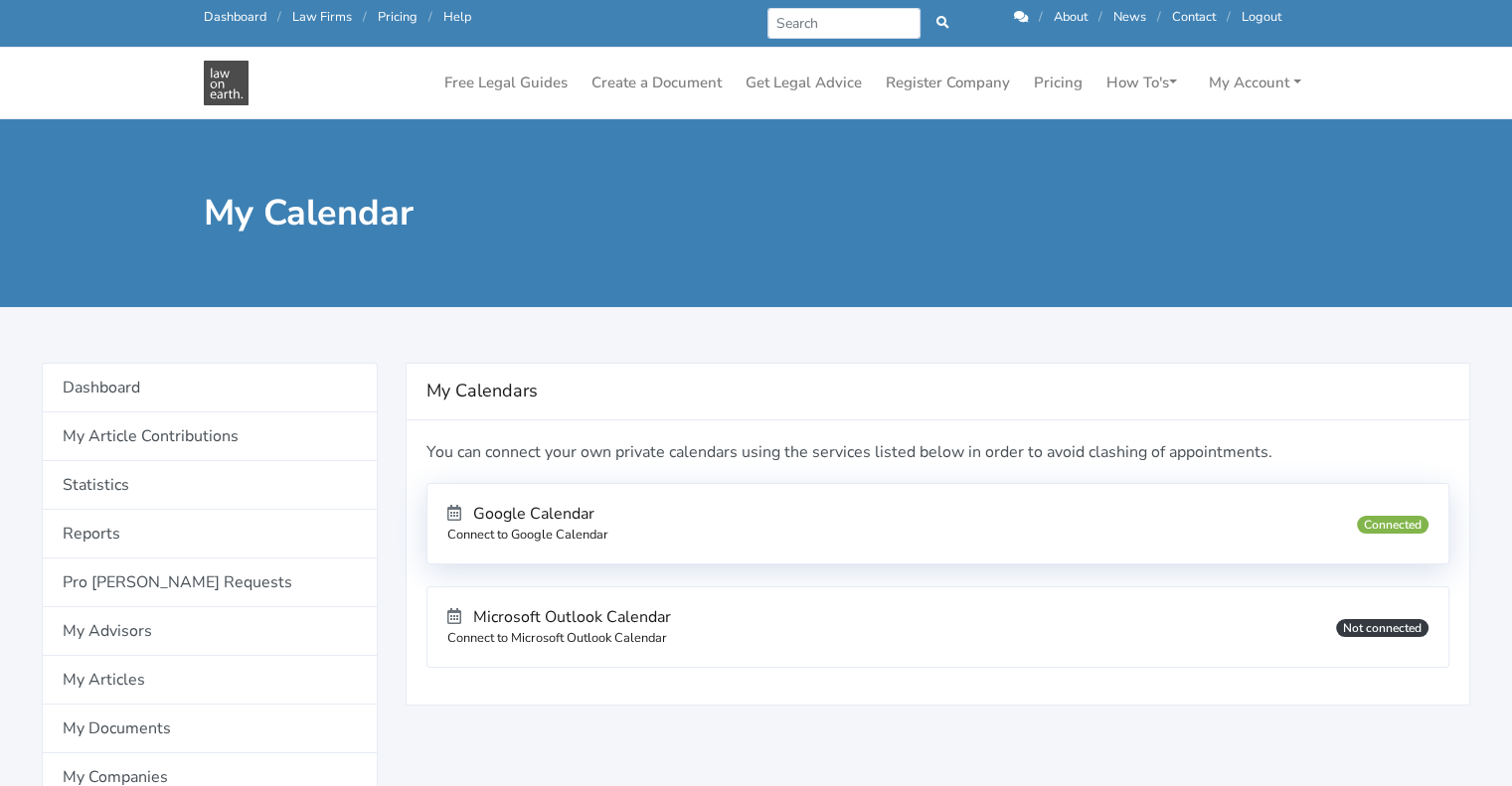 click on "Connect to Google Calendar" at bounding box center [528, 535] 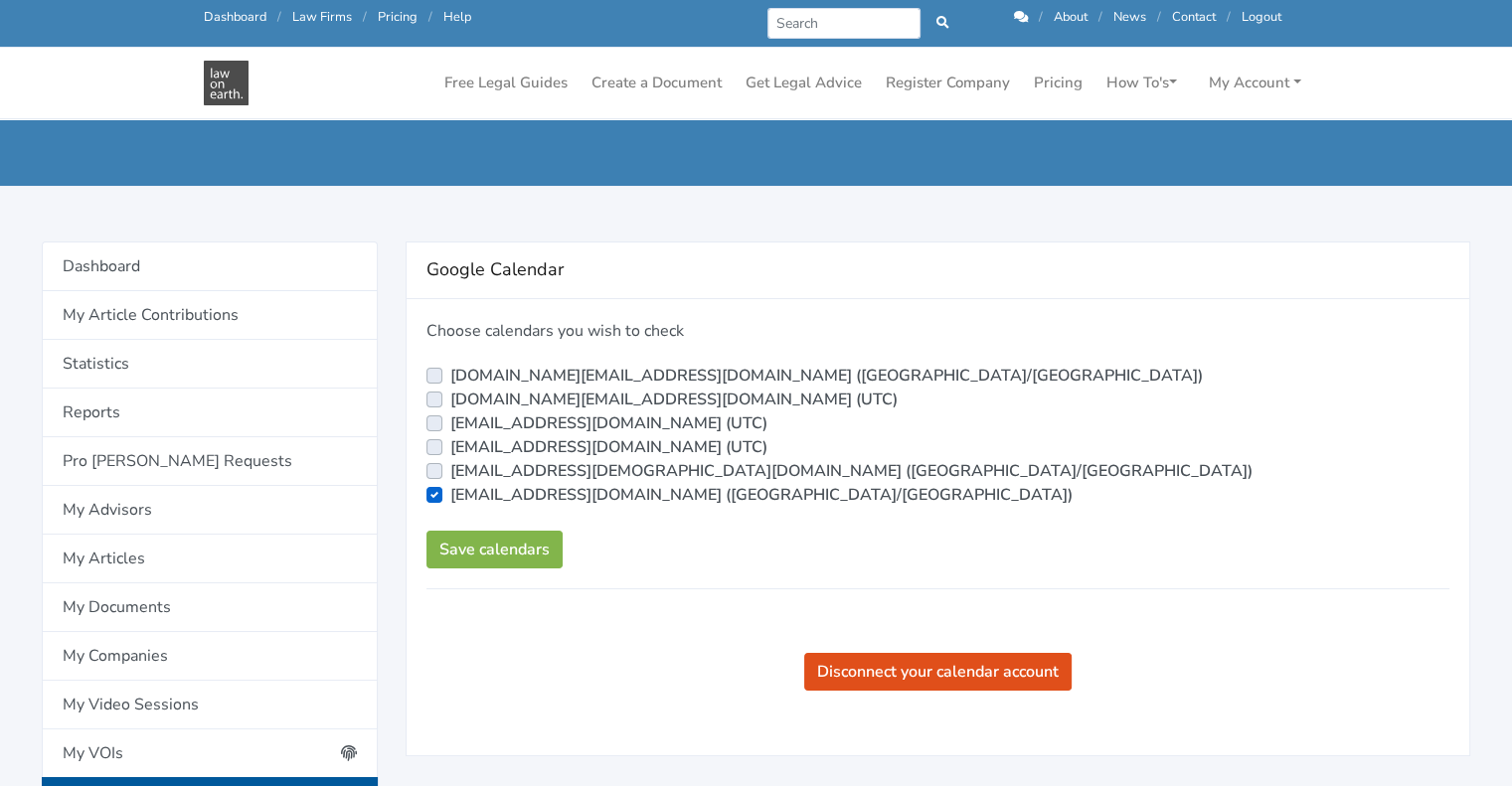 scroll, scrollTop: 78, scrollLeft: 0, axis: vertical 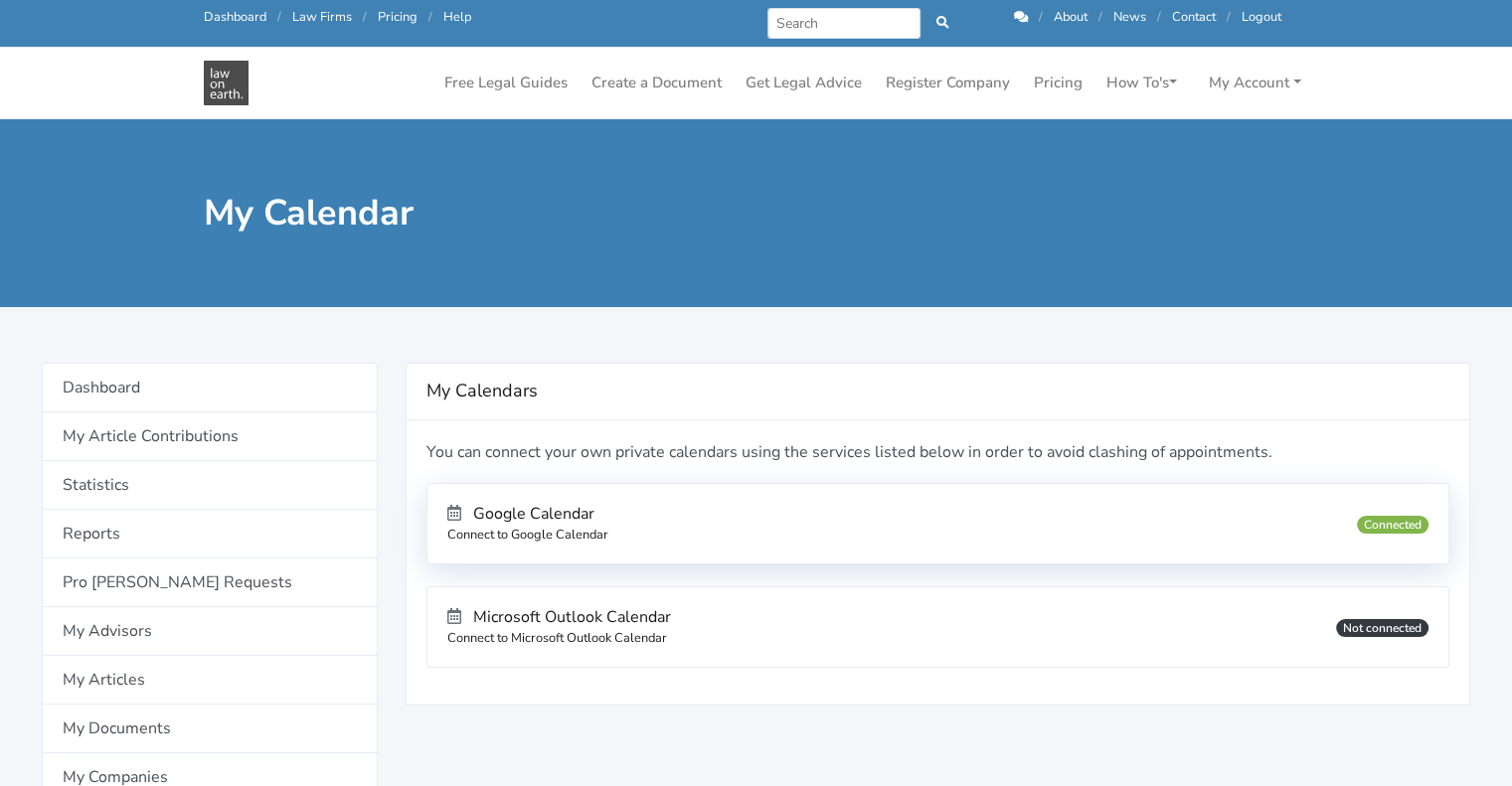 click on "Google Calendar" at bounding box center [534, 514] 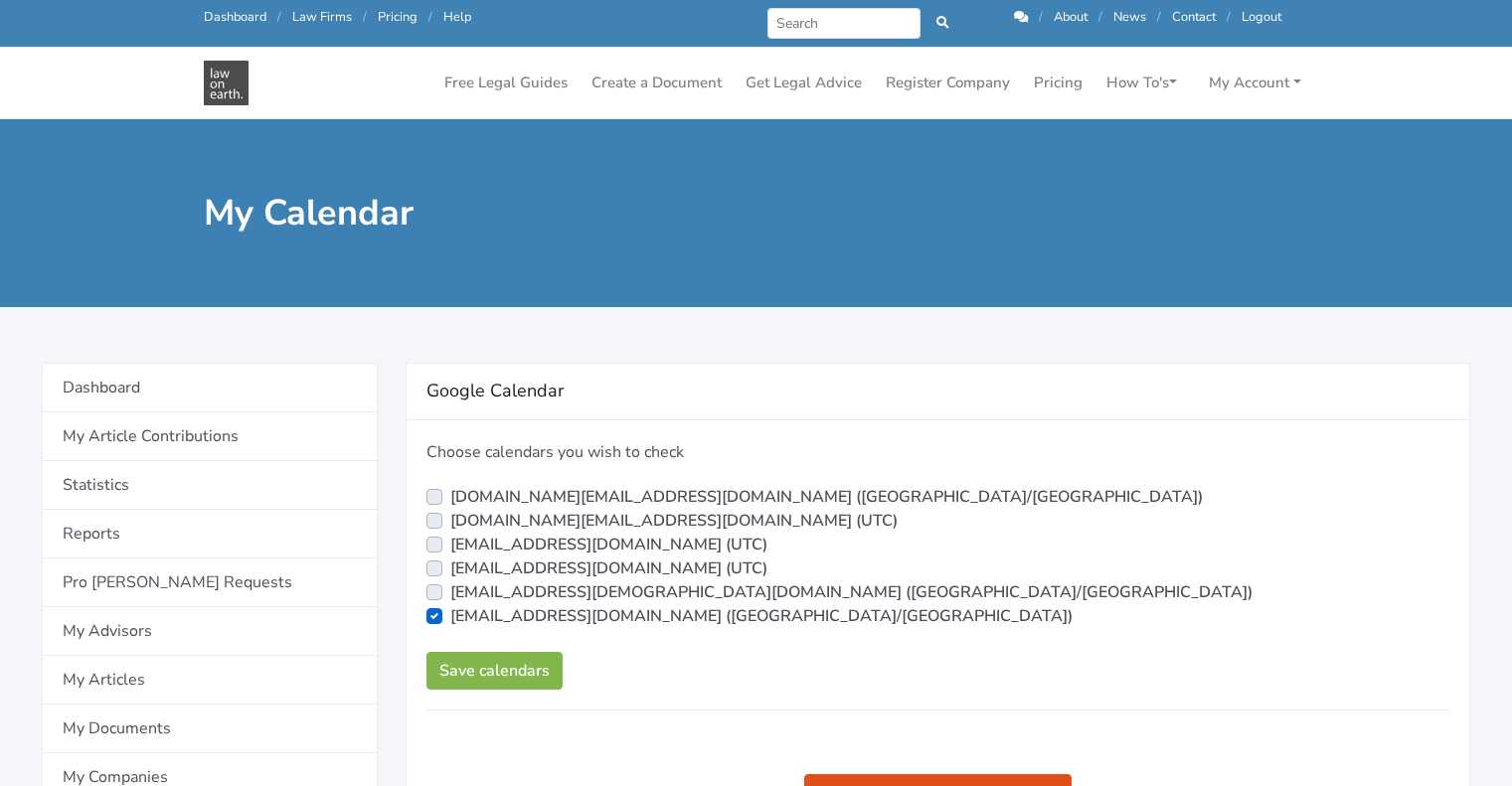 scroll, scrollTop: 0, scrollLeft: 0, axis: both 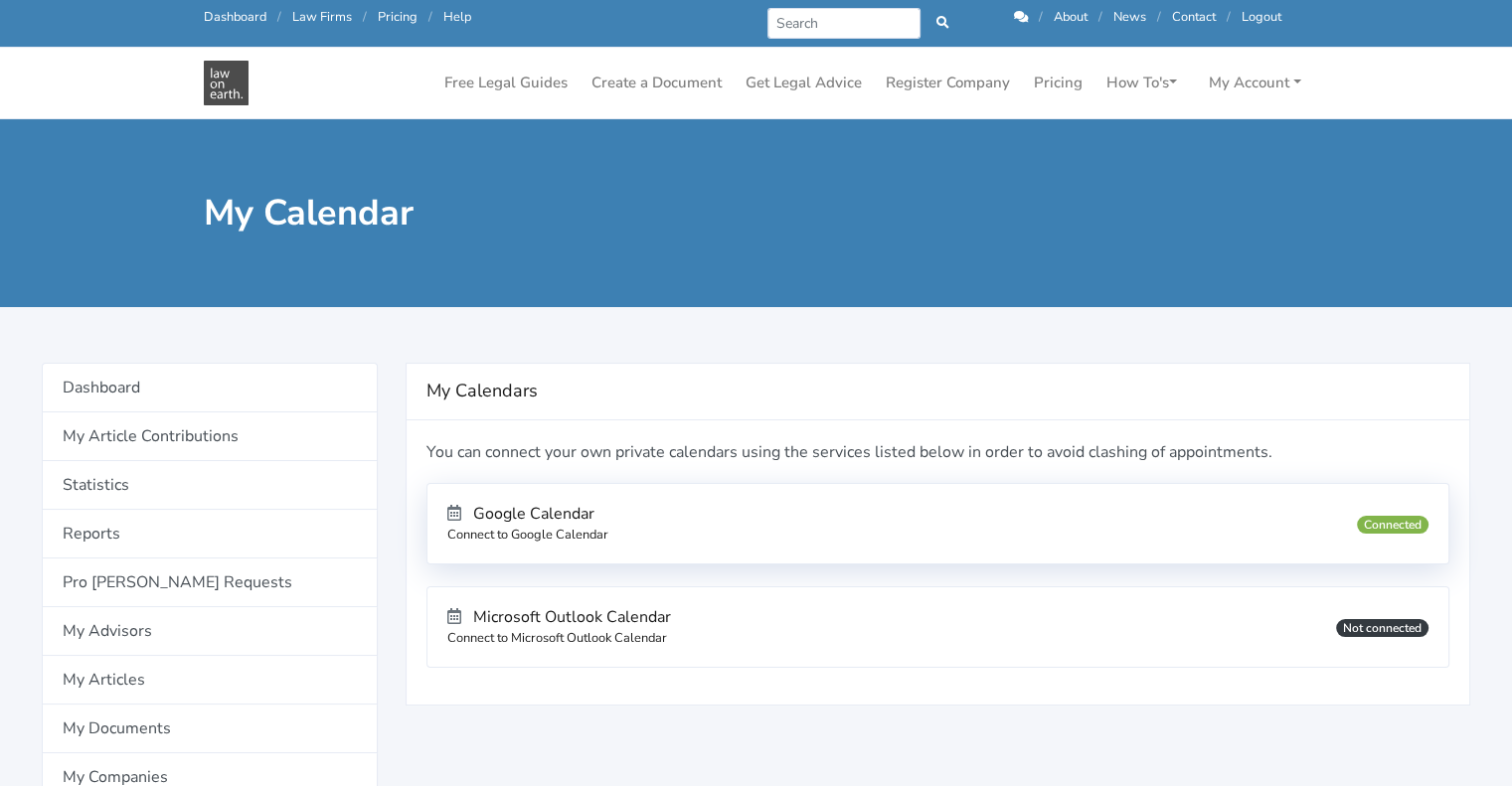 click on "Connect to Google Calendar" at bounding box center [528, 535] 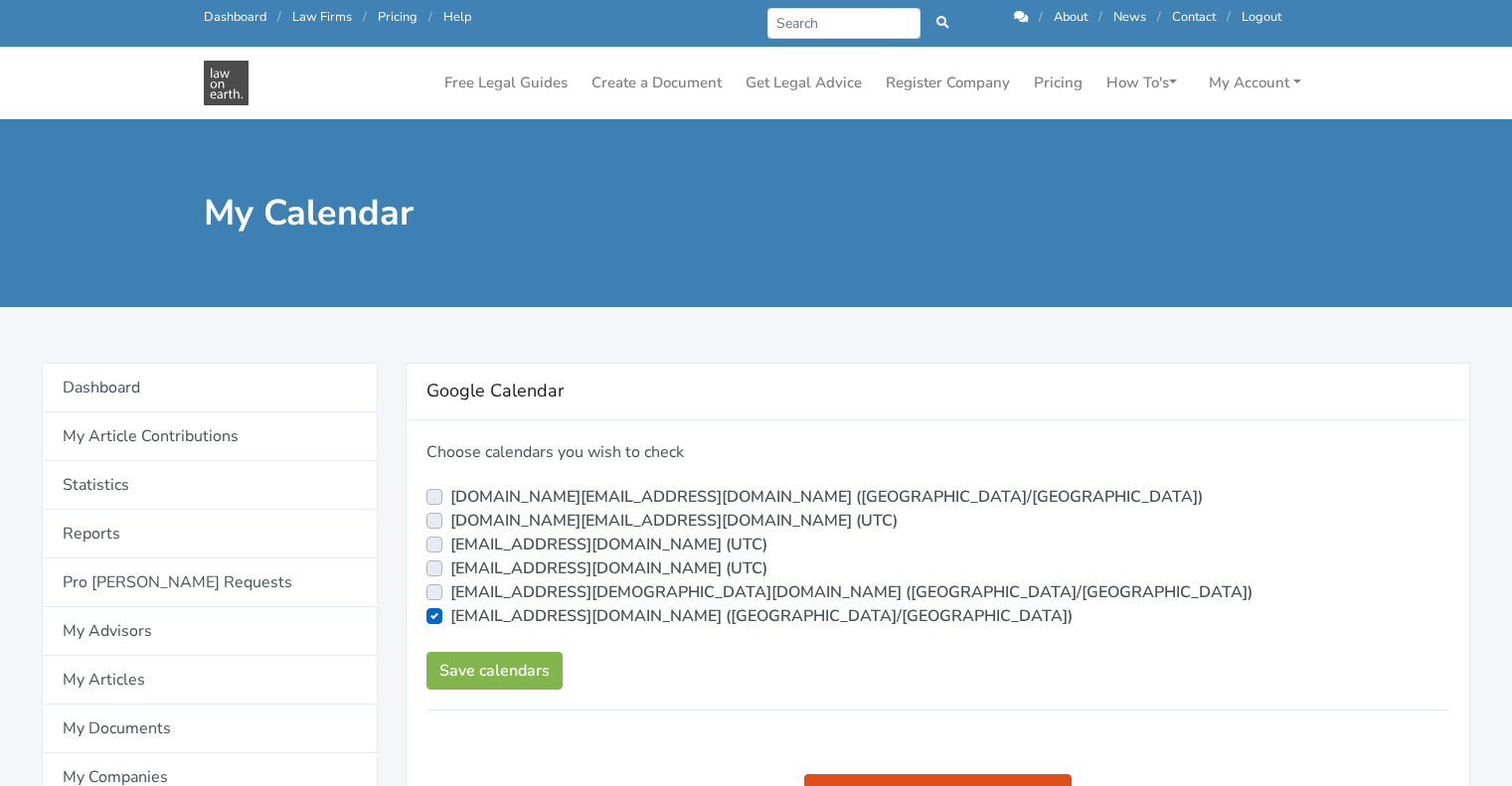scroll, scrollTop: 0, scrollLeft: 0, axis: both 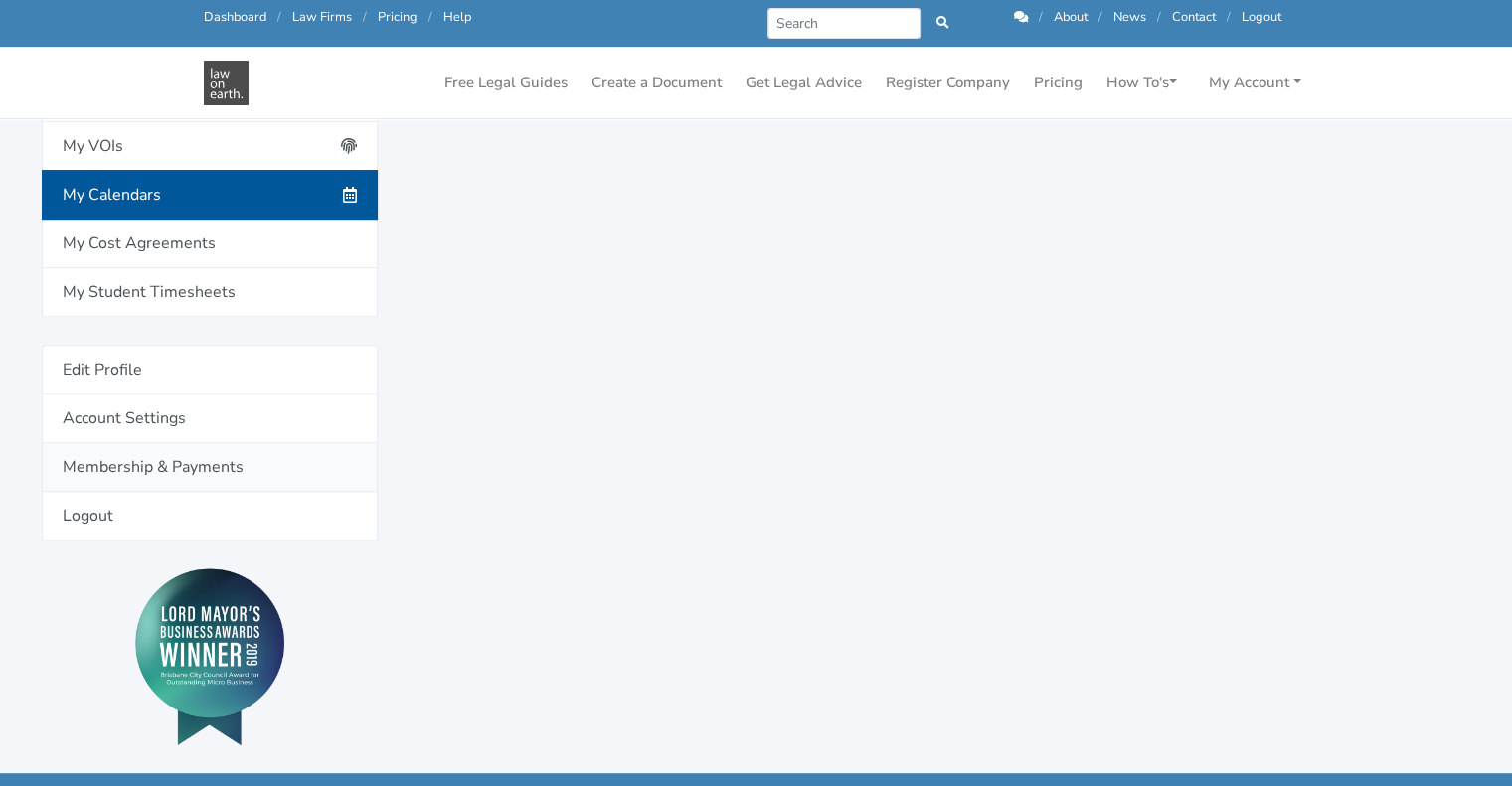 click on "Membership & Payments" at bounding box center (210, 467) 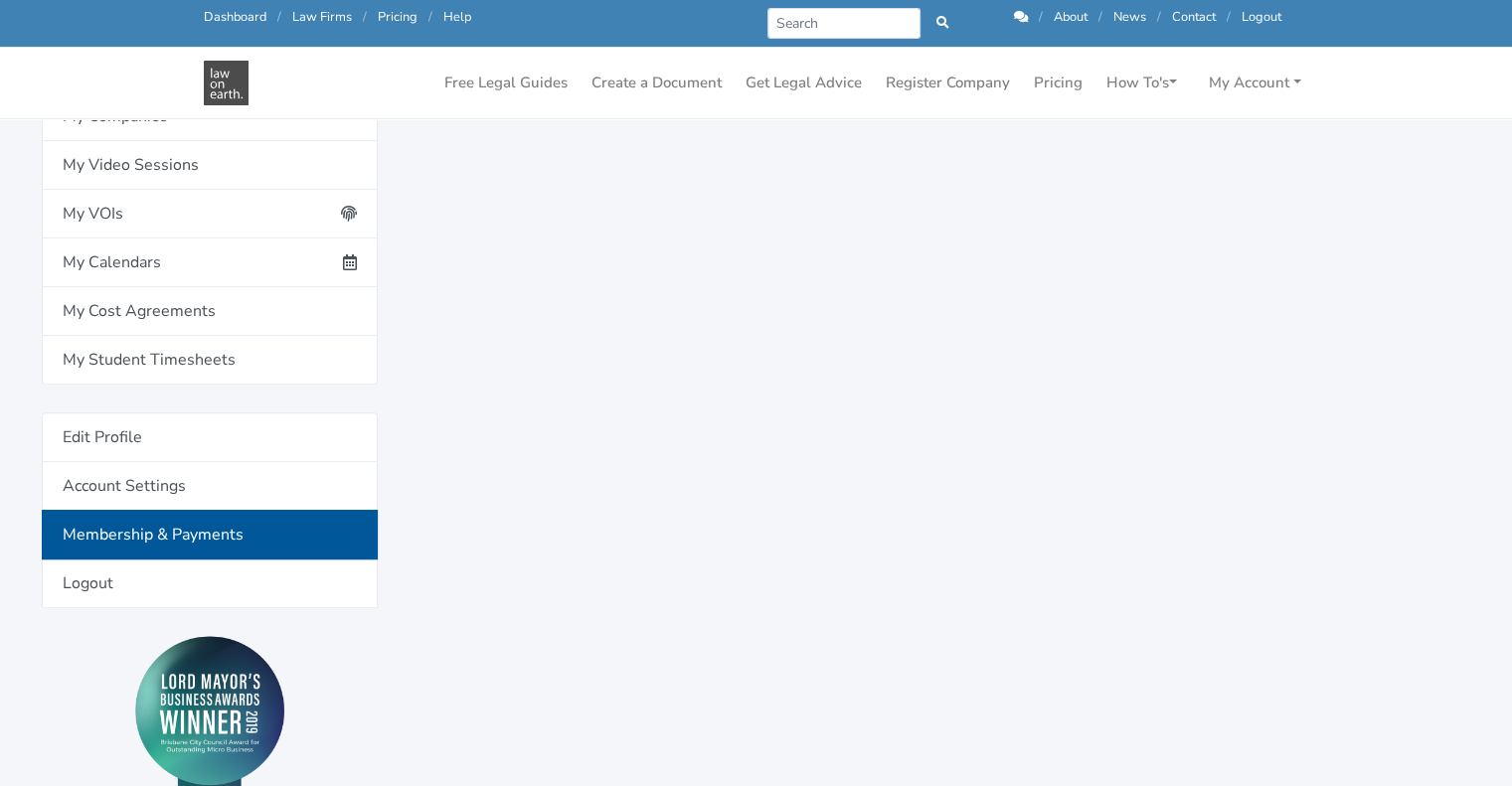 scroll, scrollTop: 612, scrollLeft: 0, axis: vertical 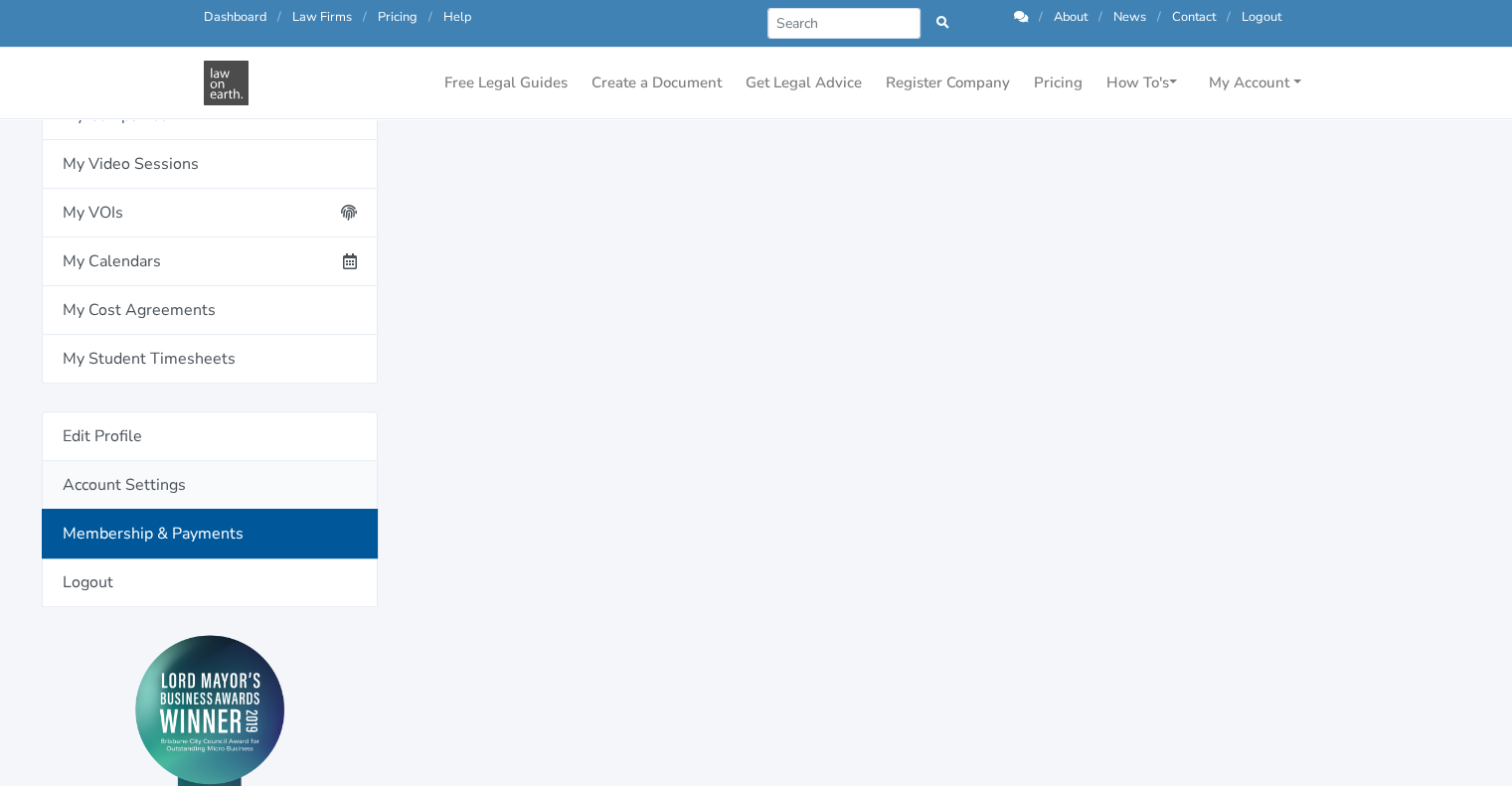 click on "Account Settings" at bounding box center [210, 485] 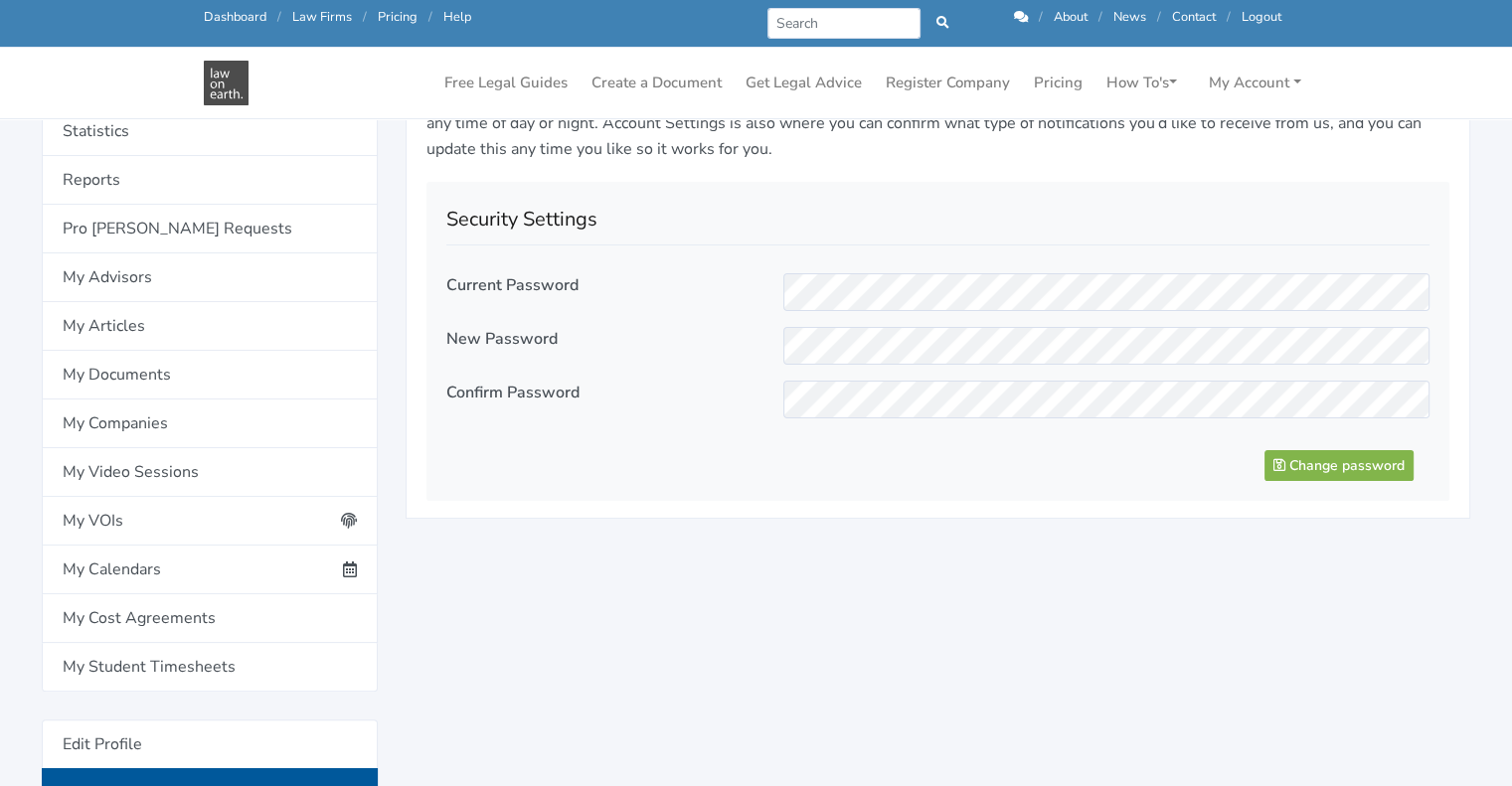 scroll, scrollTop: 305, scrollLeft: 0, axis: vertical 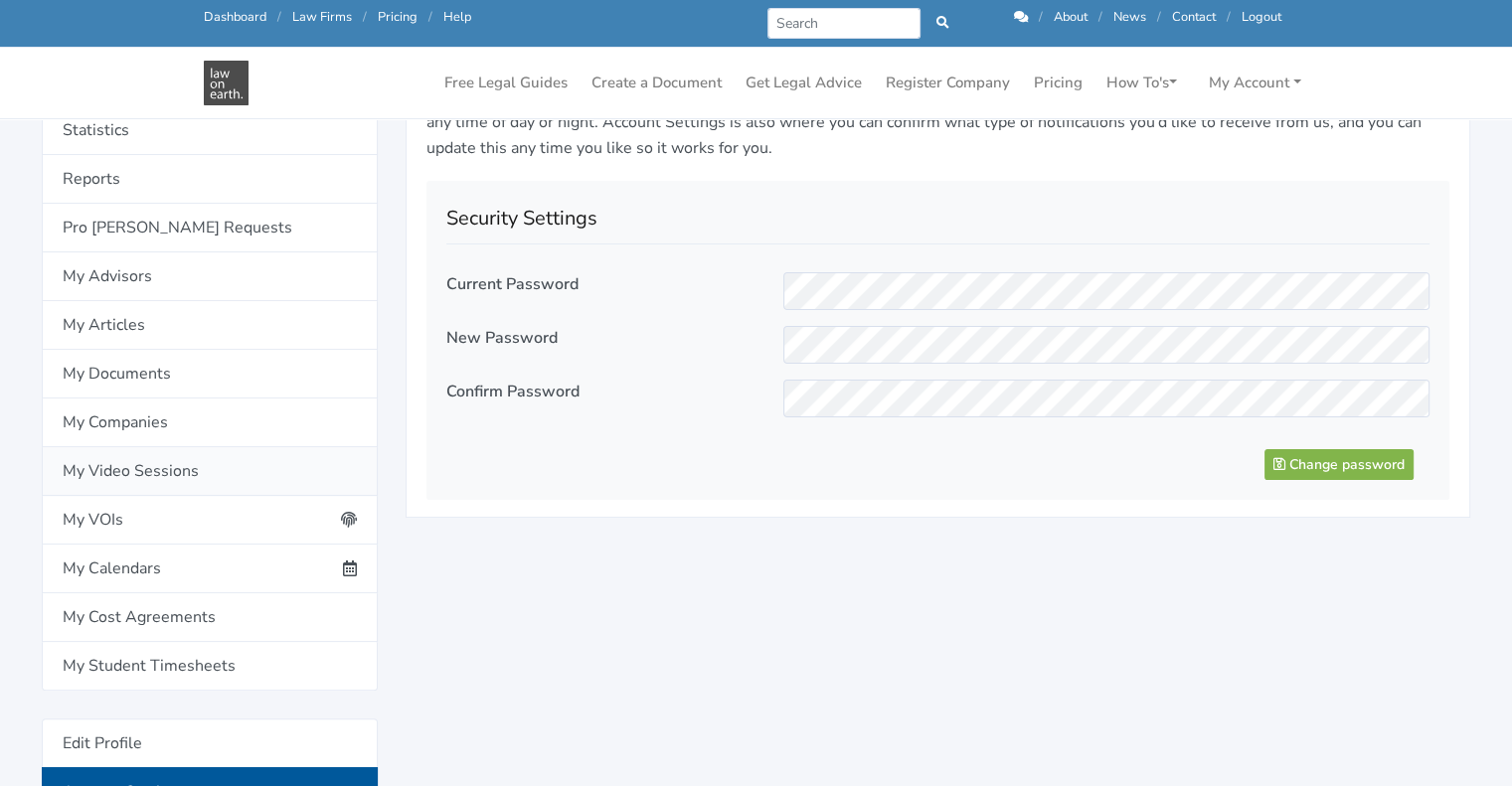 click on "My Video Sessions" at bounding box center [210, 471] 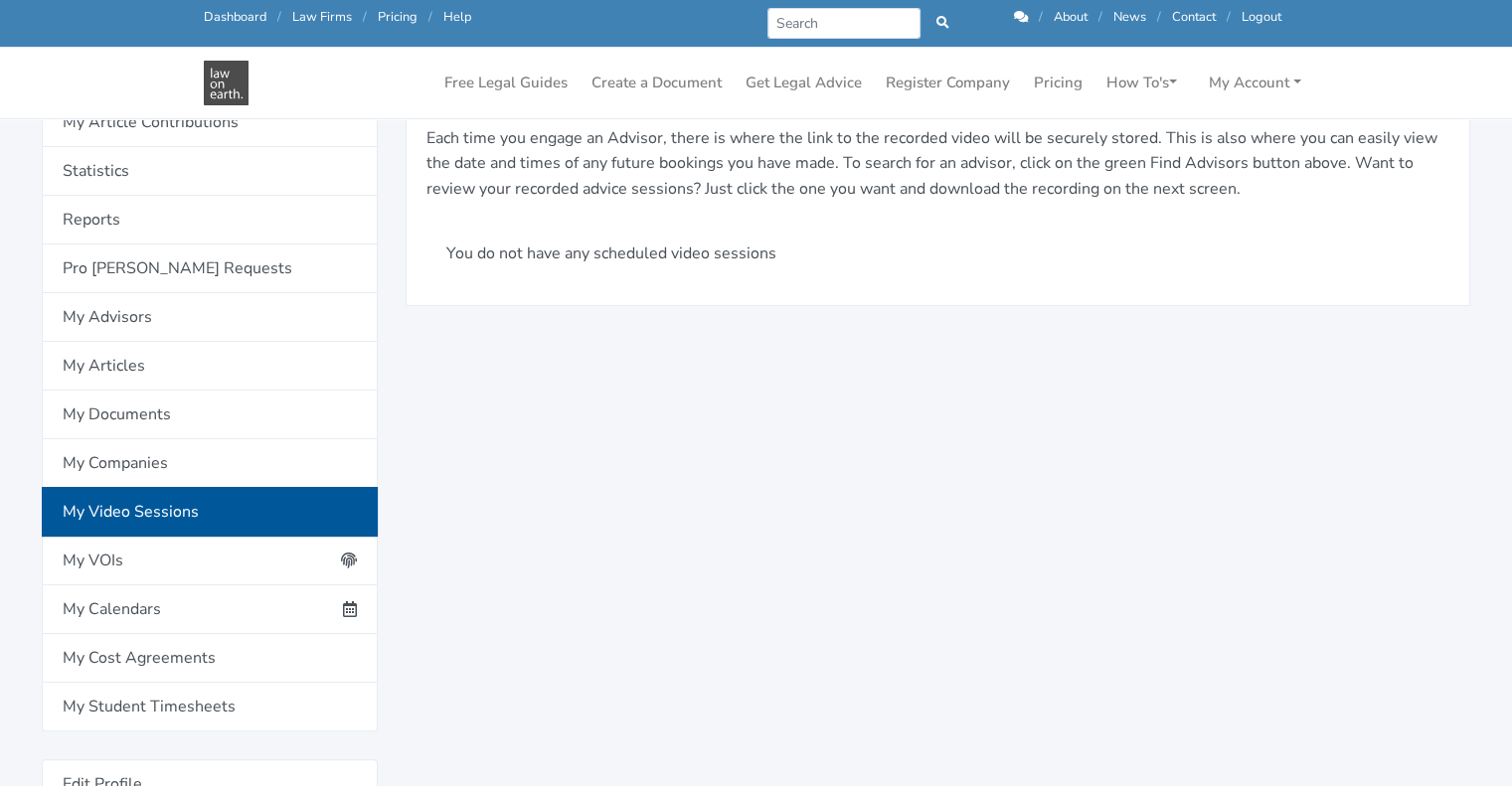 scroll, scrollTop: 262, scrollLeft: 0, axis: vertical 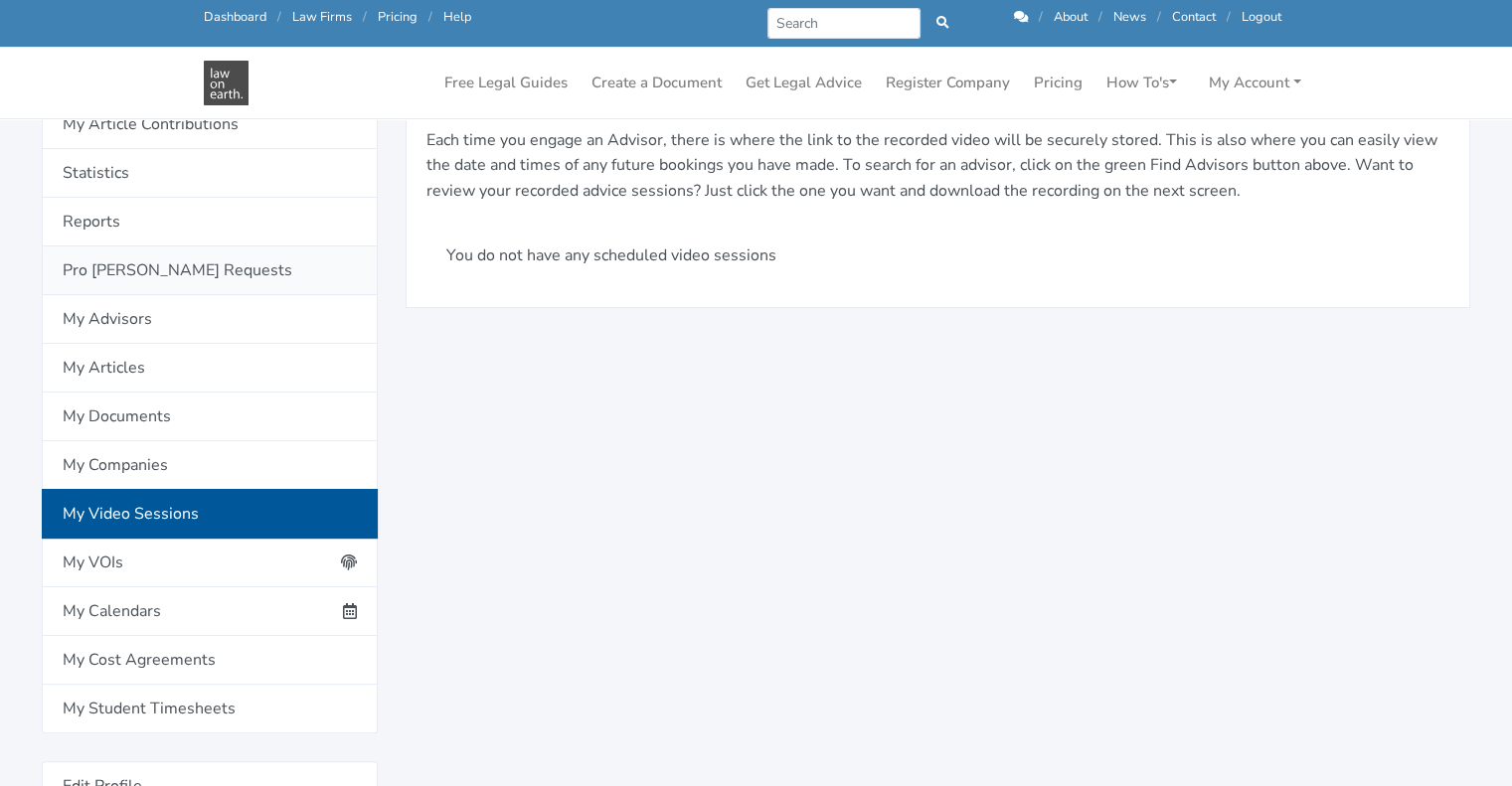 click on "Pro [PERSON_NAME] Requests" at bounding box center (210, 270) 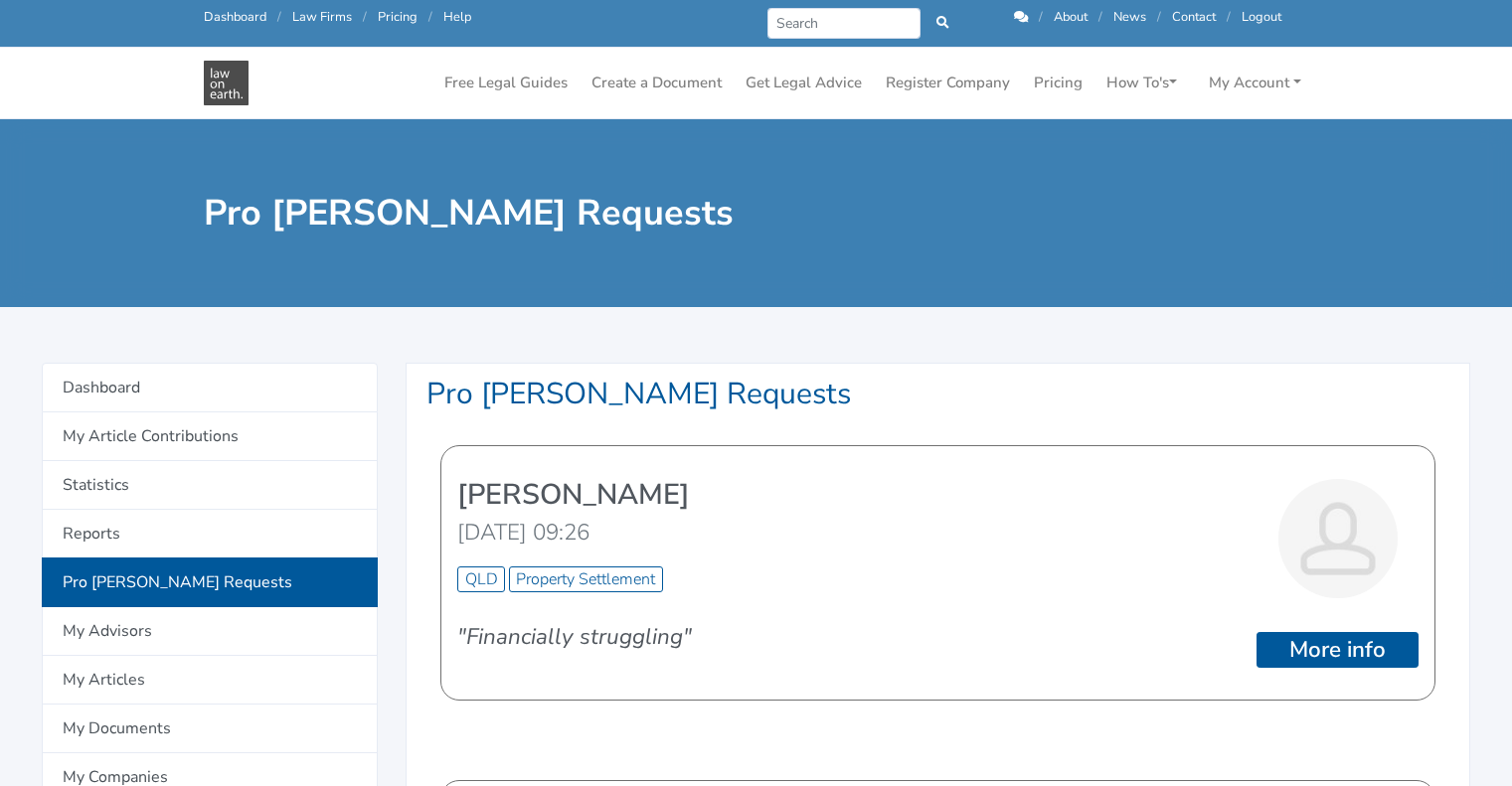 scroll, scrollTop: 0, scrollLeft: 0, axis: both 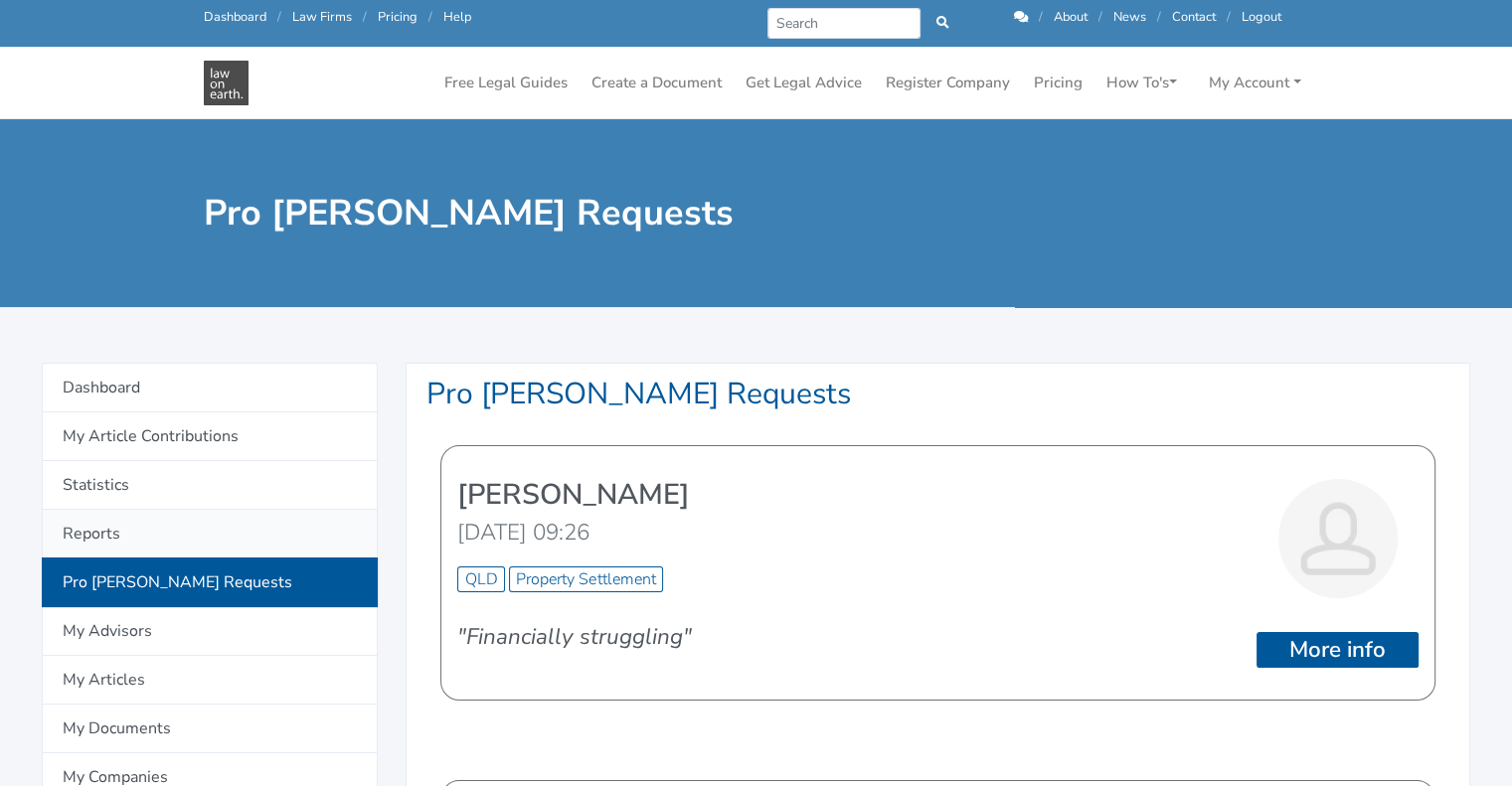 click on "Reports" at bounding box center [210, 534] 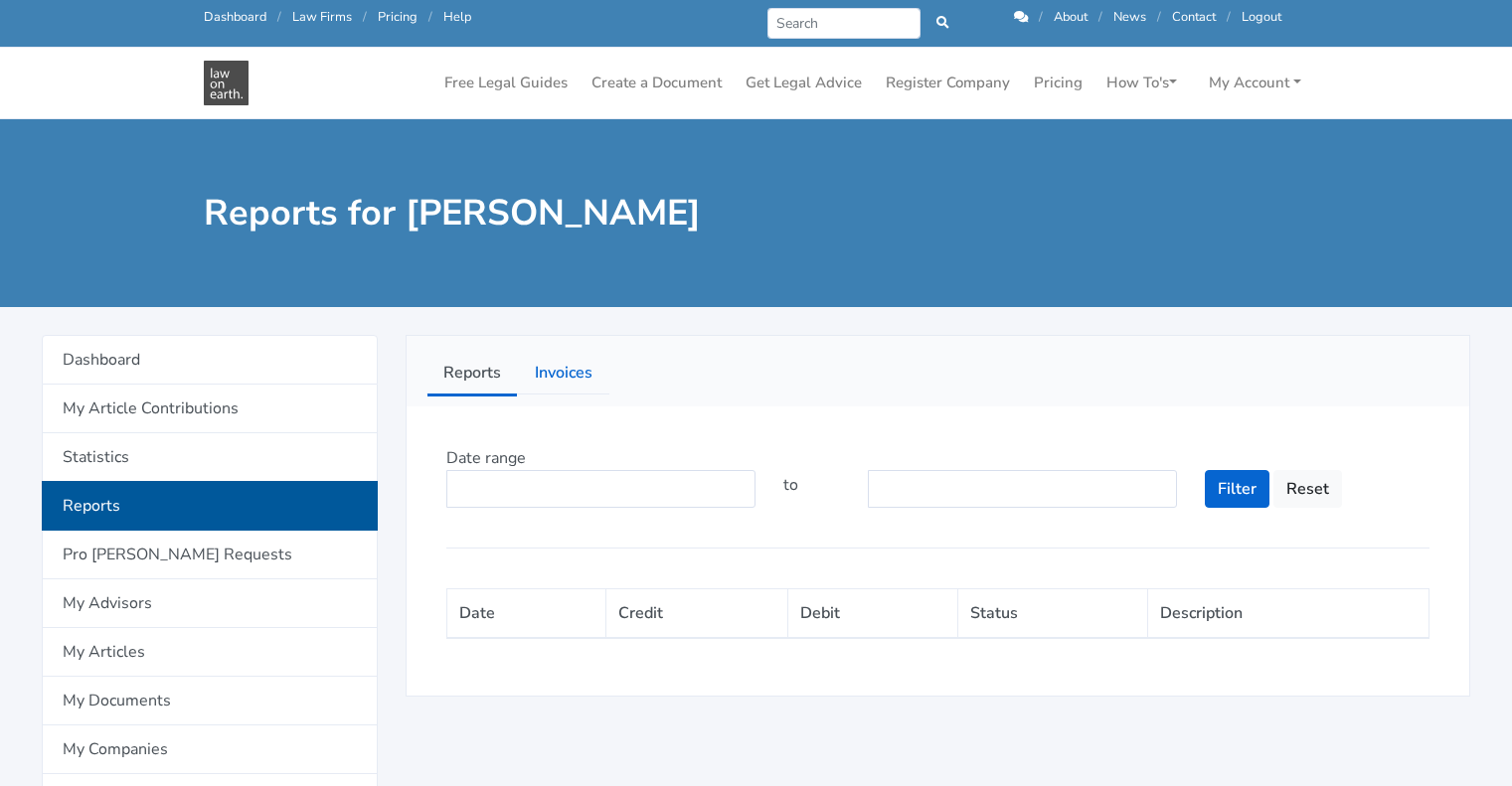 scroll, scrollTop: 0, scrollLeft: 0, axis: both 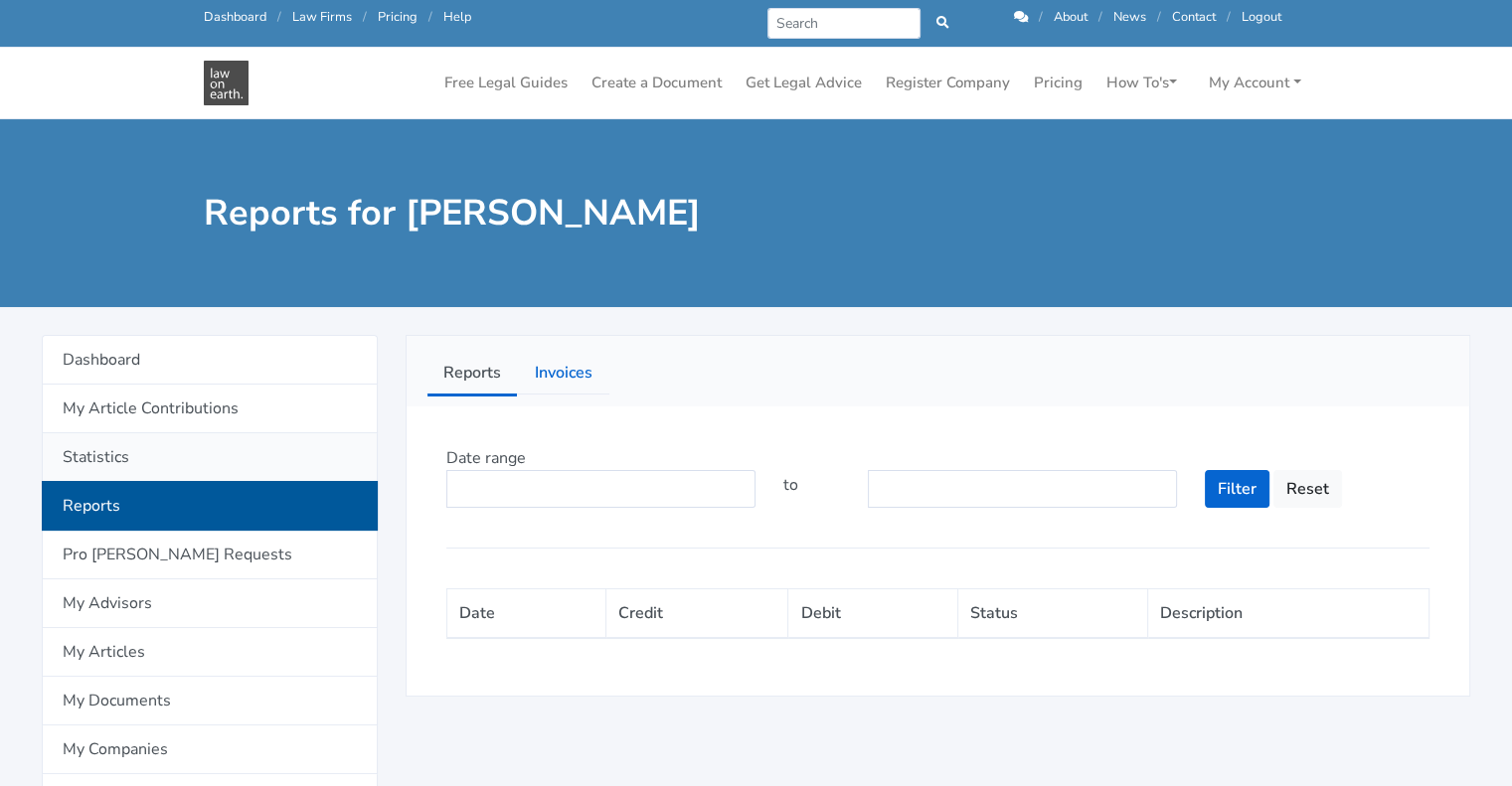 click on "Statistics" at bounding box center (210, 457) 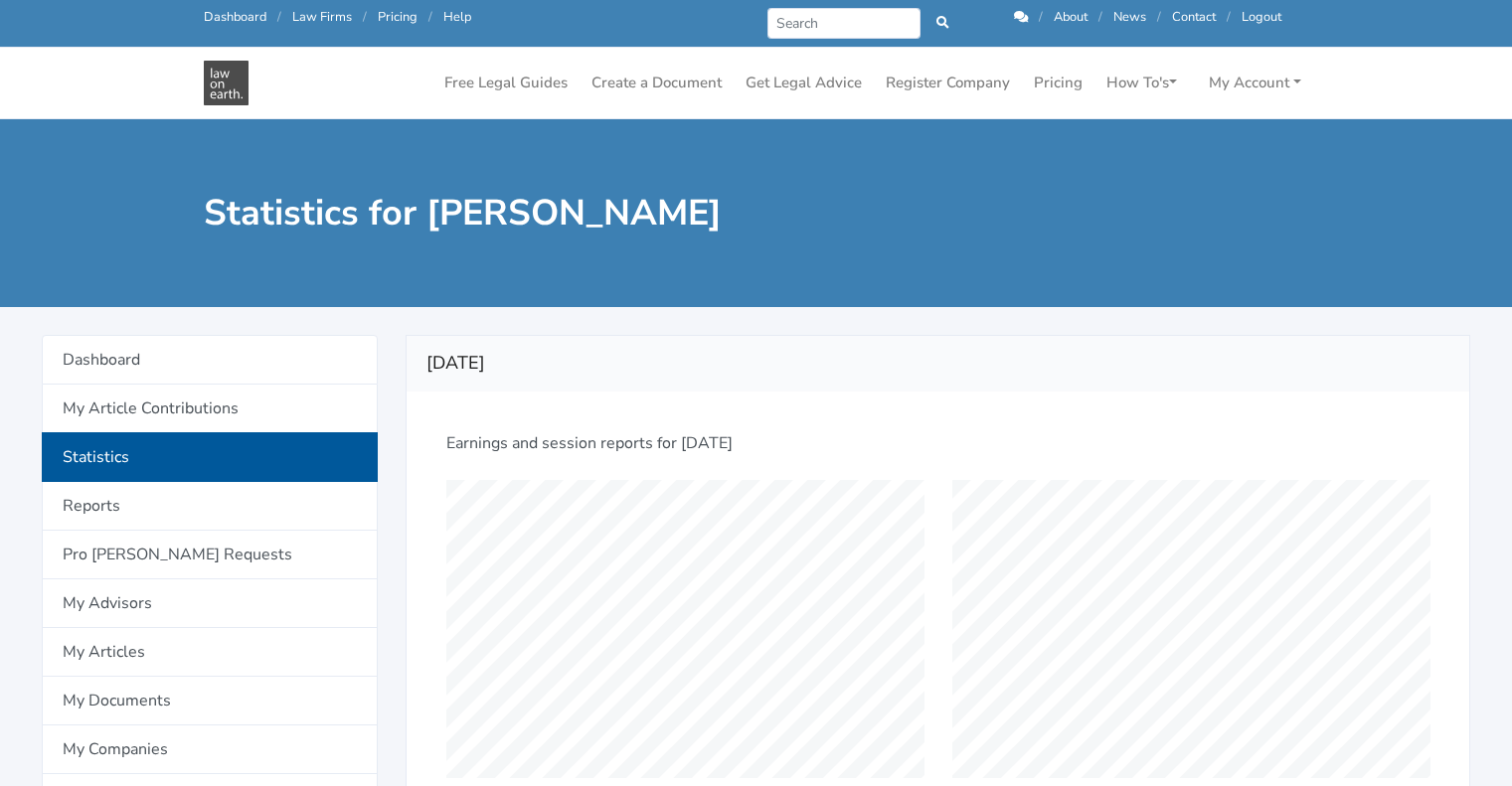 scroll, scrollTop: 0, scrollLeft: 0, axis: both 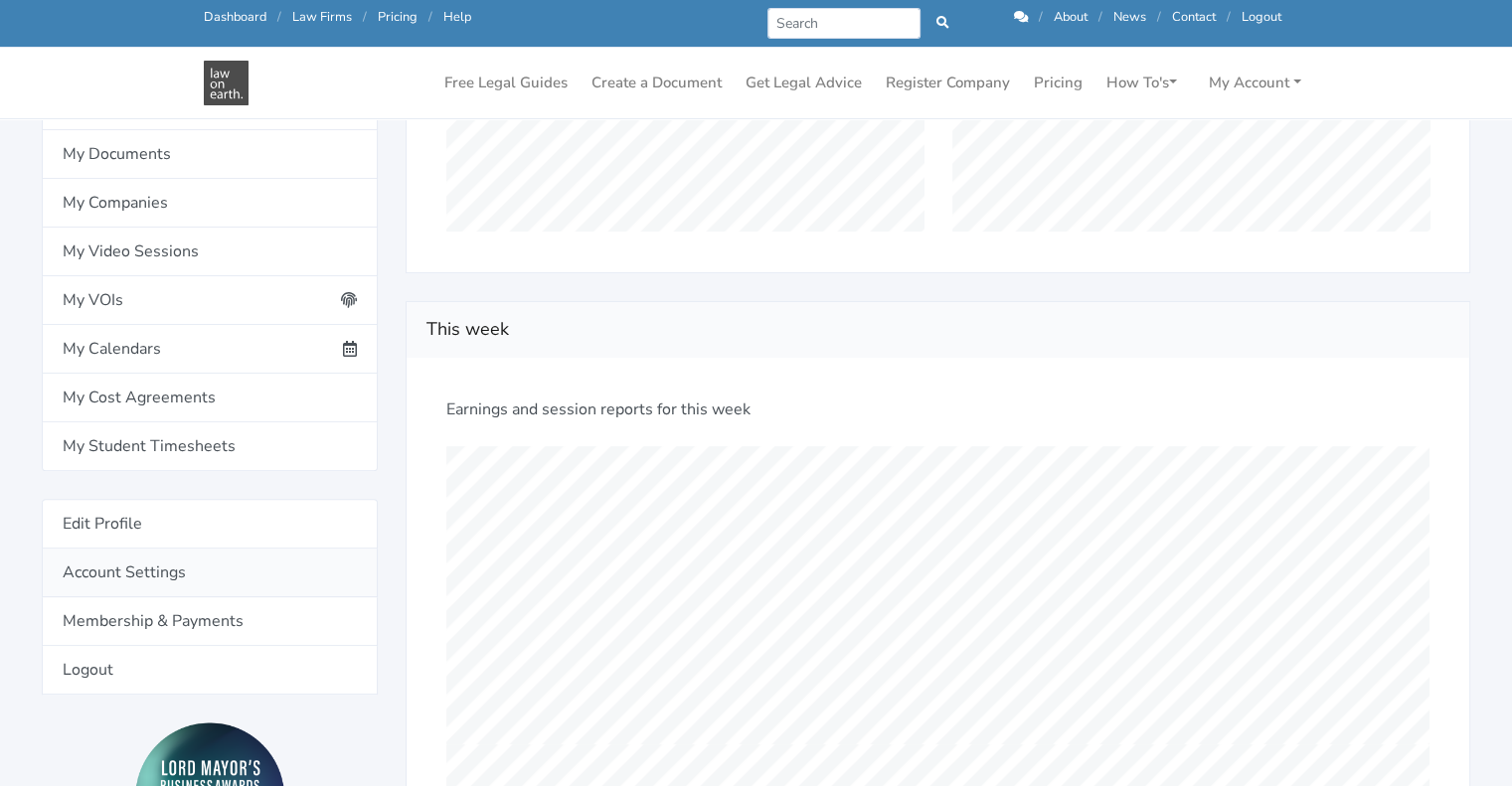 click on "Account Settings" at bounding box center (210, 572) 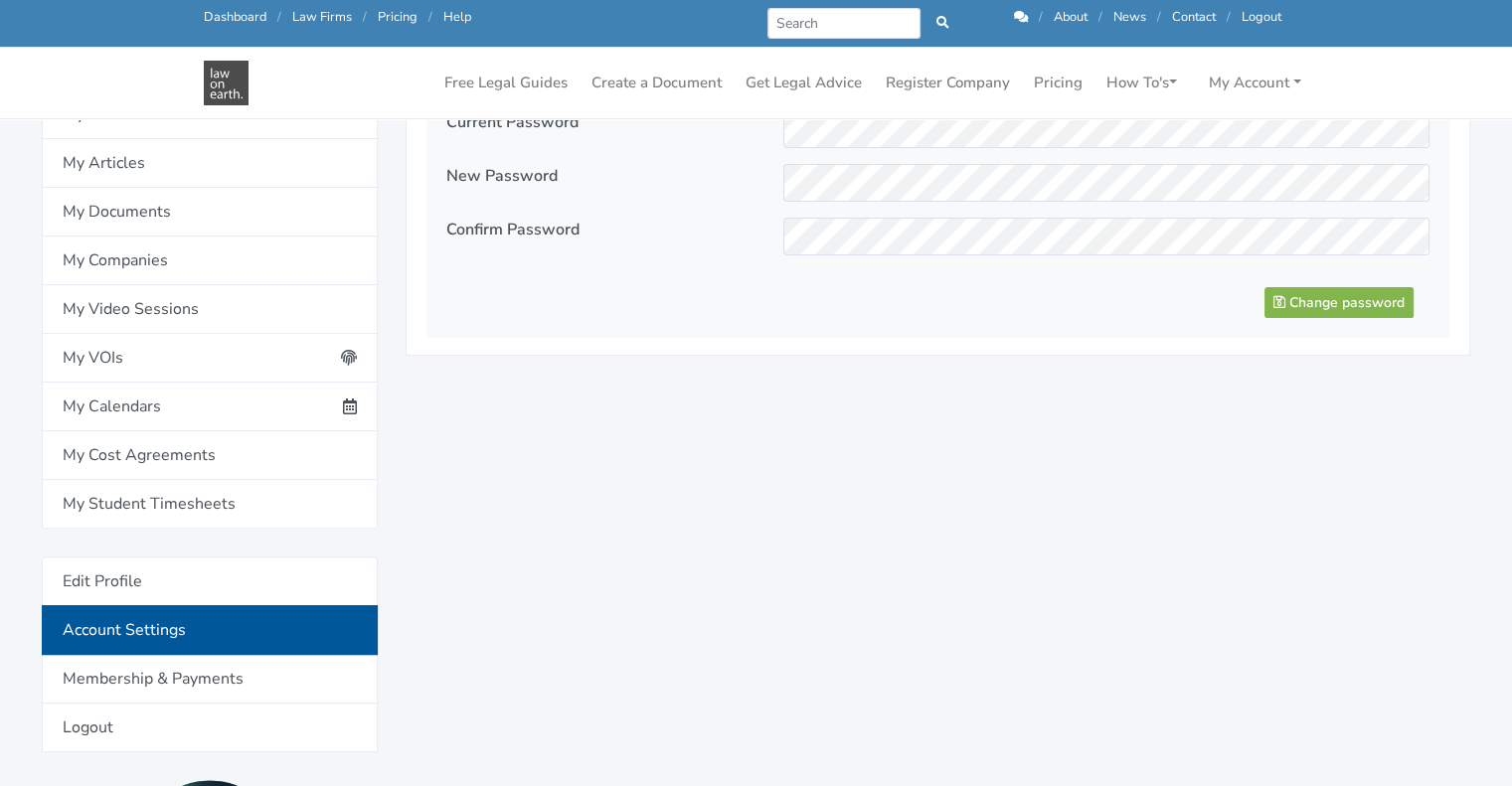 scroll, scrollTop: 443, scrollLeft: 0, axis: vertical 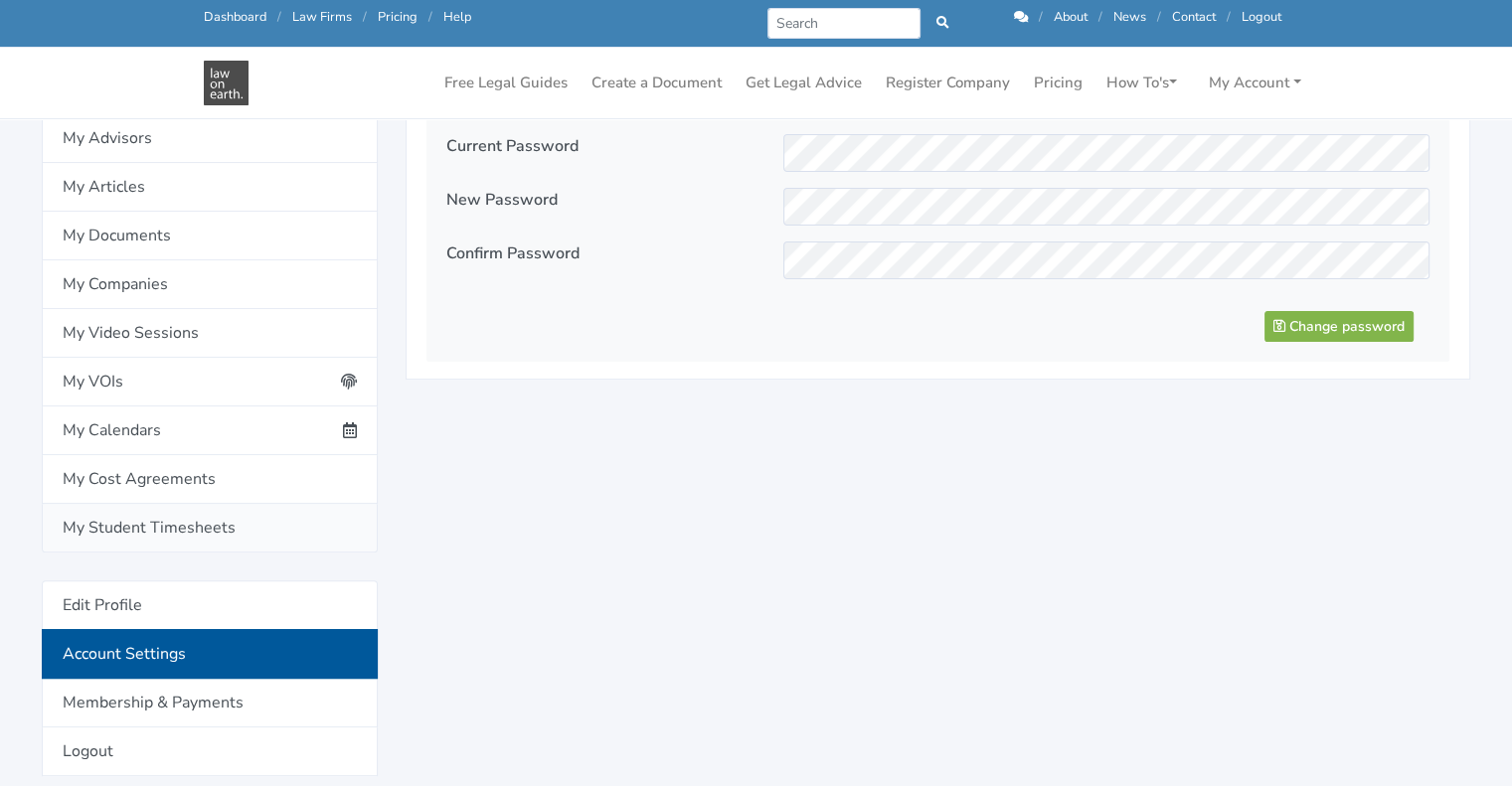 click on "My Student Timesheets" at bounding box center (210, 528) 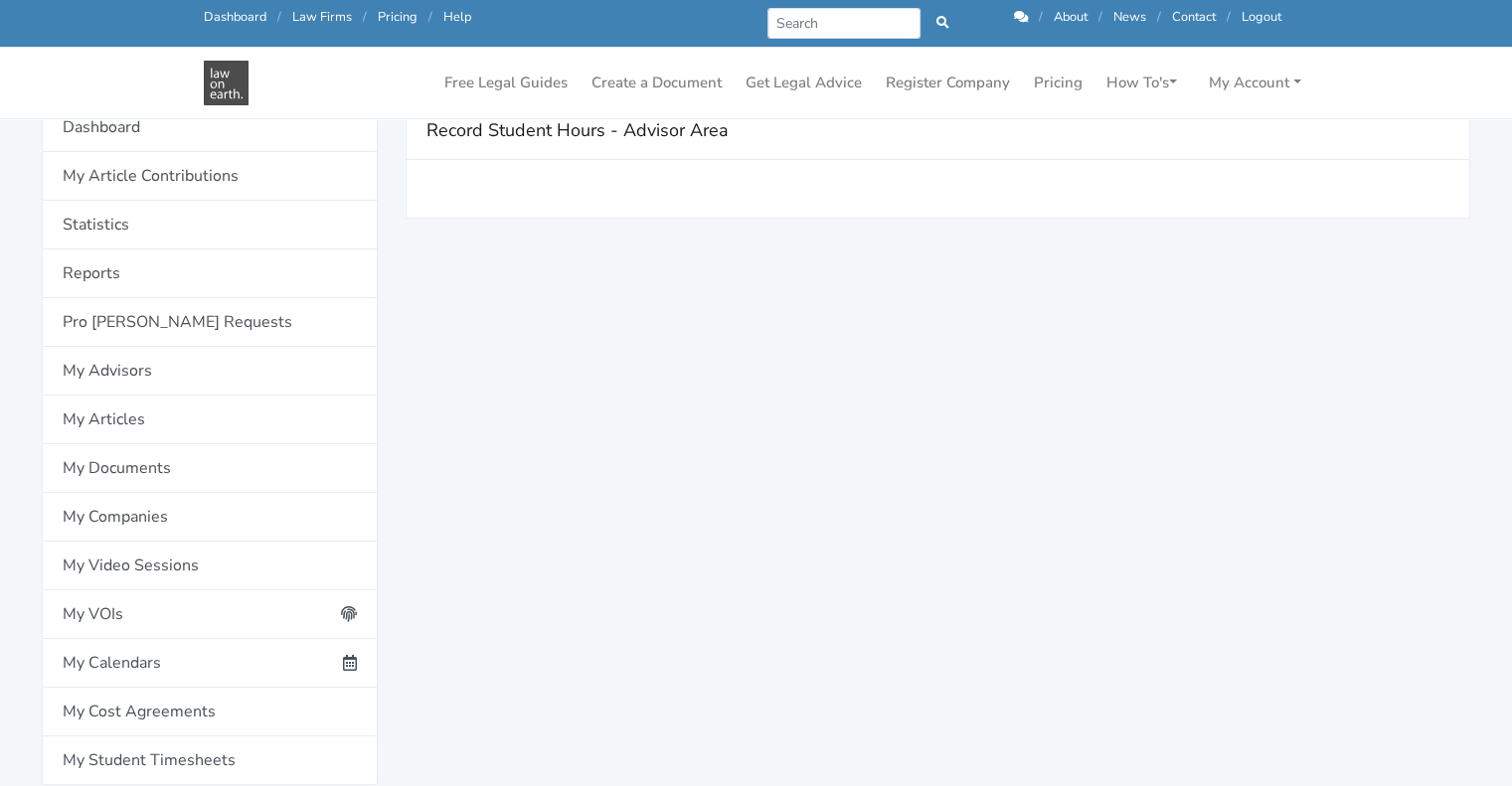 scroll, scrollTop: 238, scrollLeft: 0, axis: vertical 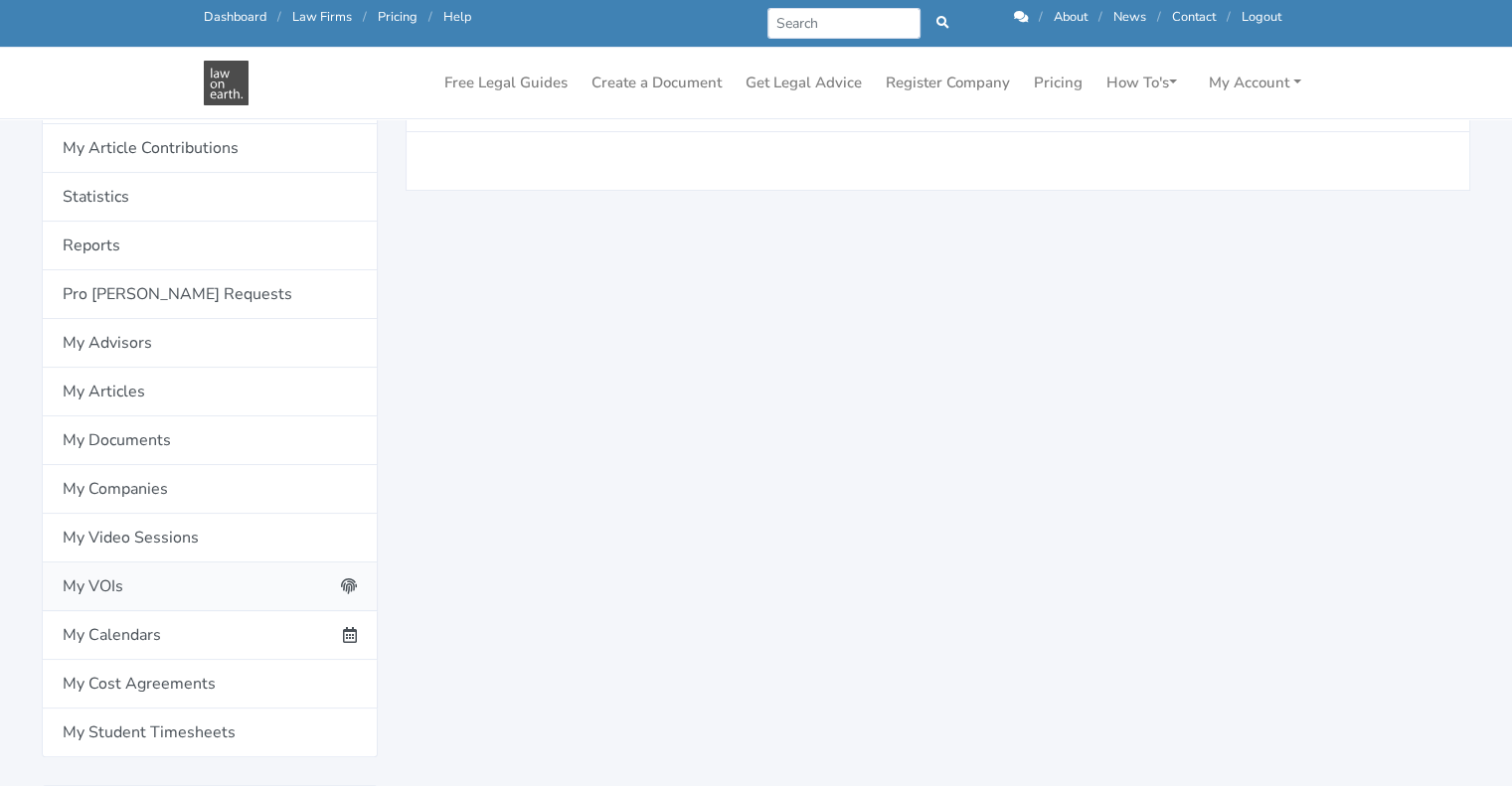 click on "My VOIs" at bounding box center [210, 586] 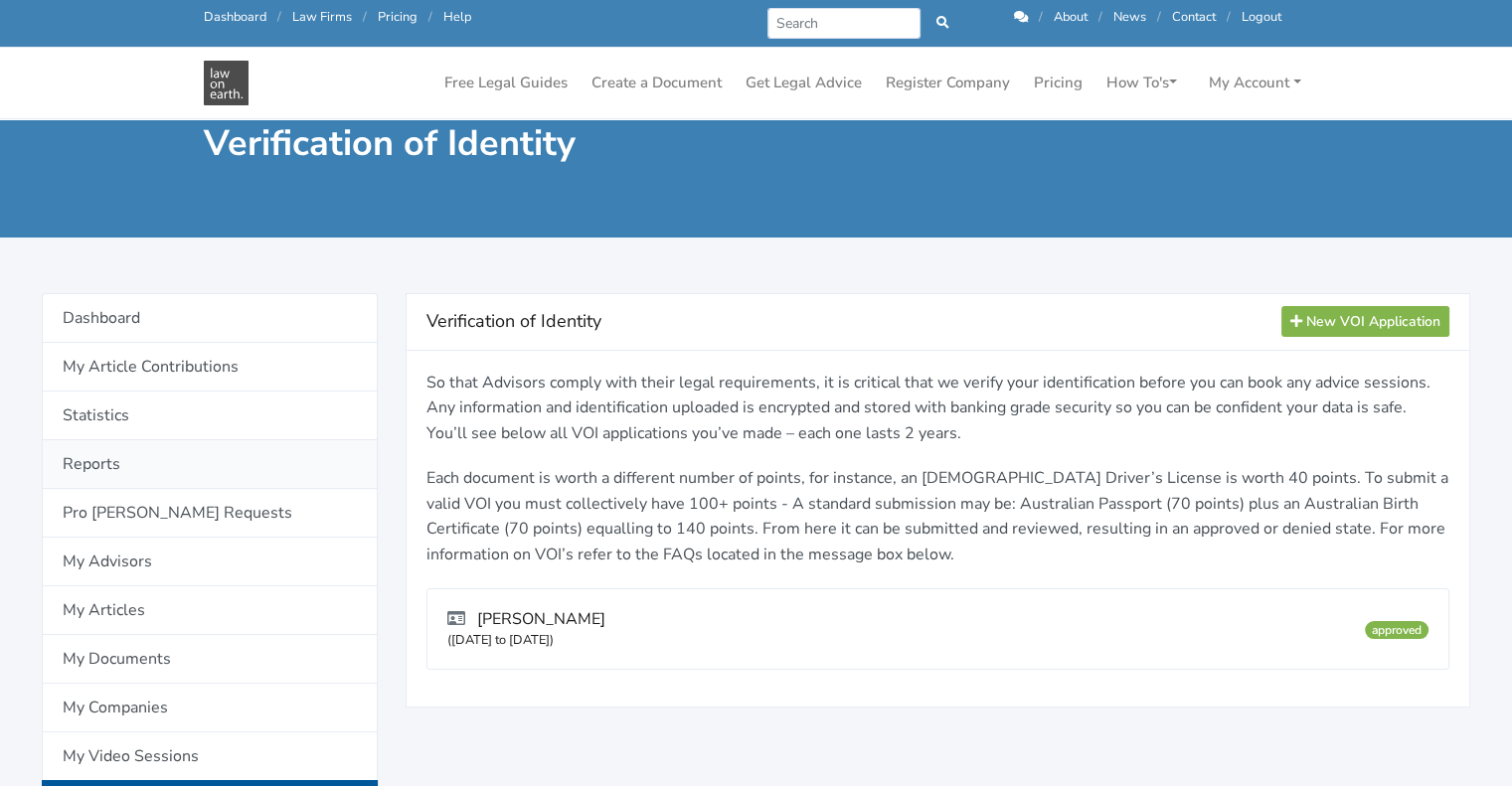 scroll, scrollTop: 0, scrollLeft: 0, axis: both 